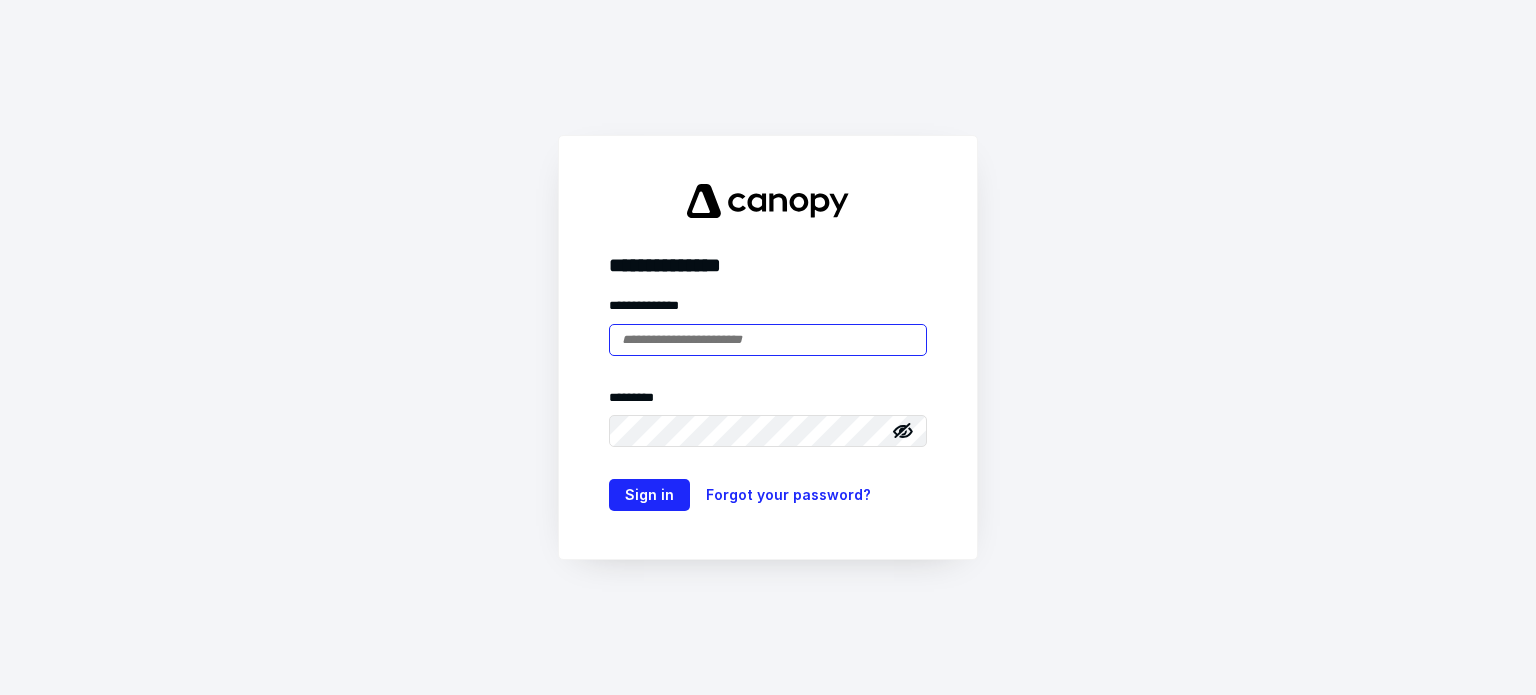 scroll, scrollTop: 0, scrollLeft: 0, axis: both 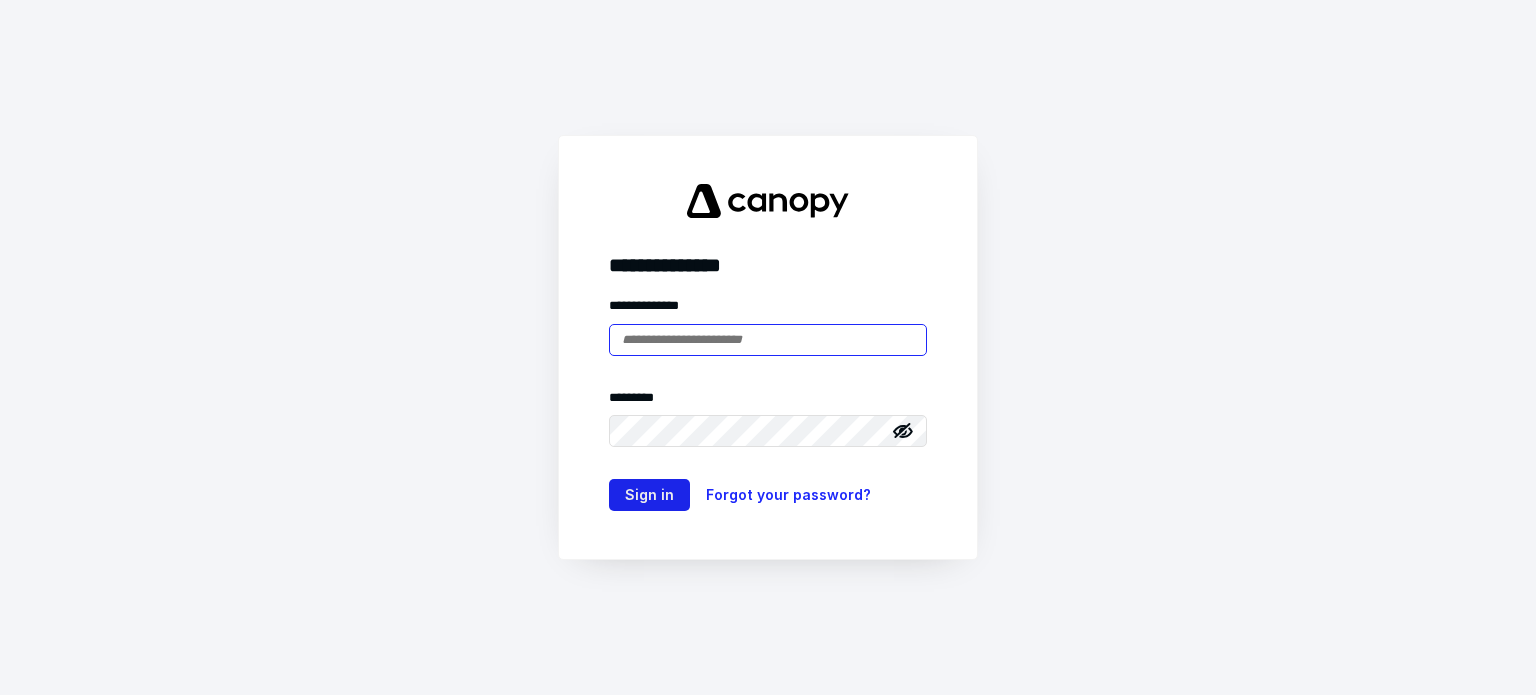 type on "**********" 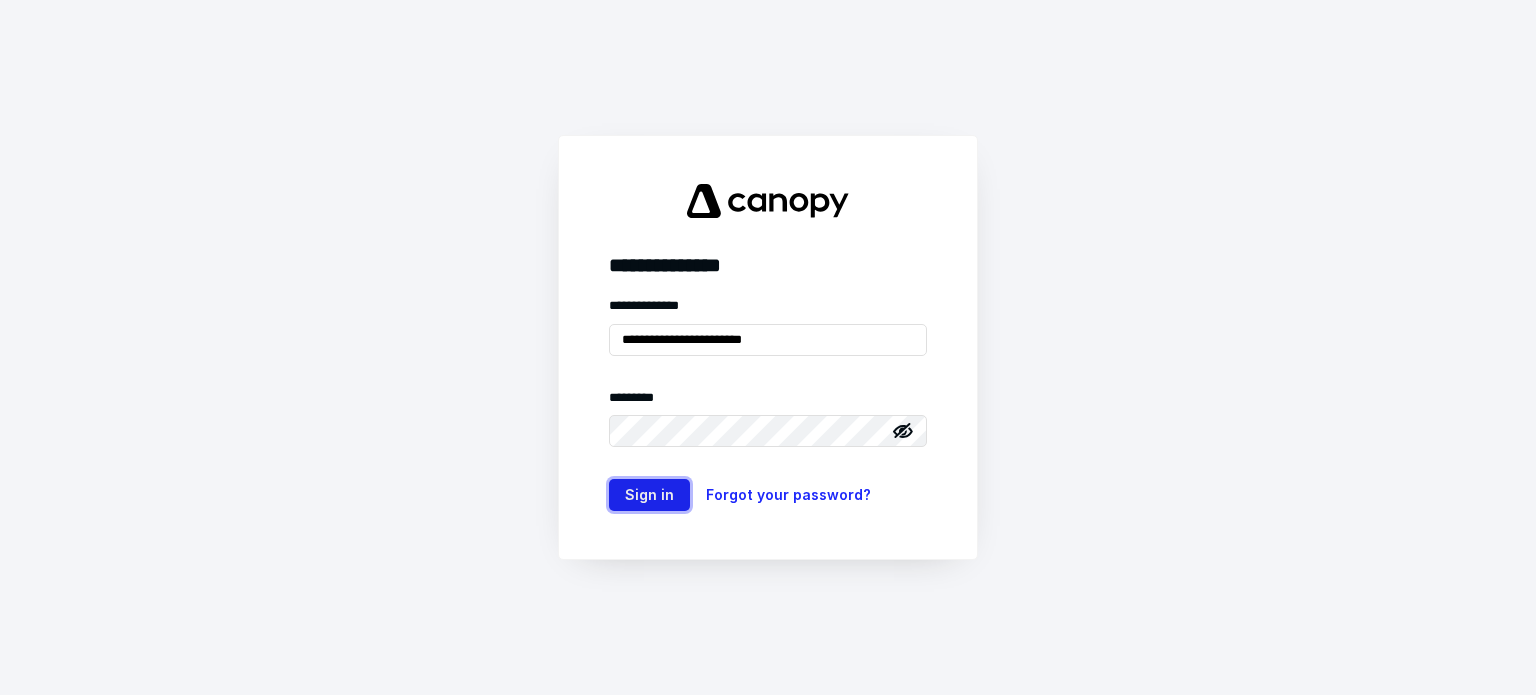 click on "Sign in" at bounding box center (649, 495) 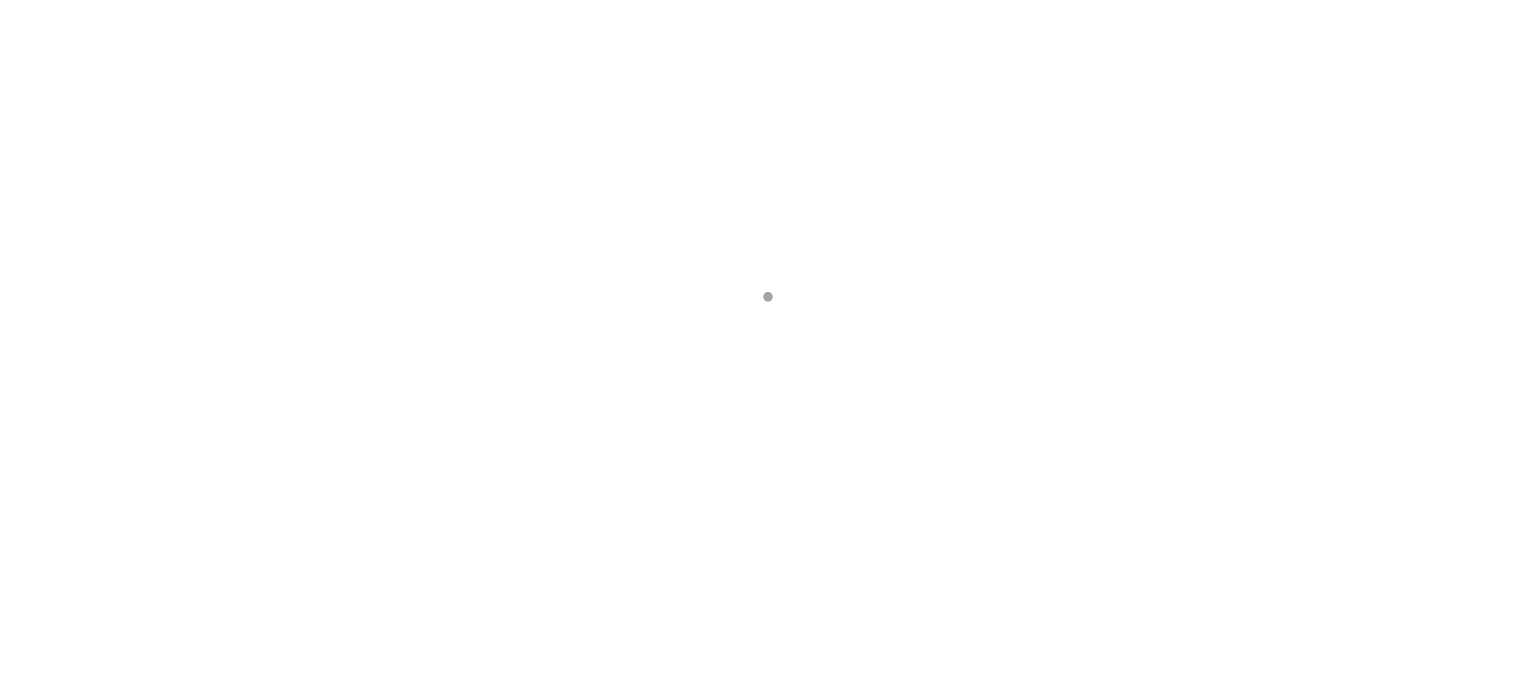 scroll, scrollTop: 0, scrollLeft: 0, axis: both 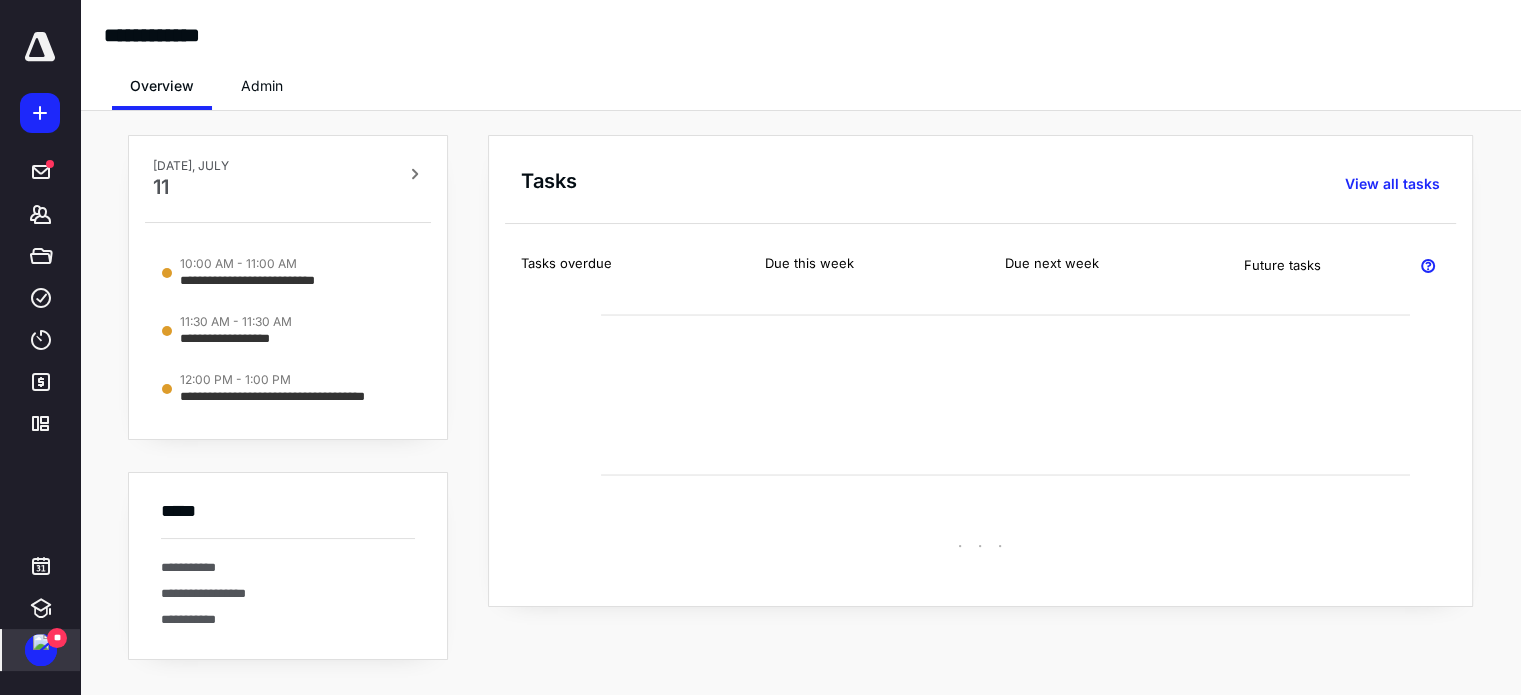 click at bounding box center (41, 642) 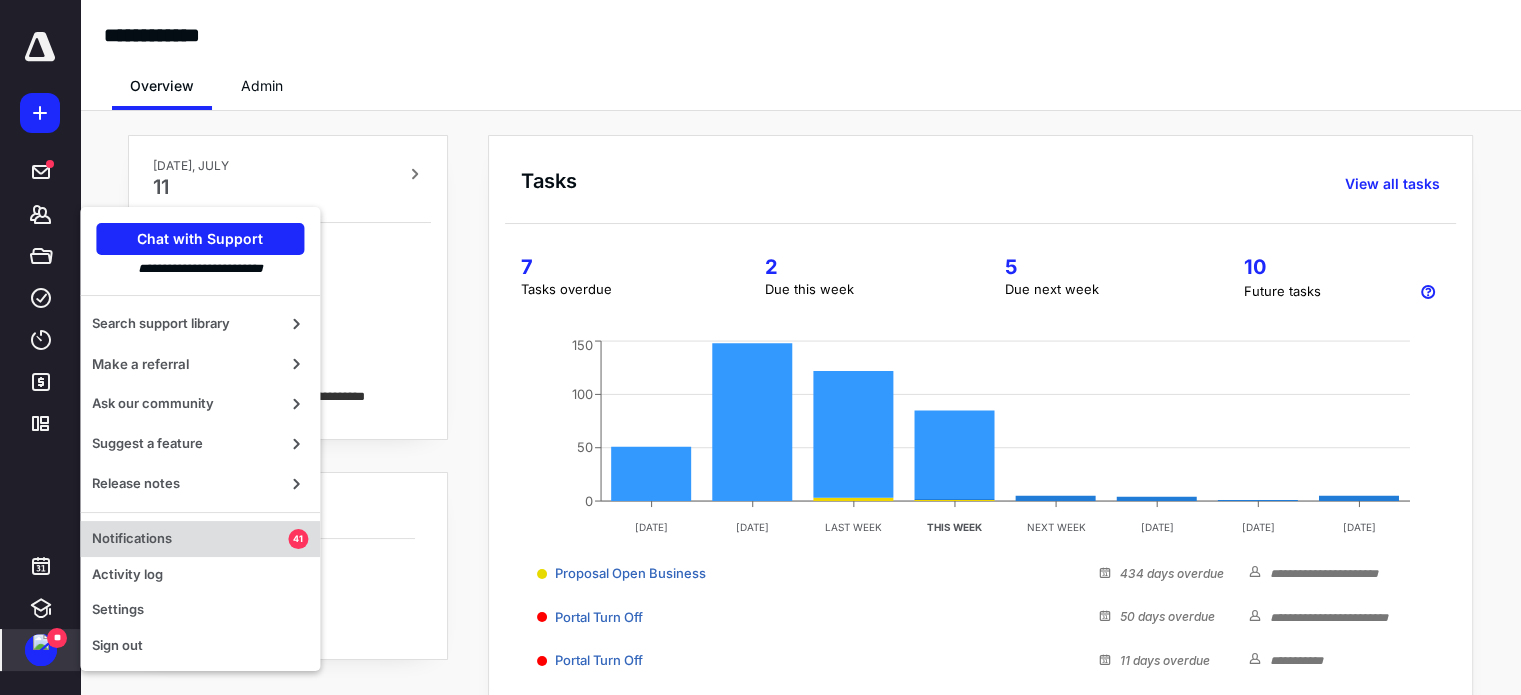 click on "Notifications" at bounding box center (190, 539) 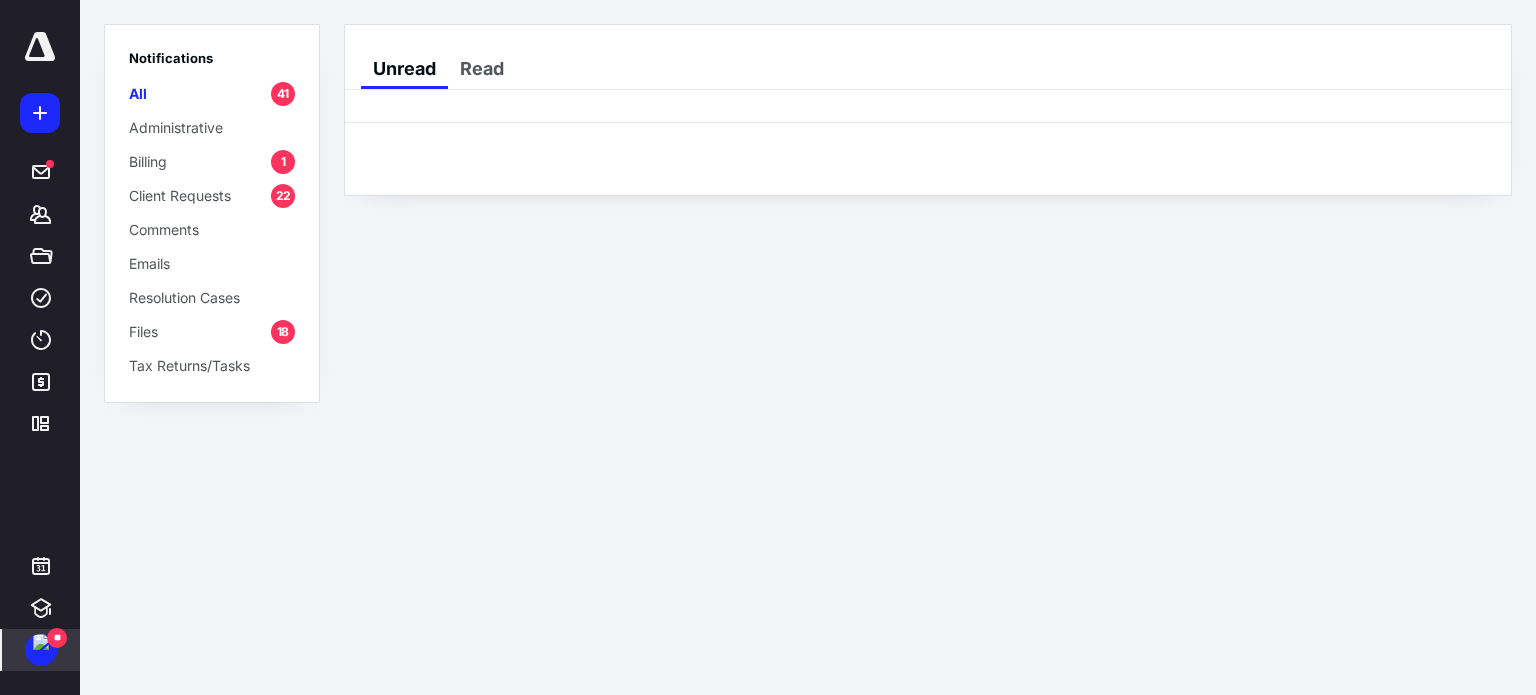 click on "Files 18" at bounding box center [212, 331] 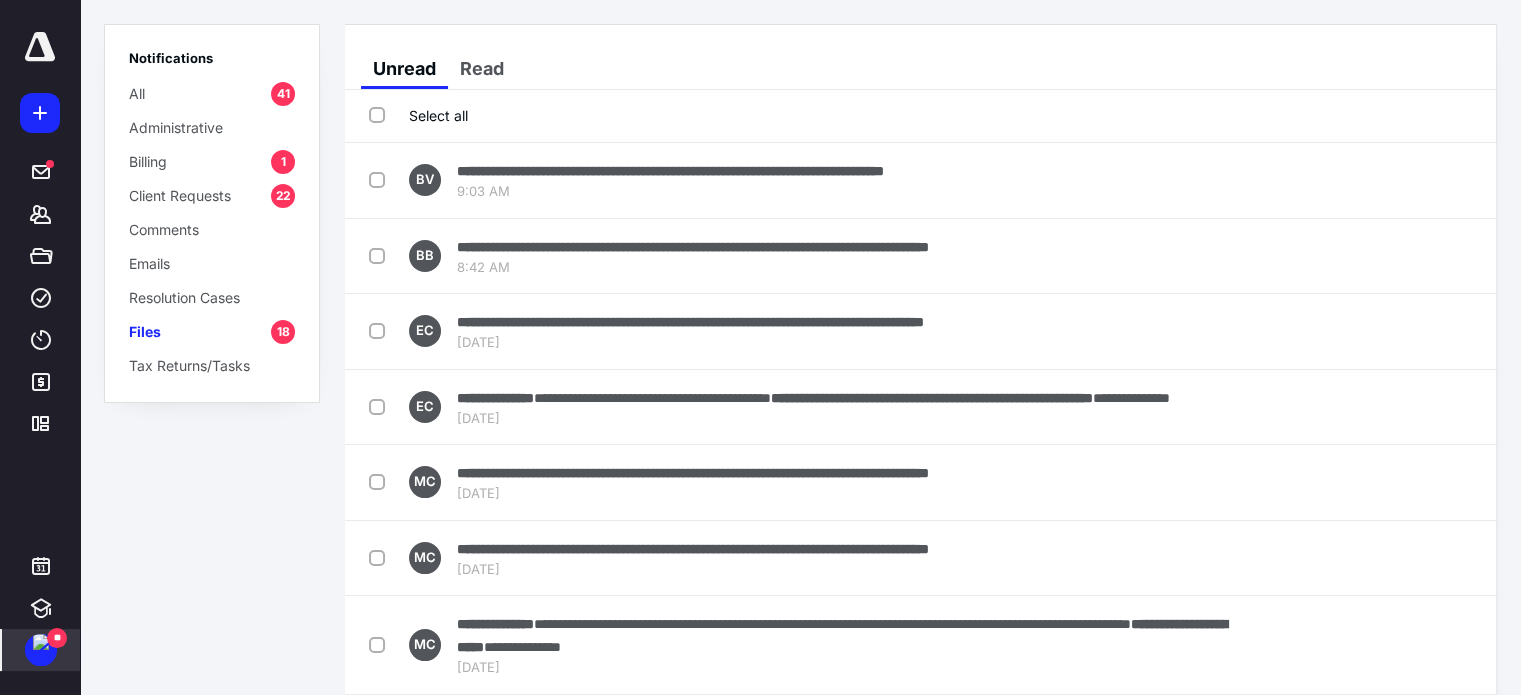 click on "Resolution Cases" at bounding box center (184, 297) 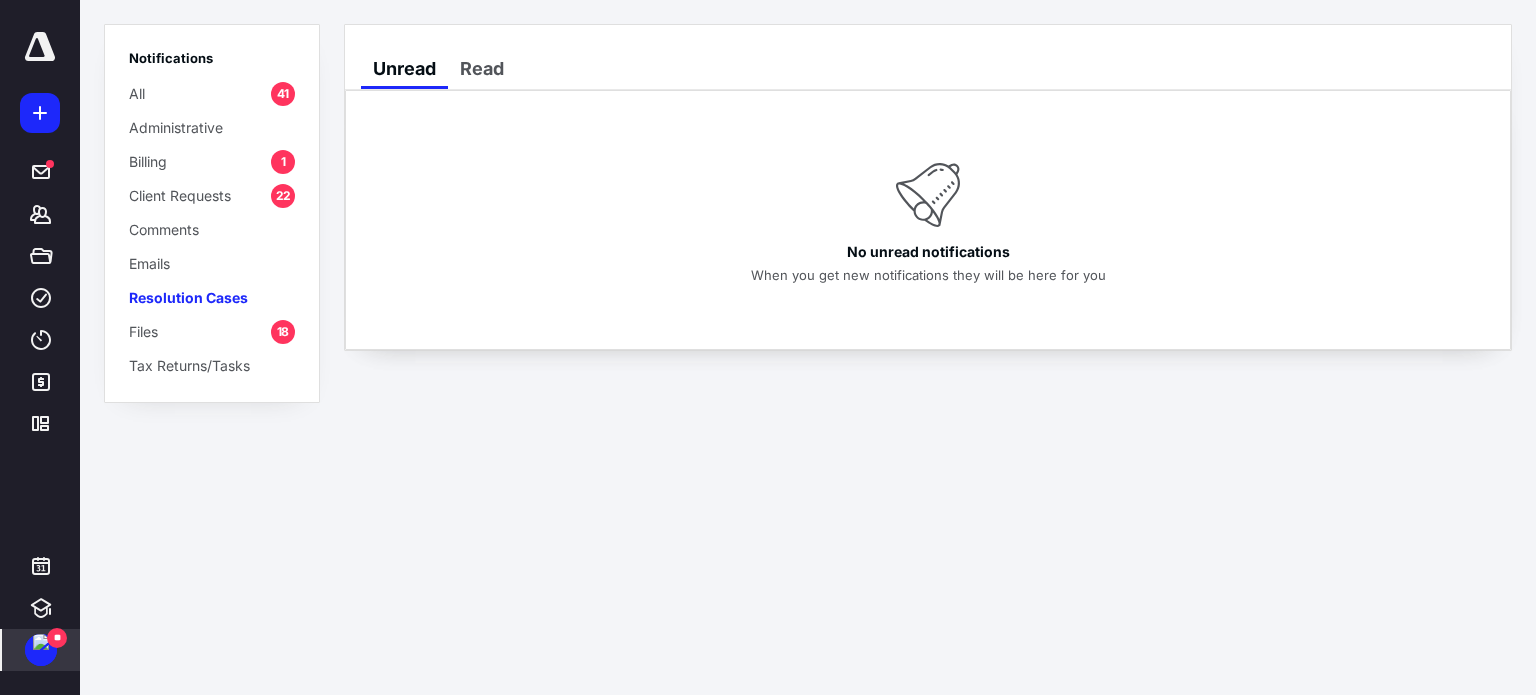 click on "Files 18" at bounding box center [212, 331] 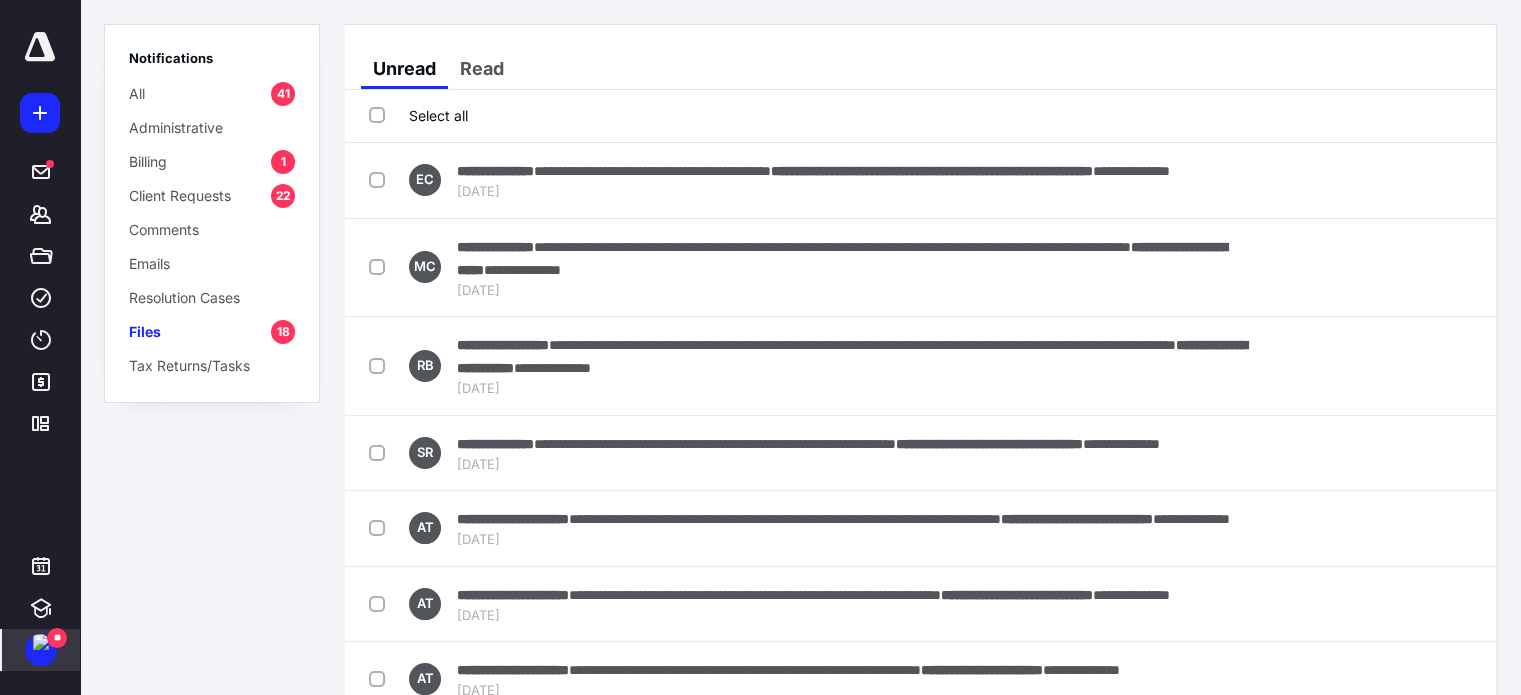 click on "Select all" at bounding box center (418, 115) 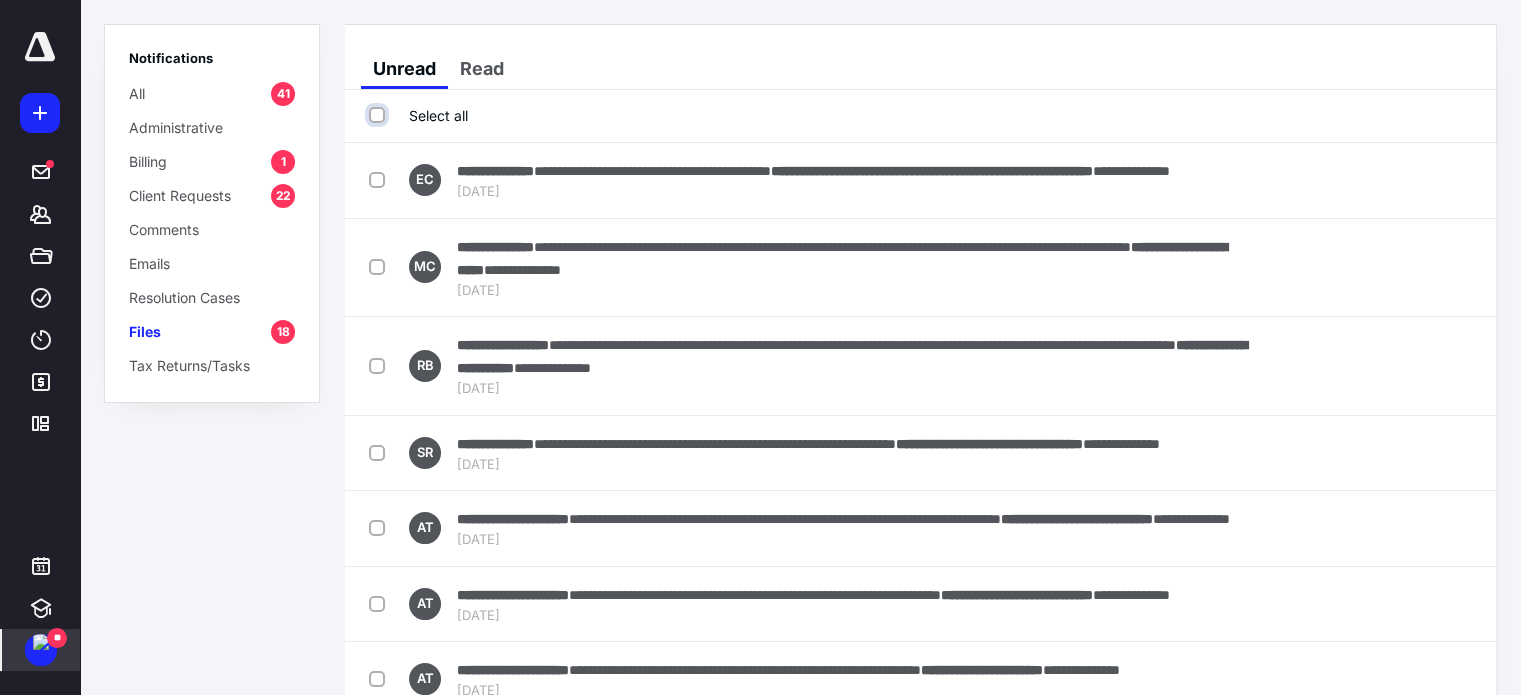 click on "Select all" at bounding box center (379, 115) 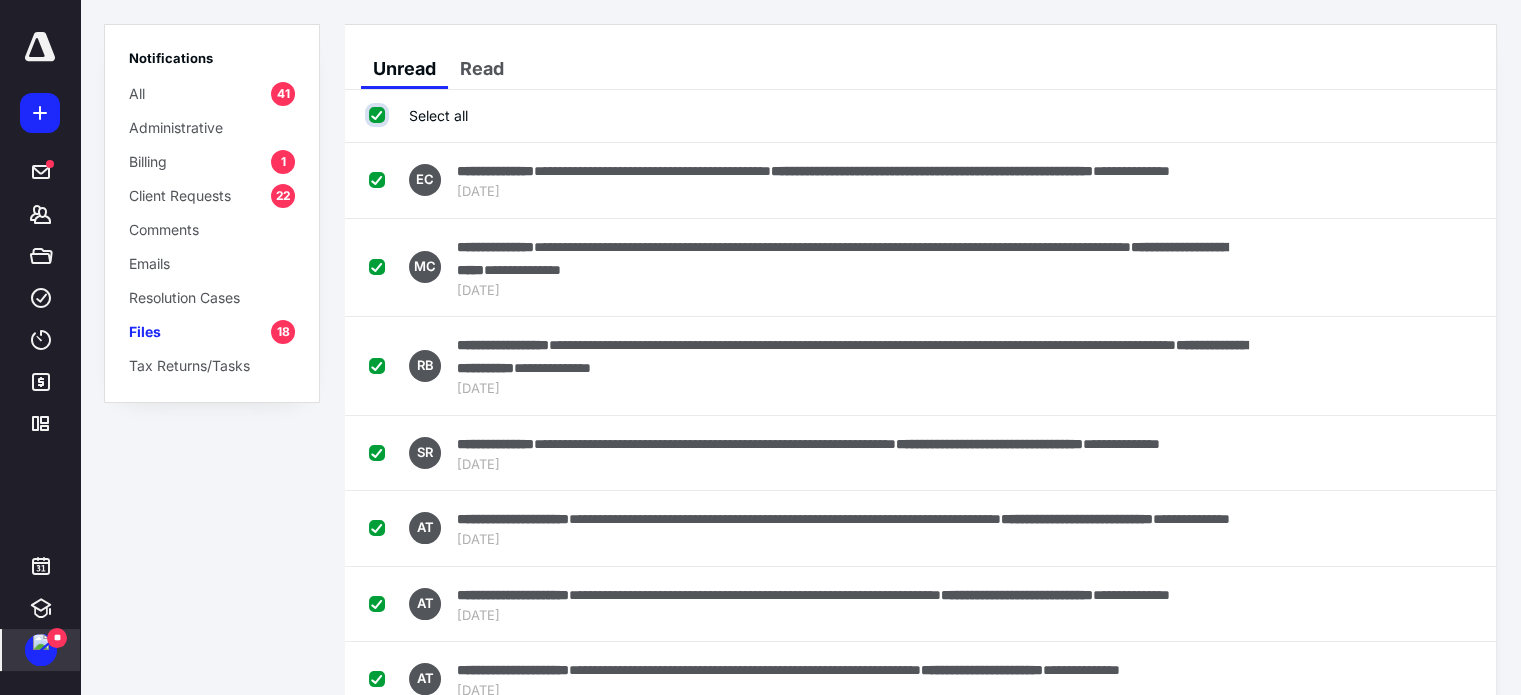 checkbox on "true" 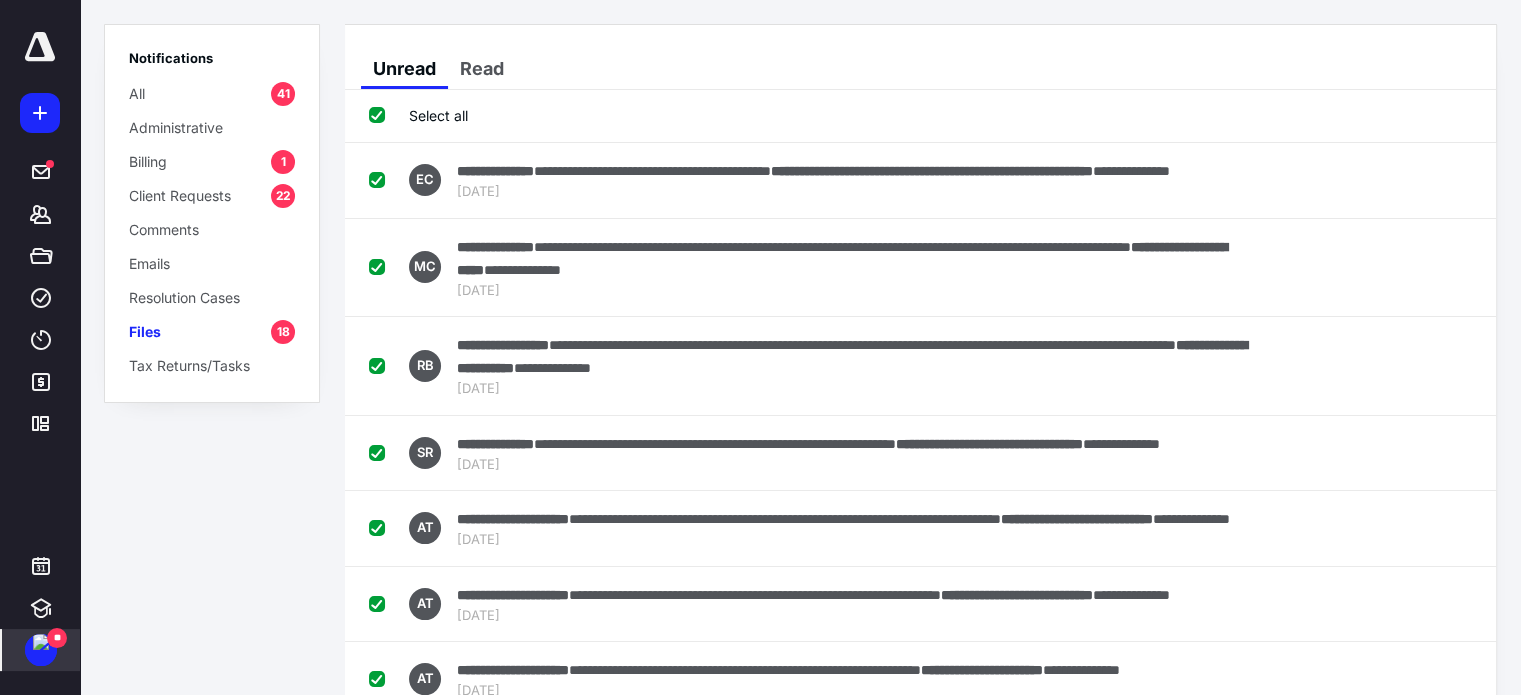 checkbox on "true" 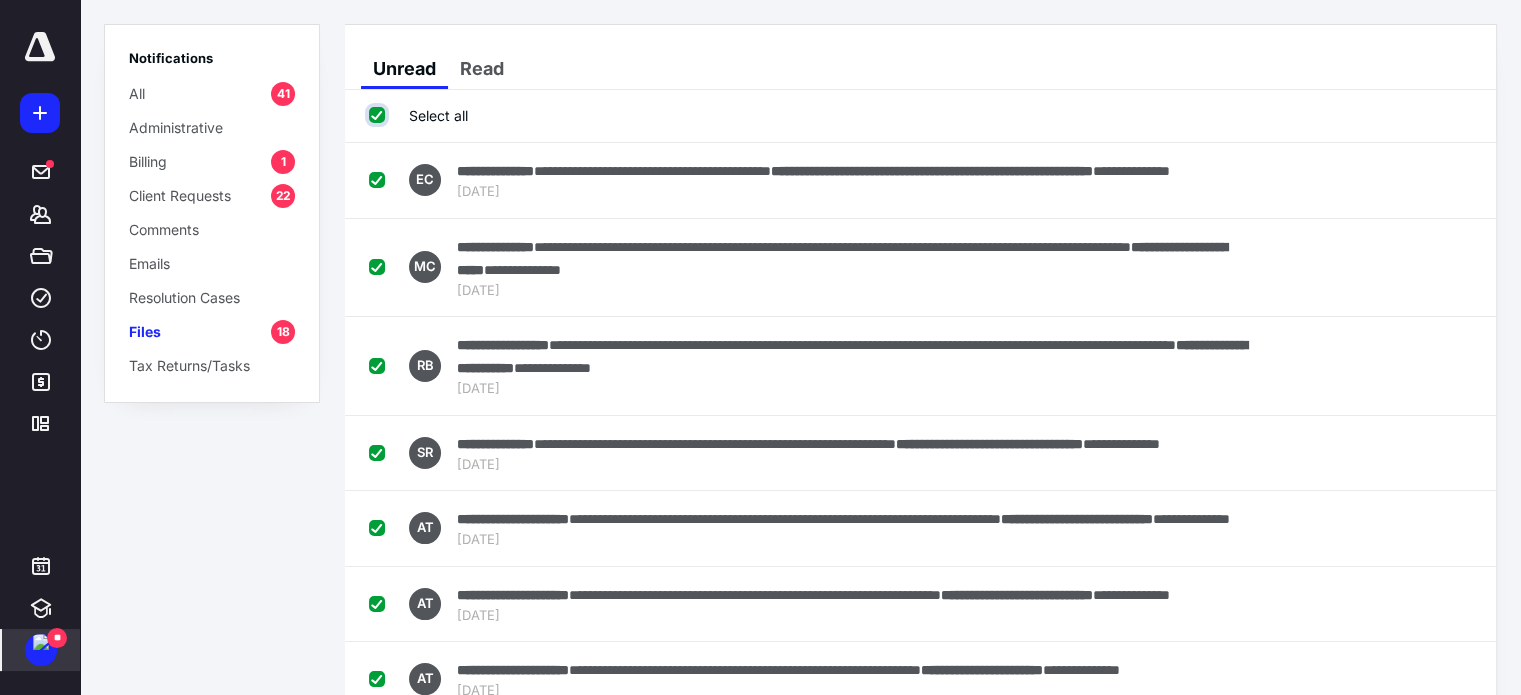 click on "Select all" at bounding box center [379, 115] 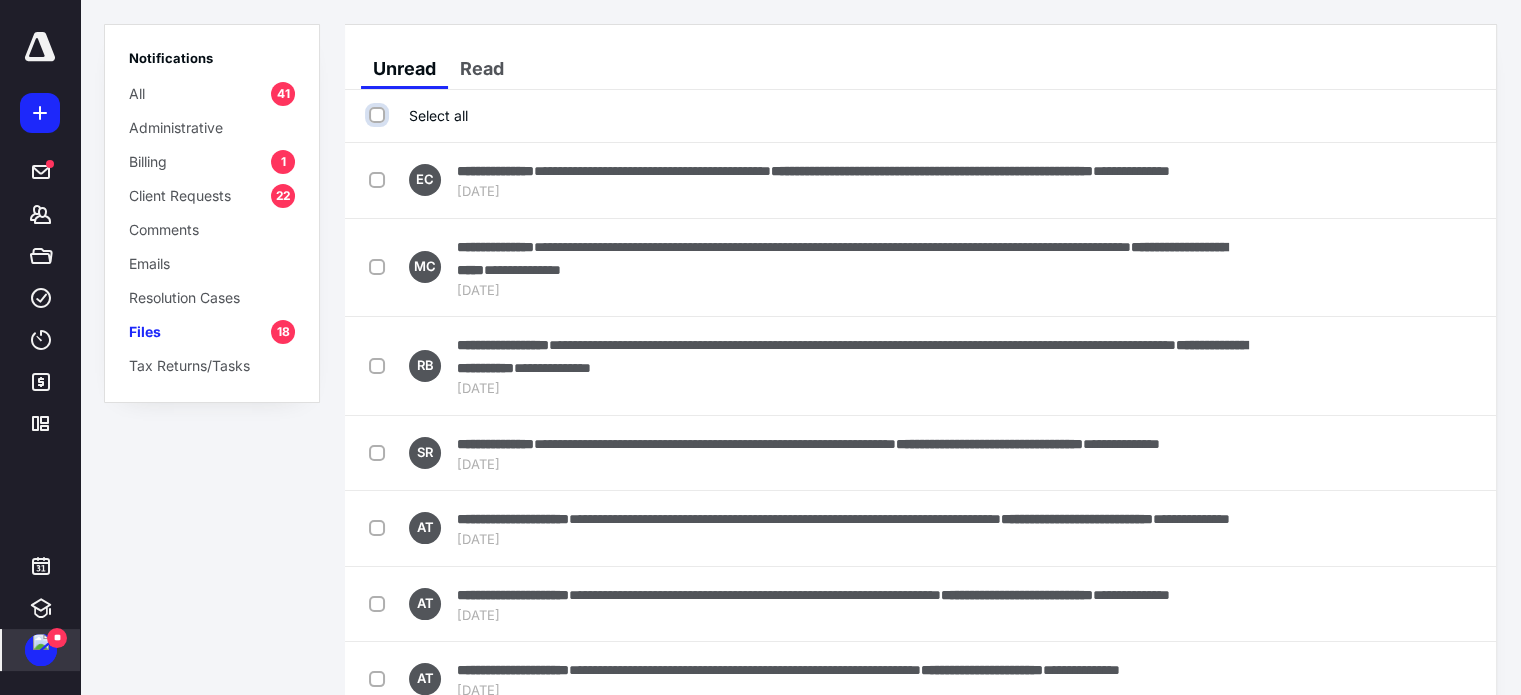 checkbox on "false" 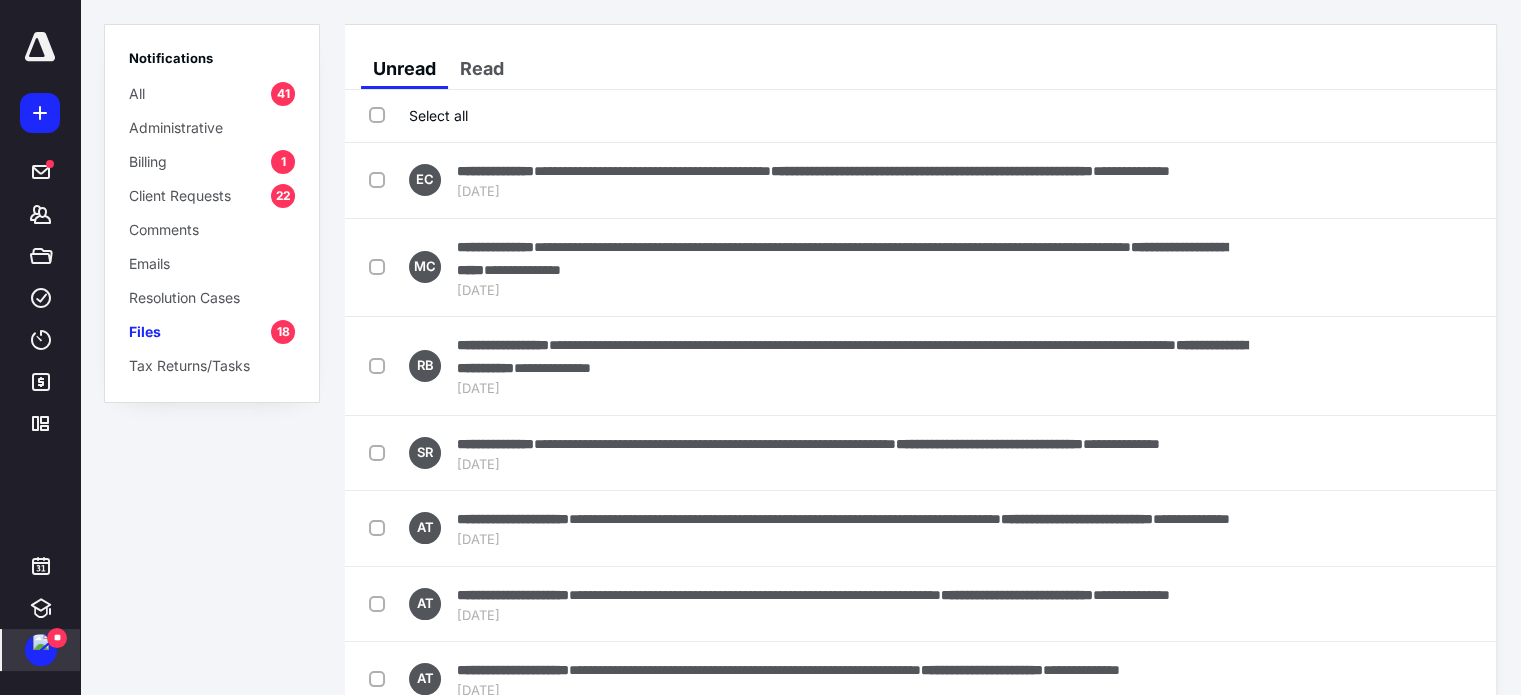 click on "Select all" at bounding box center (418, 115) 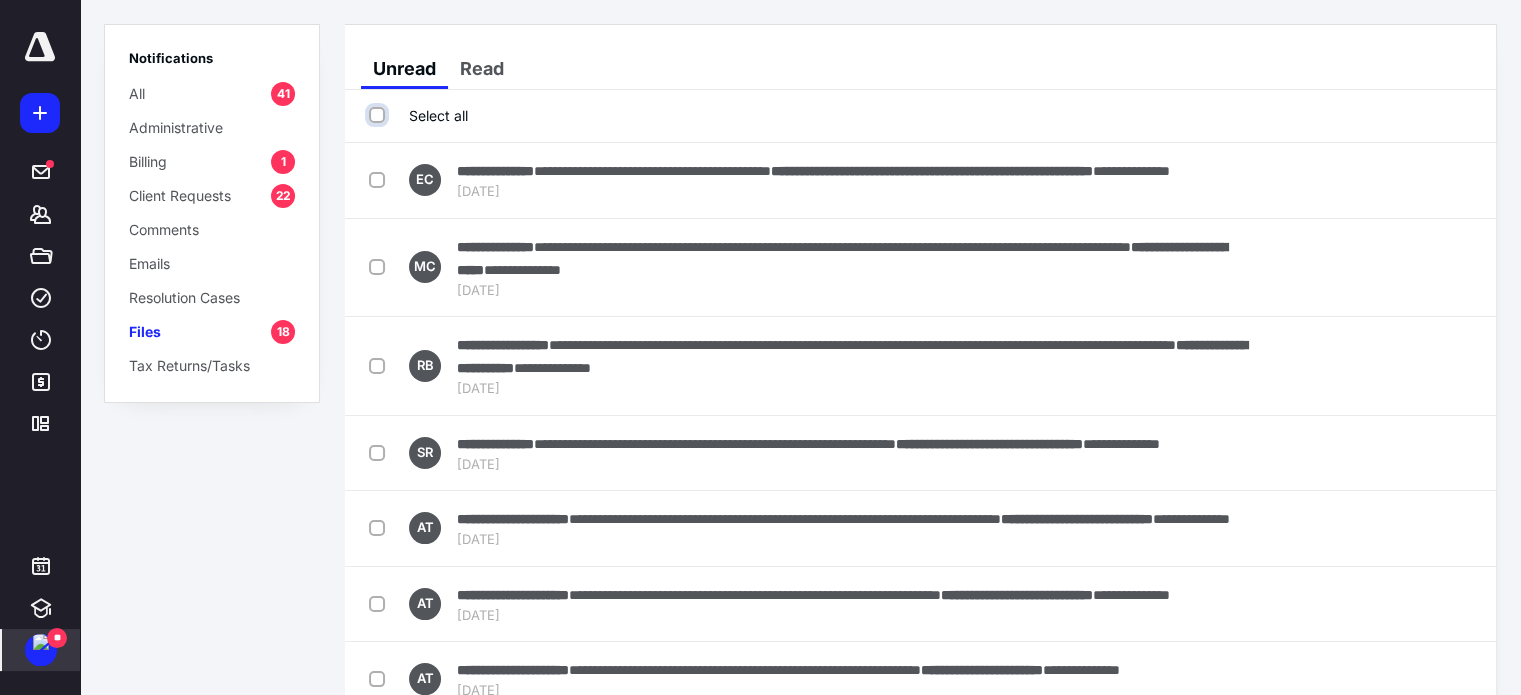 click on "Select all" at bounding box center (379, 115) 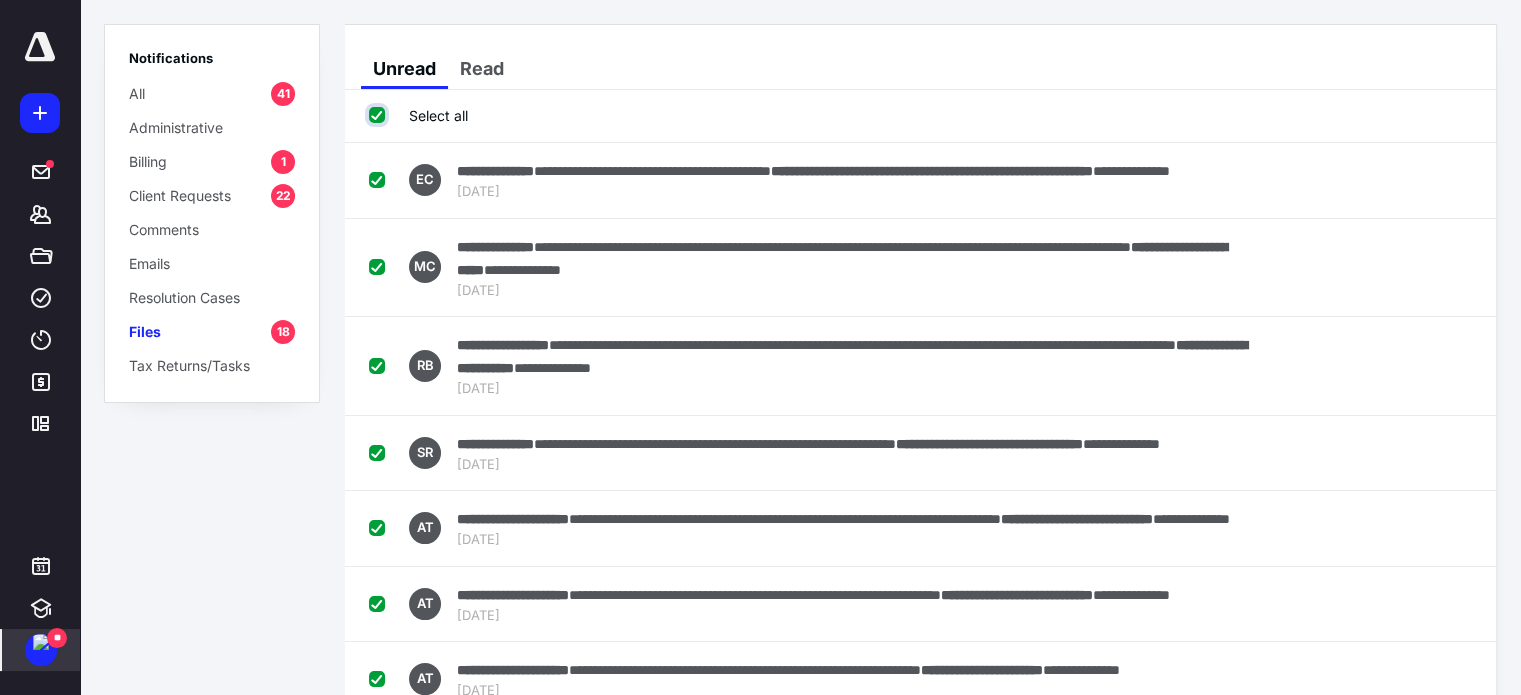 checkbox on "true" 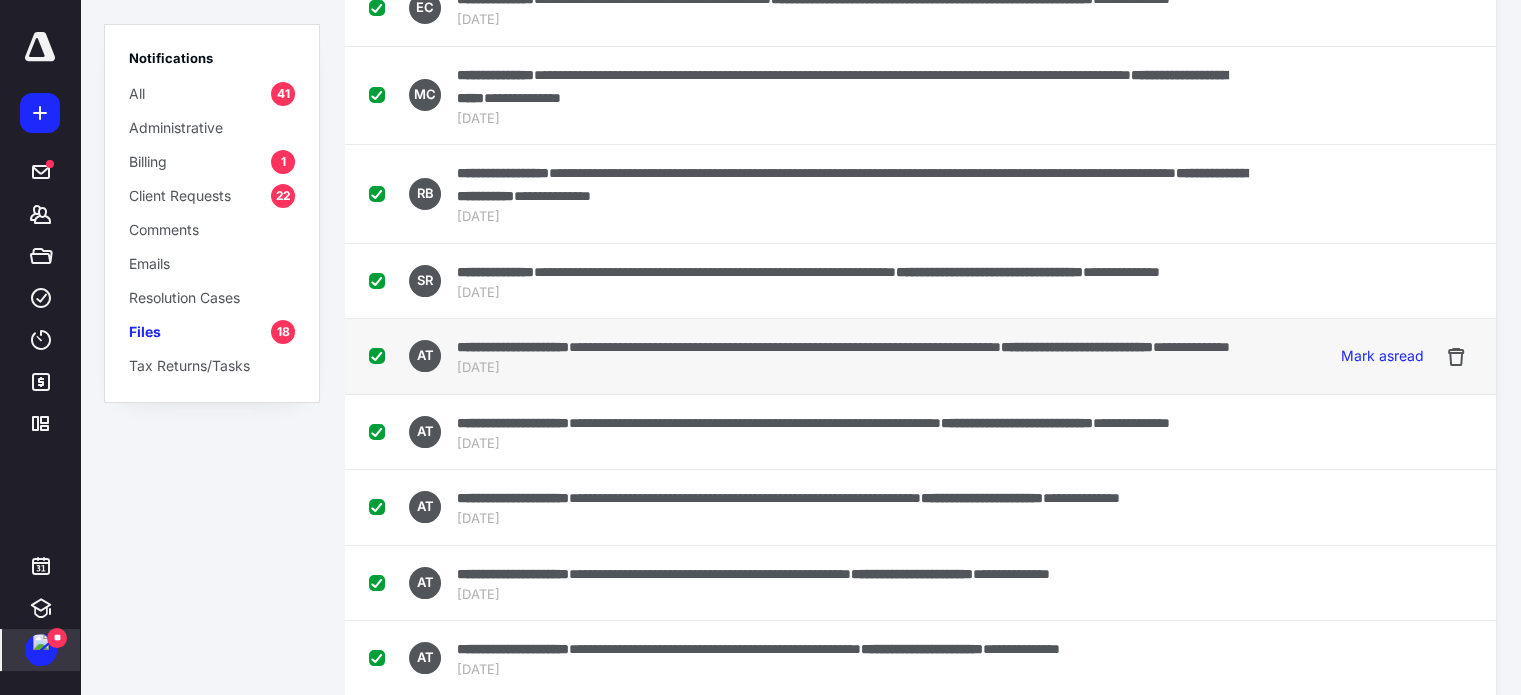 scroll, scrollTop: 0, scrollLeft: 0, axis: both 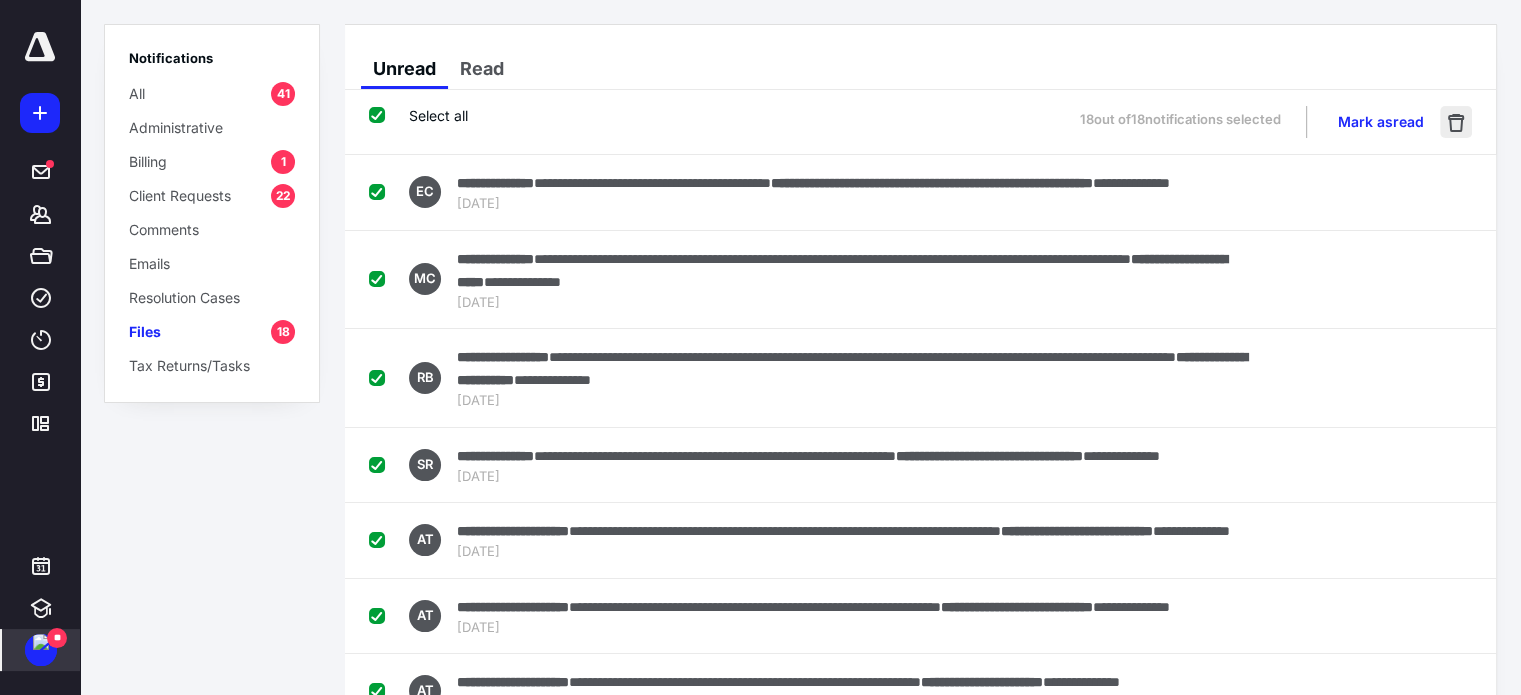 click at bounding box center (1456, 122) 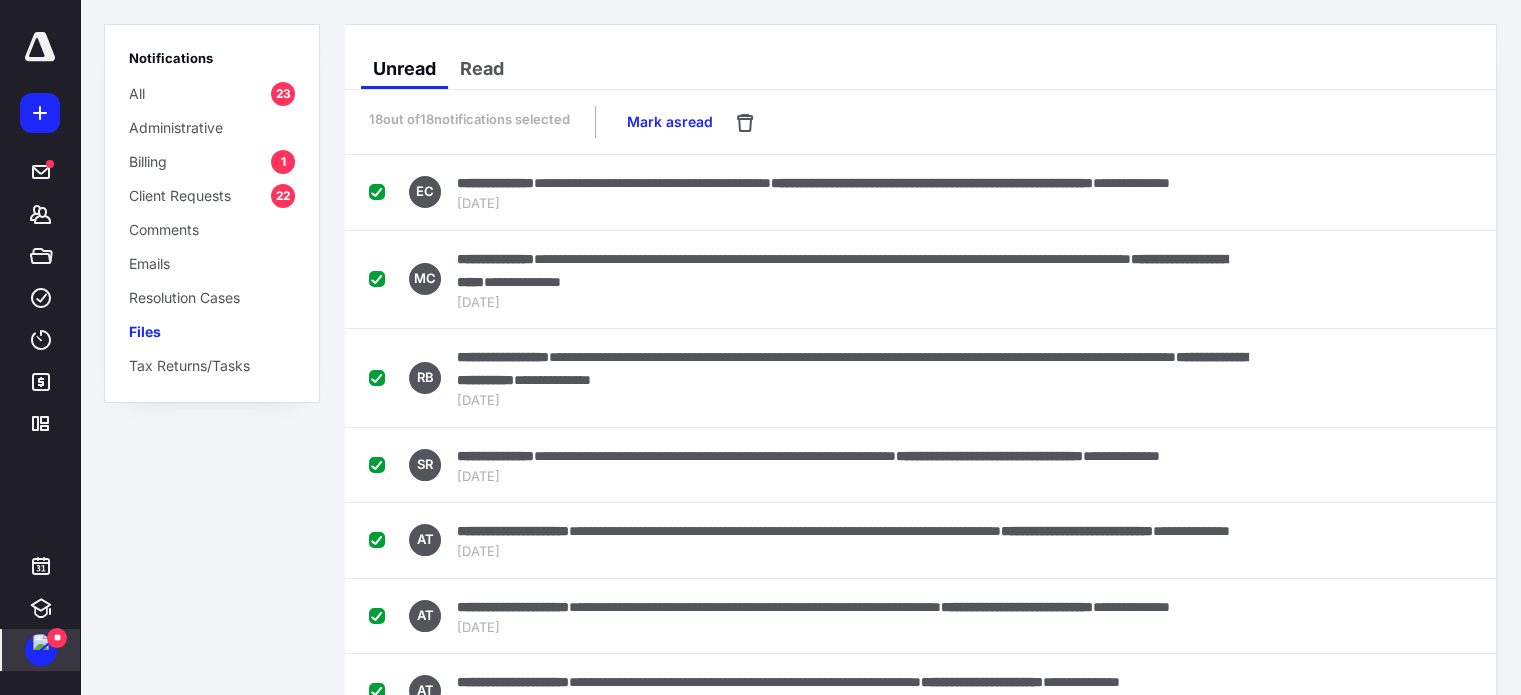 click on "Client Requests" at bounding box center [180, 195] 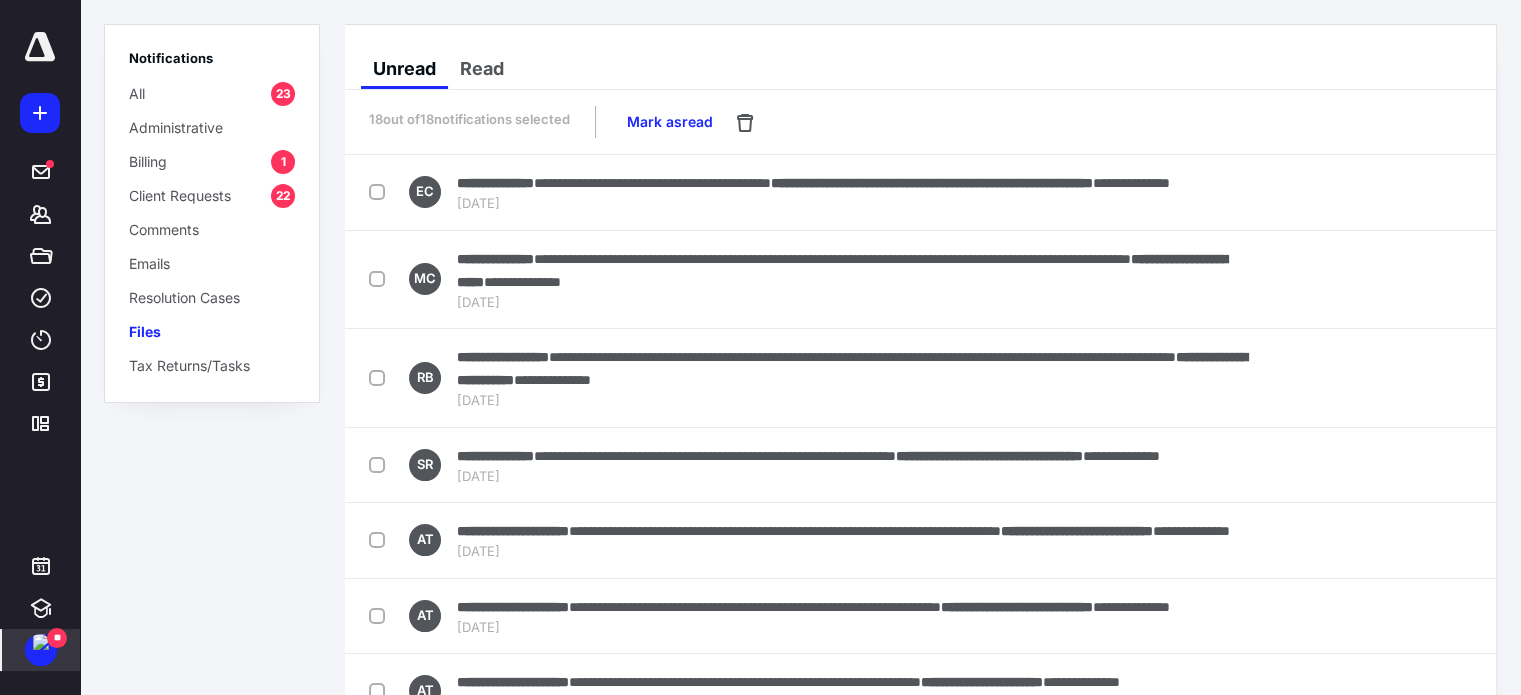 checkbox on "false" 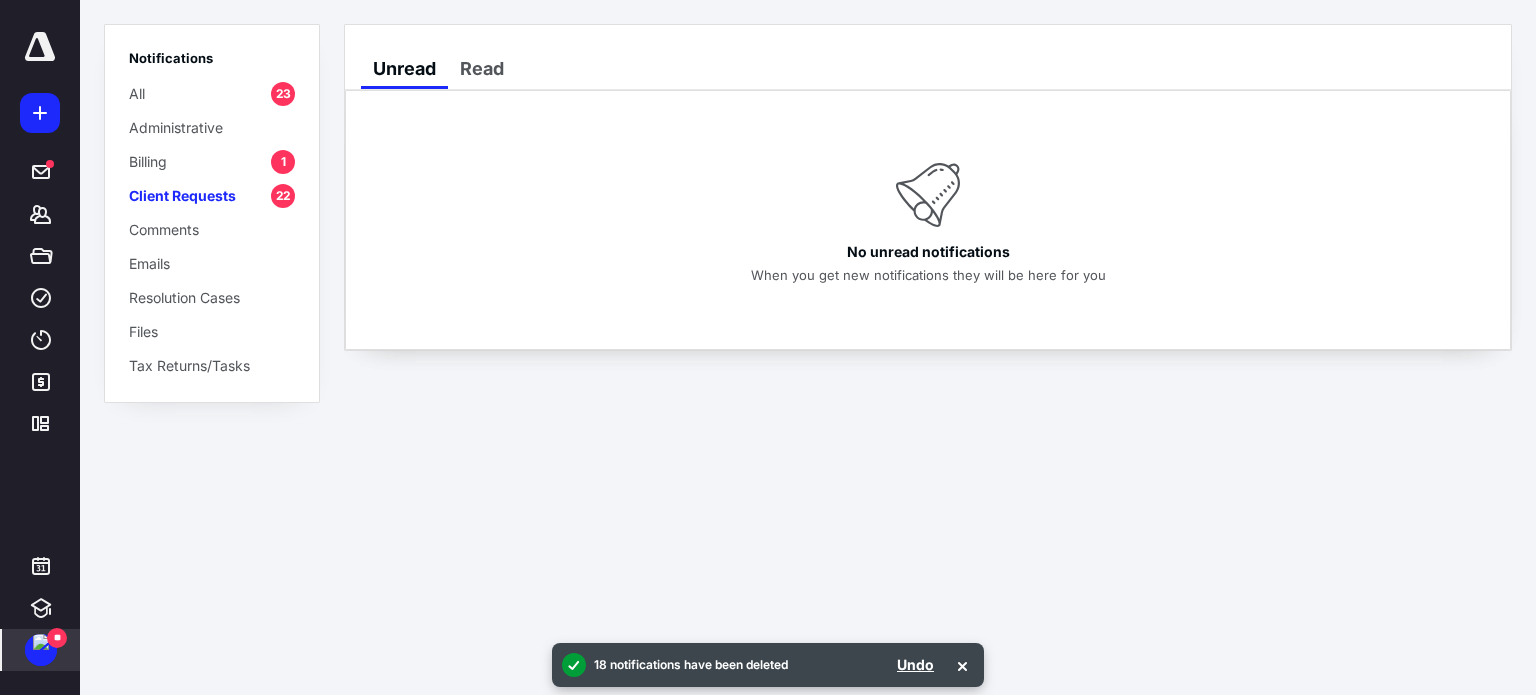 click on "Client Requests" at bounding box center [182, 195] 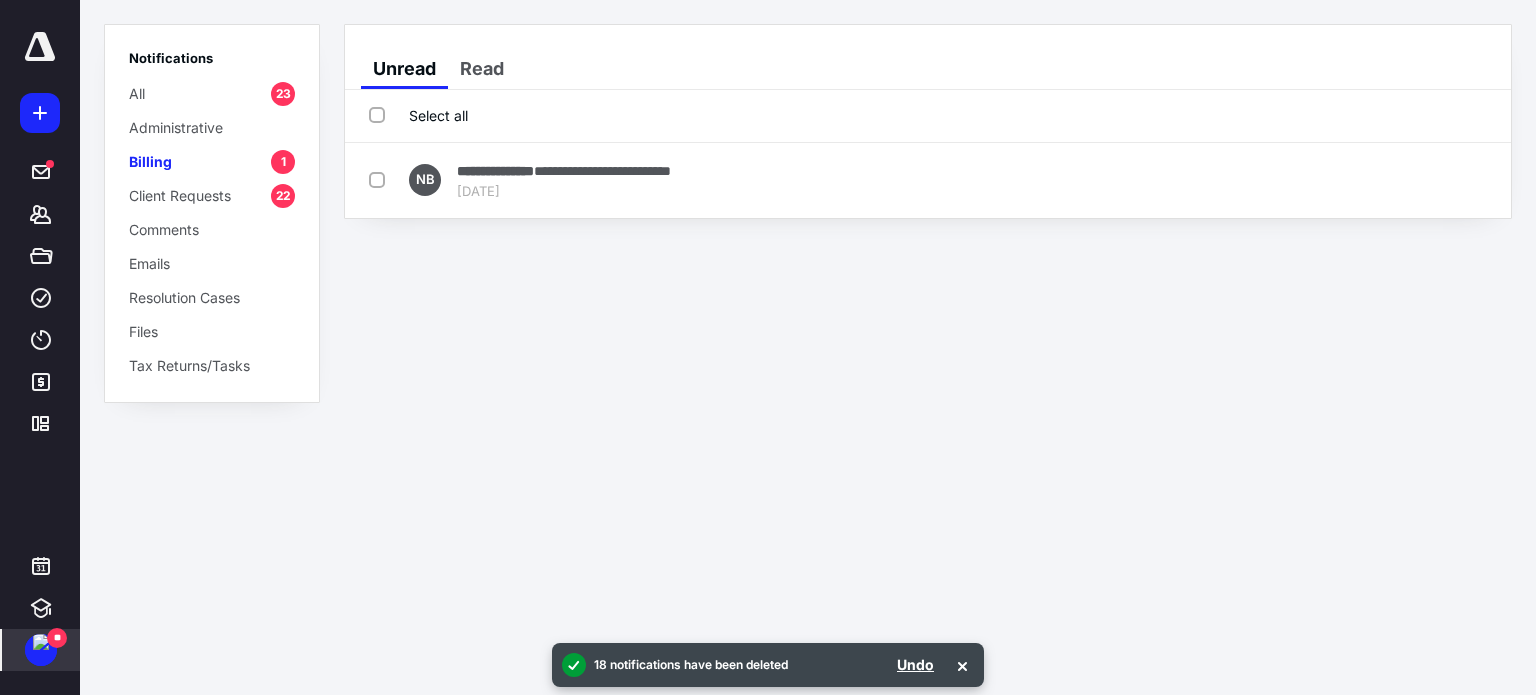 click on "Client Requests" at bounding box center [180, 195] 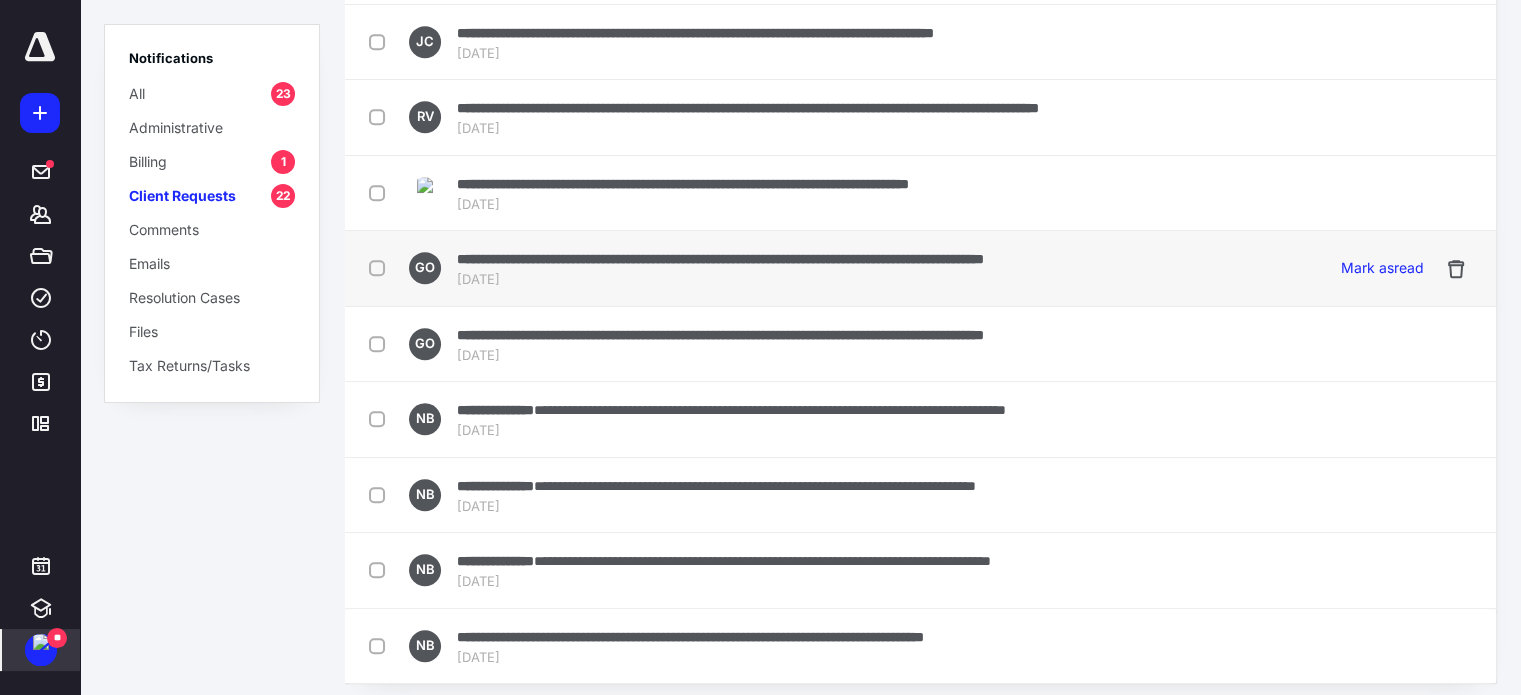 scroll, scrollTop: 1125, scrollLeft: 0, axis: vertical 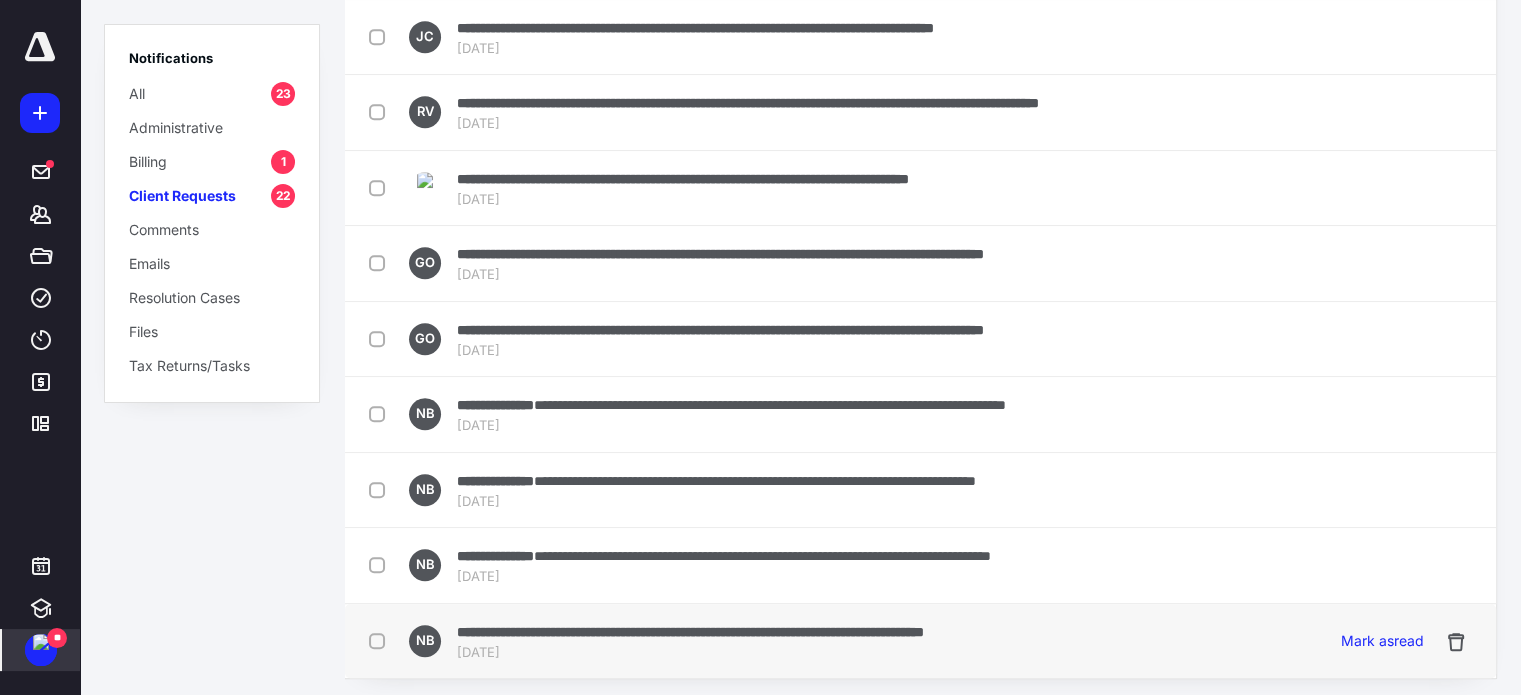click on "**********" at bounding box center (690, 632) 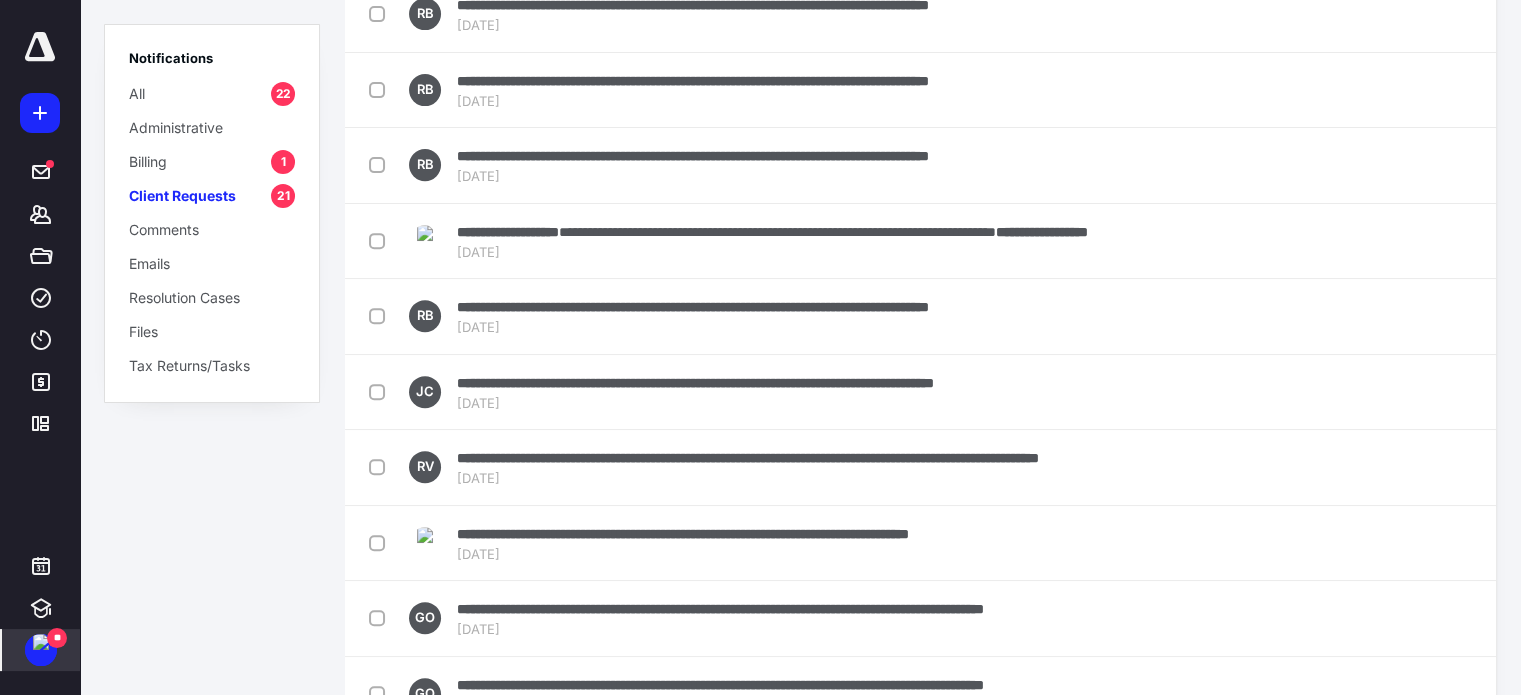 scroll, scrollTop: 433, scrollLeft: 0, axis: vertical 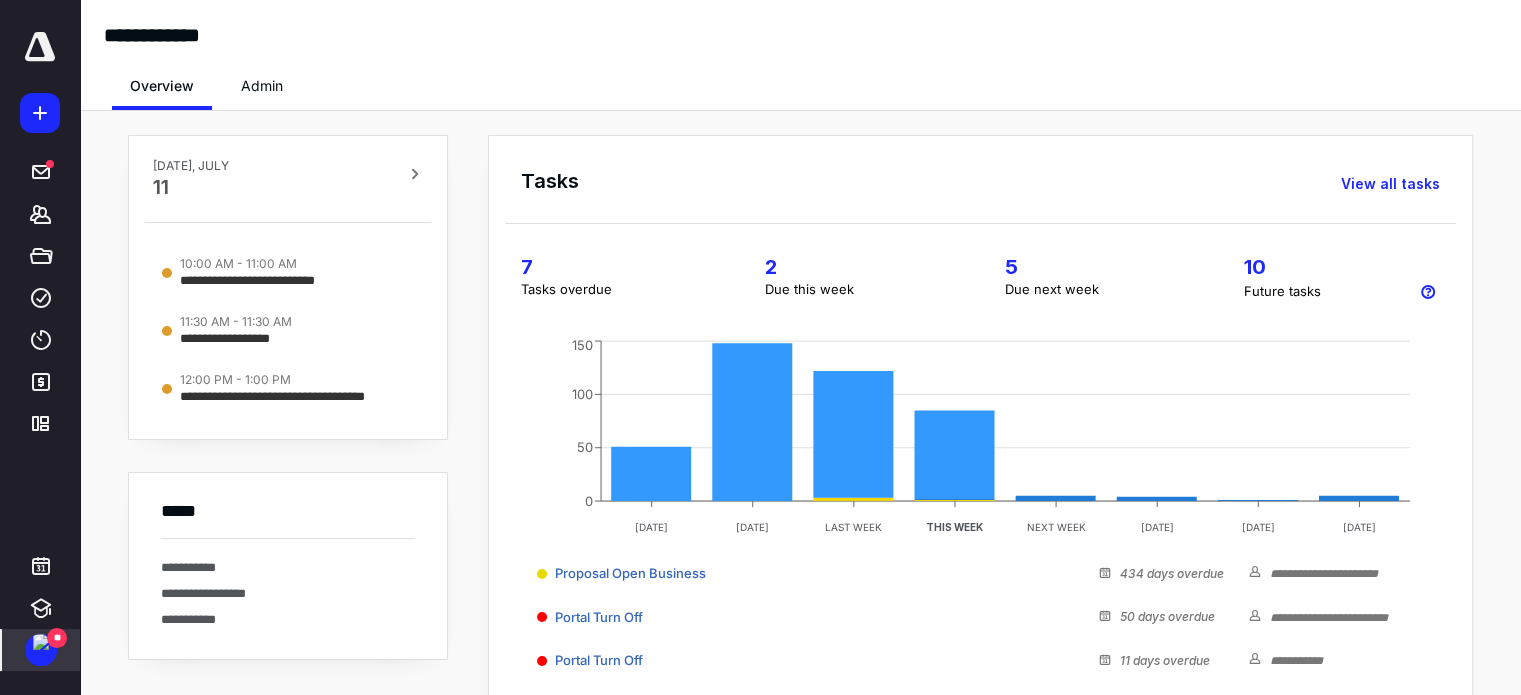 click at bounding box center (41, 642) 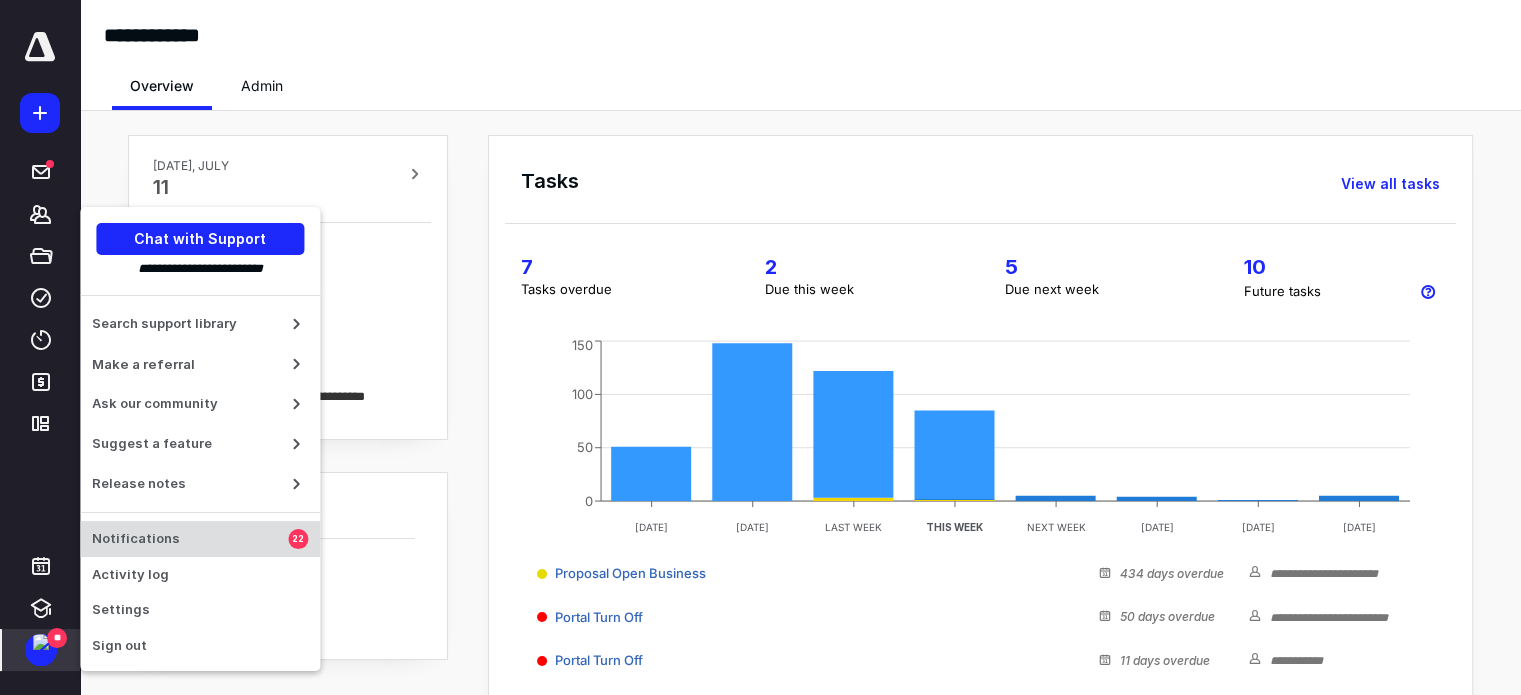 click on "Notifications" at bounding box center (190, 539) 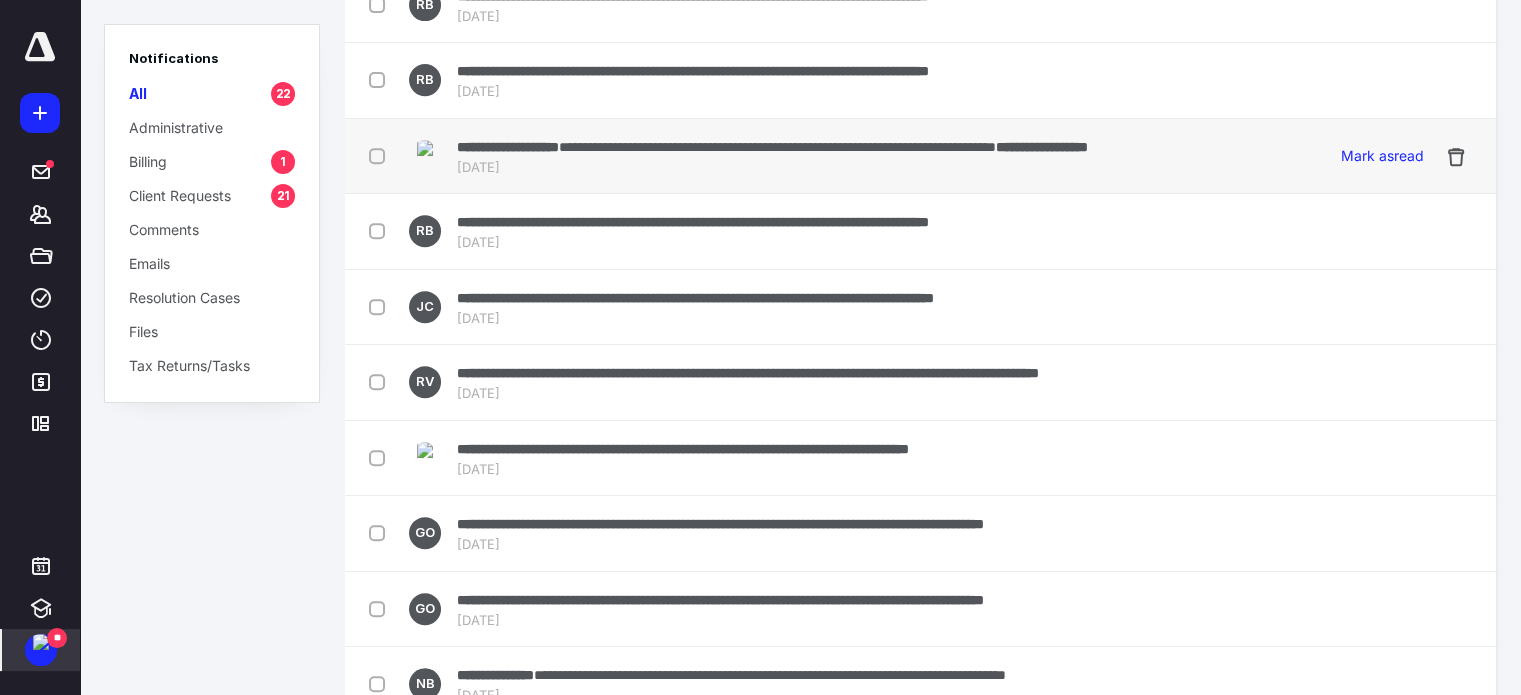 scroll, scrollTop: 1125, scrollLeft: 0, axis: vertical 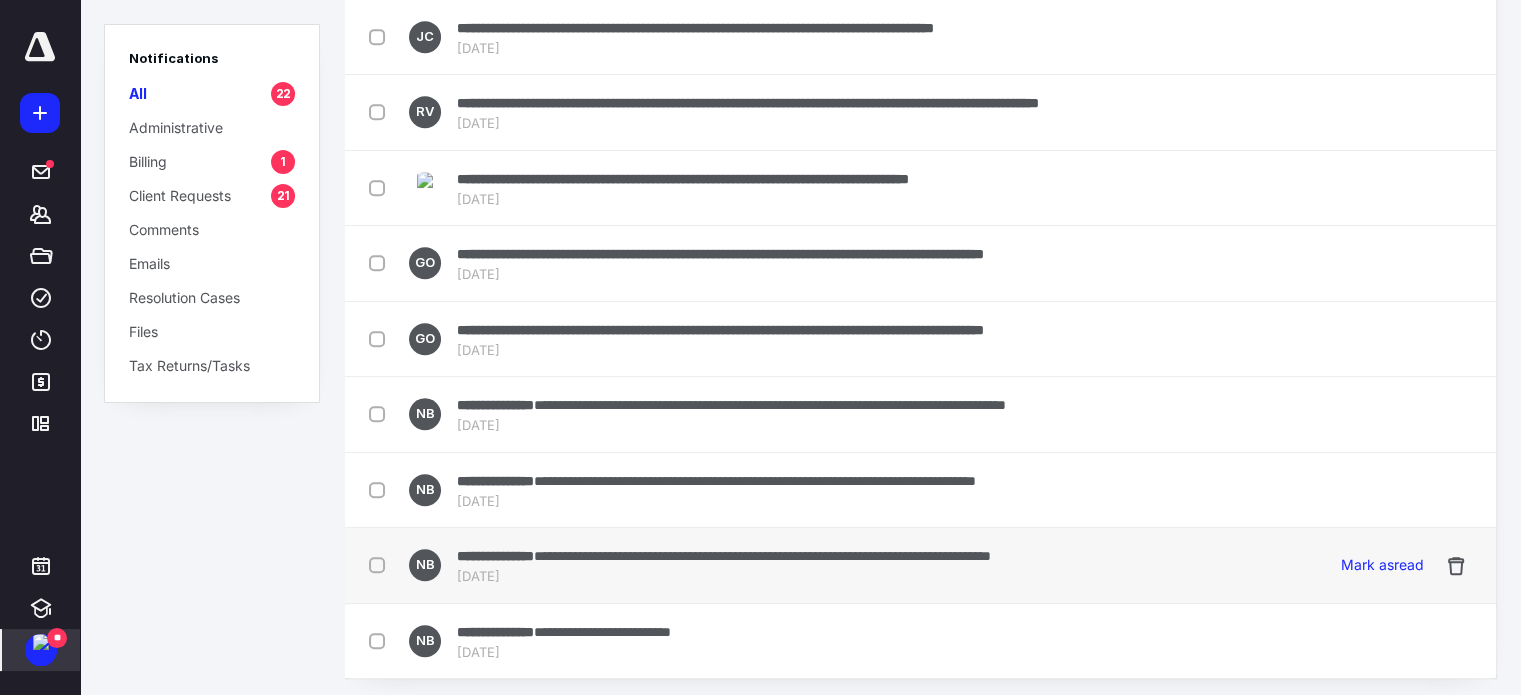 click on "**********" at bounding box center [762, 556] 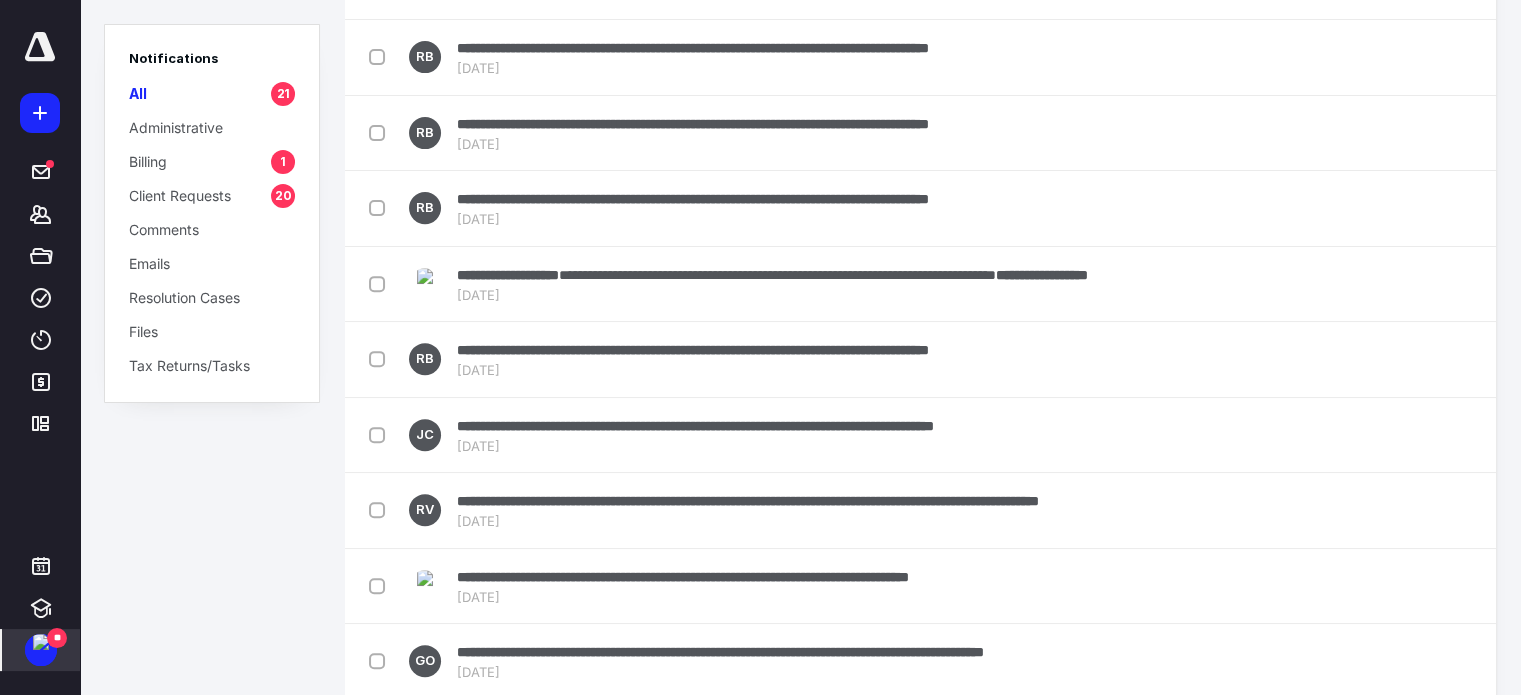 scroll, scrollTop: 385, scrollLeft: 0, axis: vertical 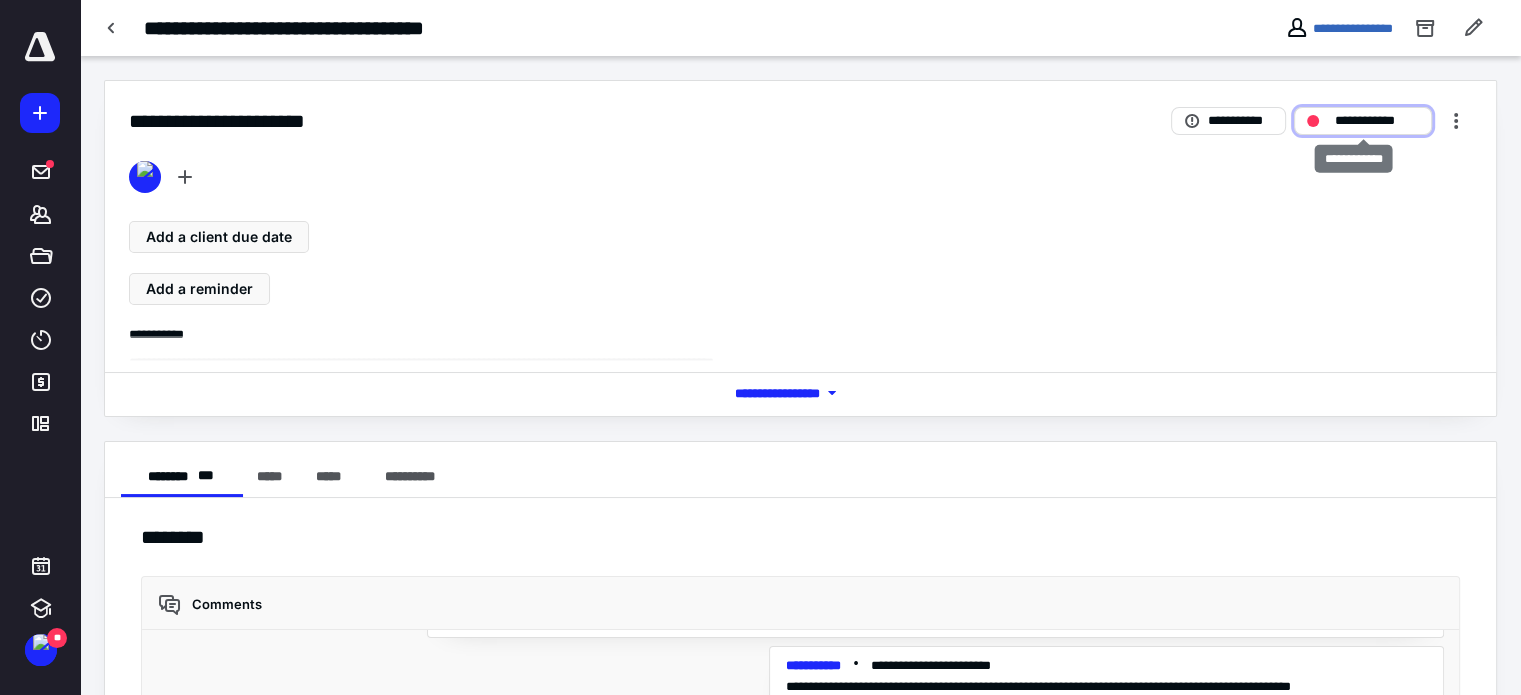 click on "**********" at bounding box center [1363, 121] 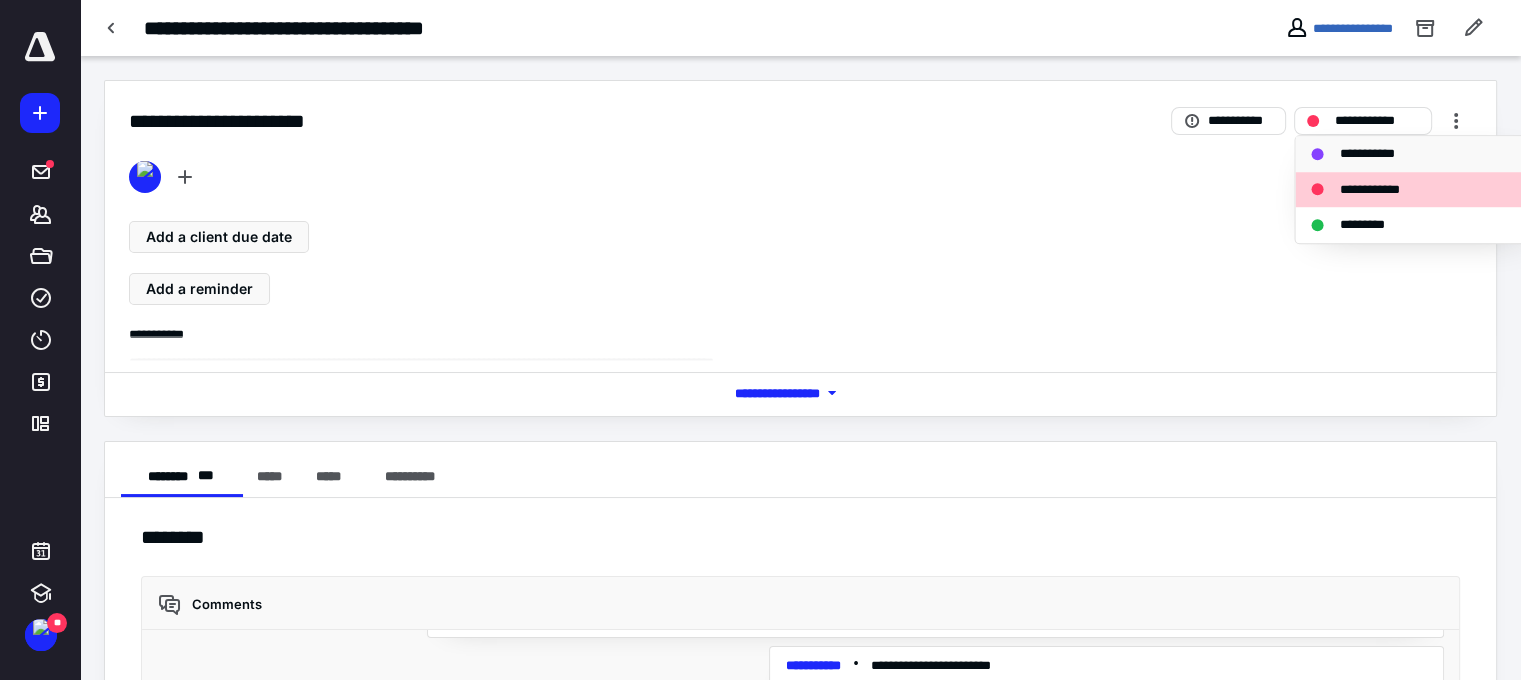 click on "**********" at bounding box center [1371, 154] 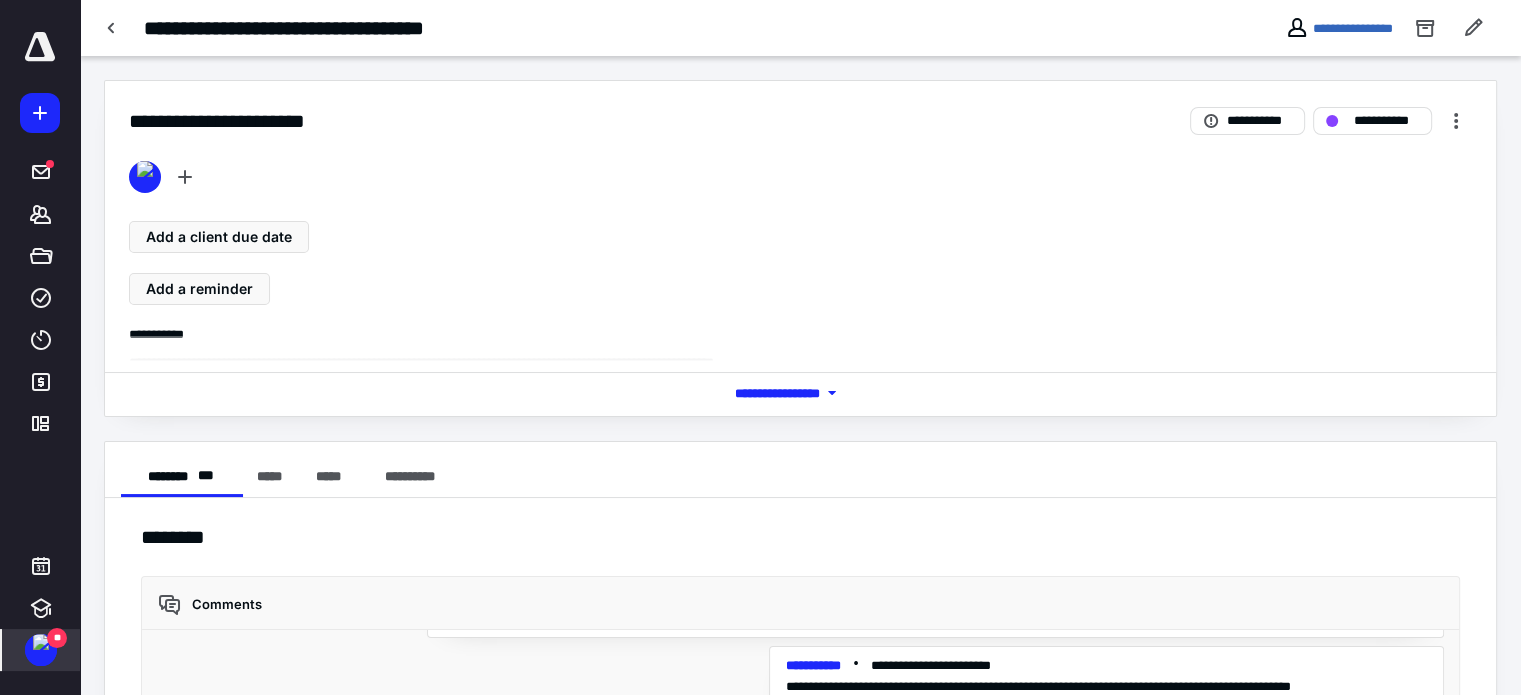 click at bounding box center [41, 642] 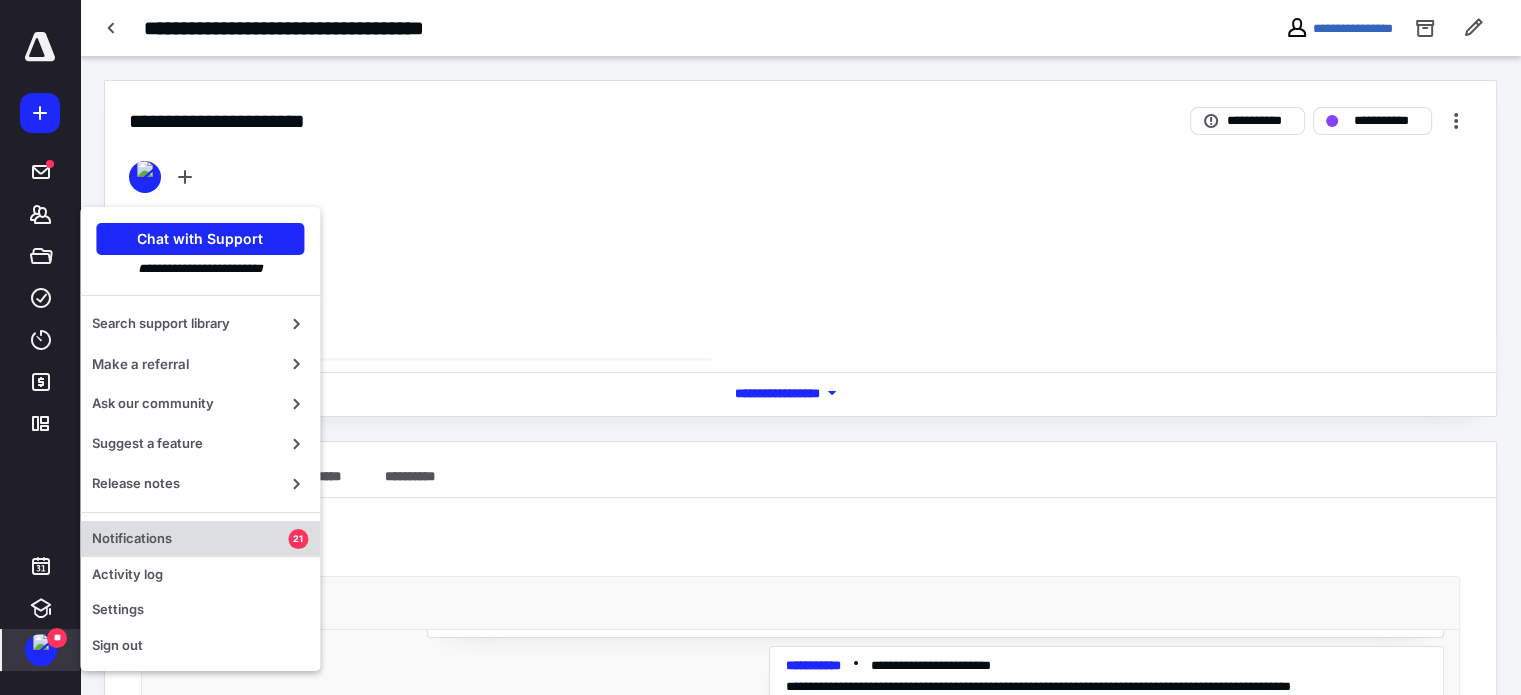 click on "Notifications" at bounding box center [190, 539] 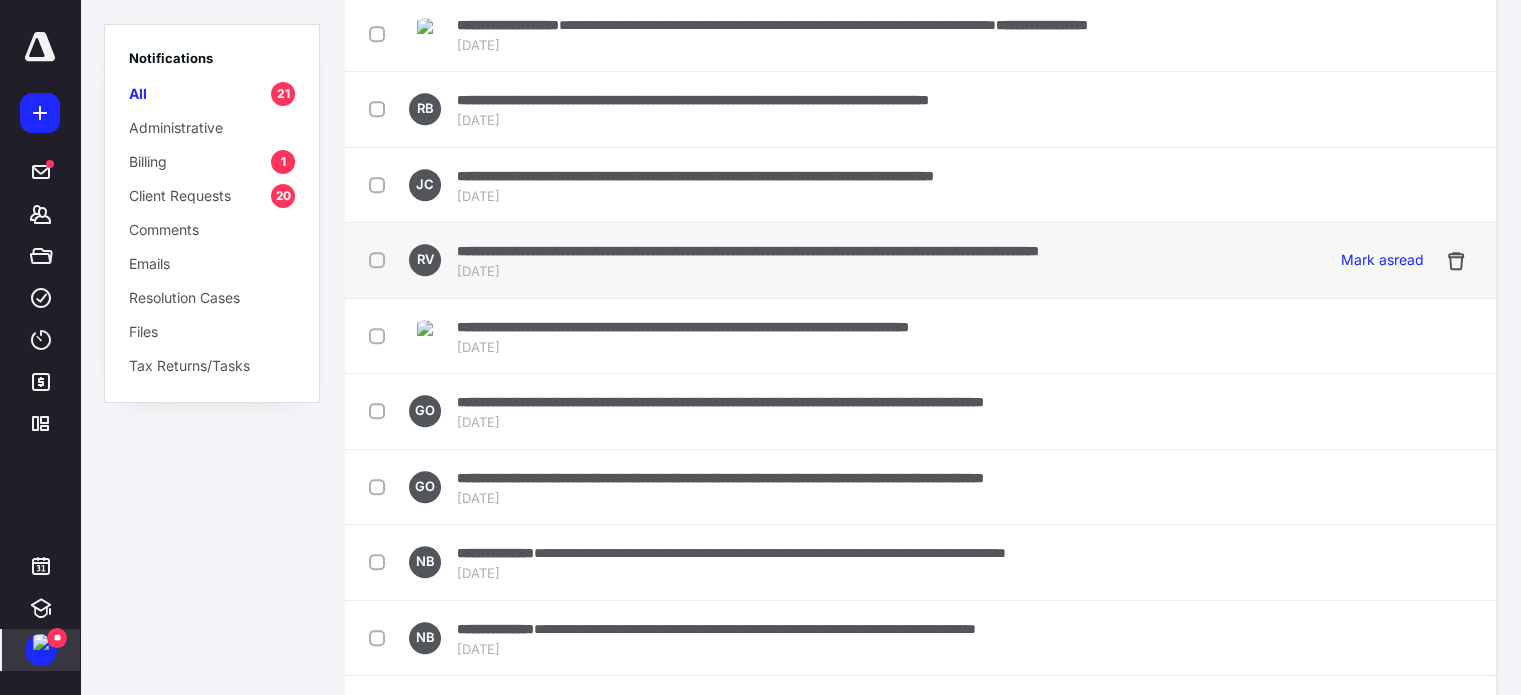 scroll, scrollTop: 1052, scrollLeft: 0, axis: vertical 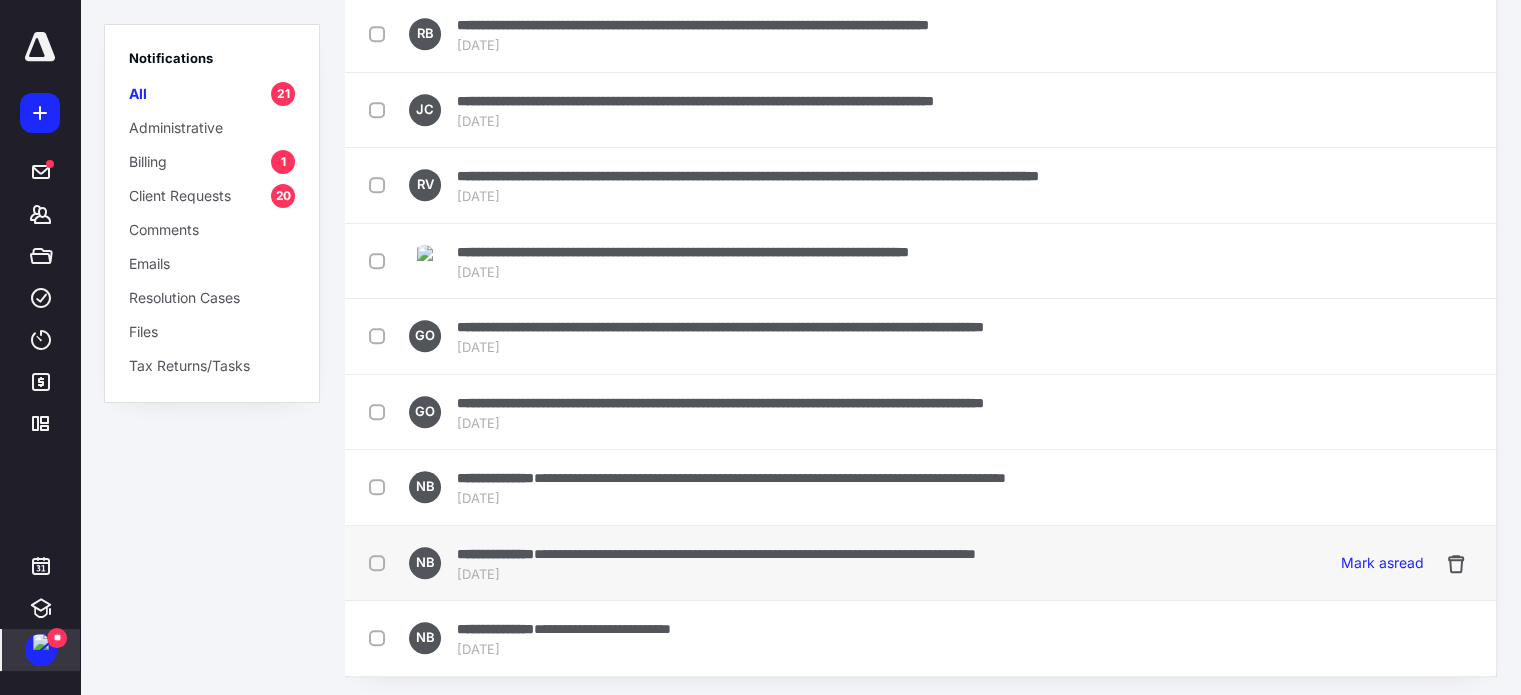 click at bounding box center (381, 562) 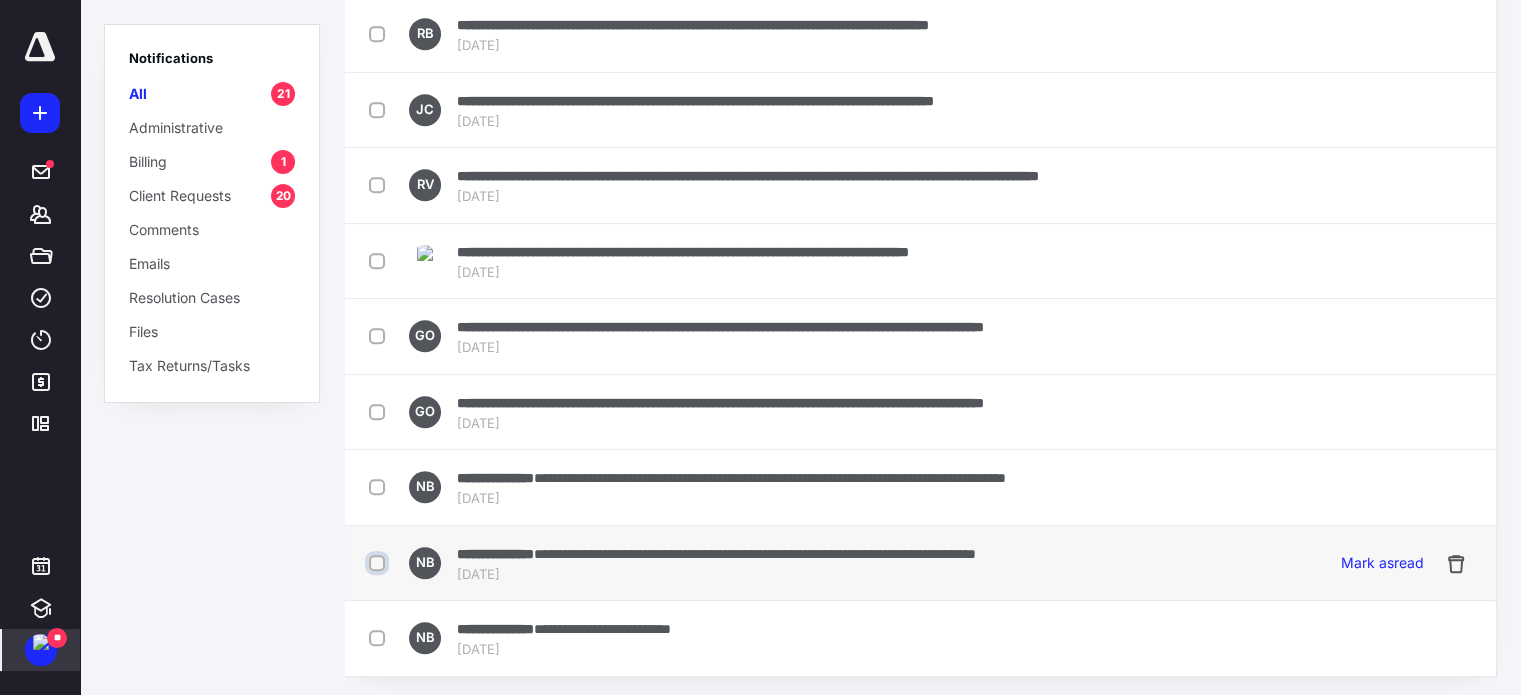 click at bounding box center [379, 563] 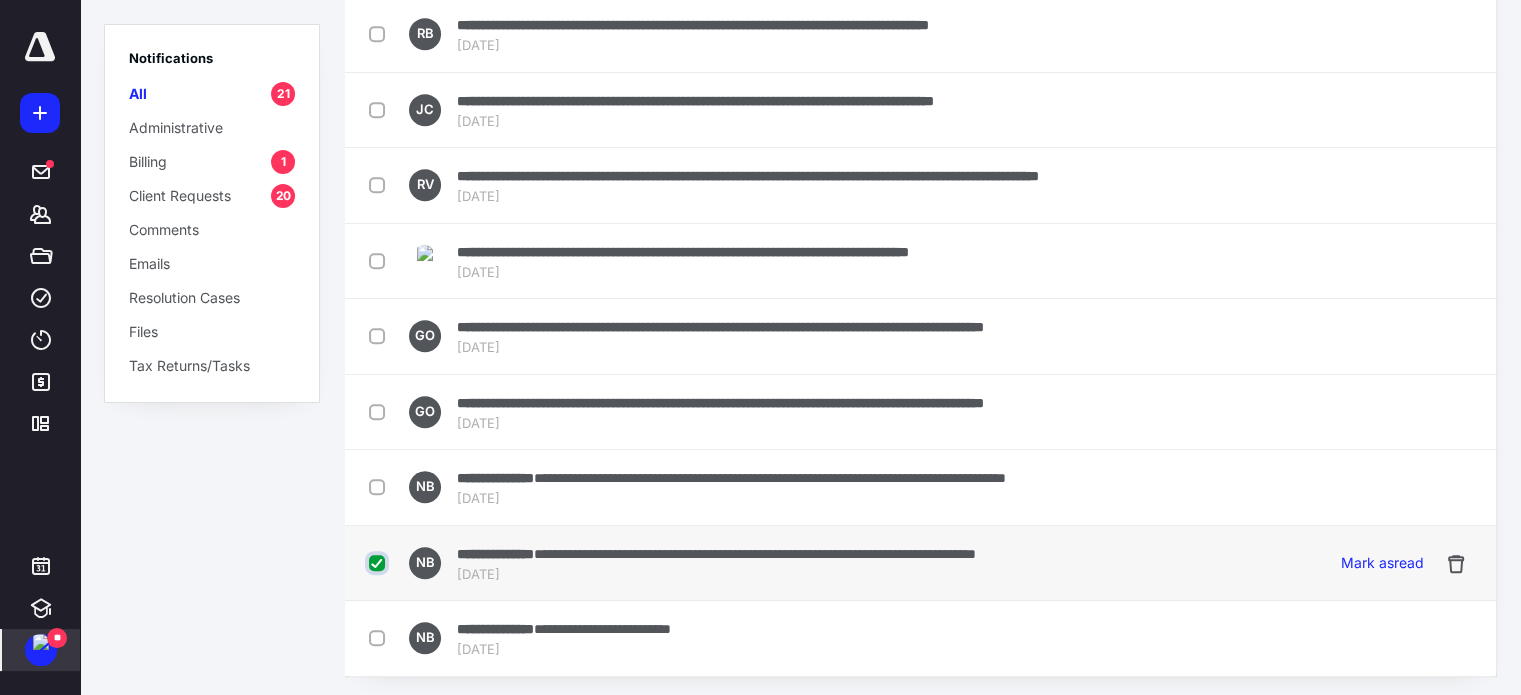 checkbox on "true" 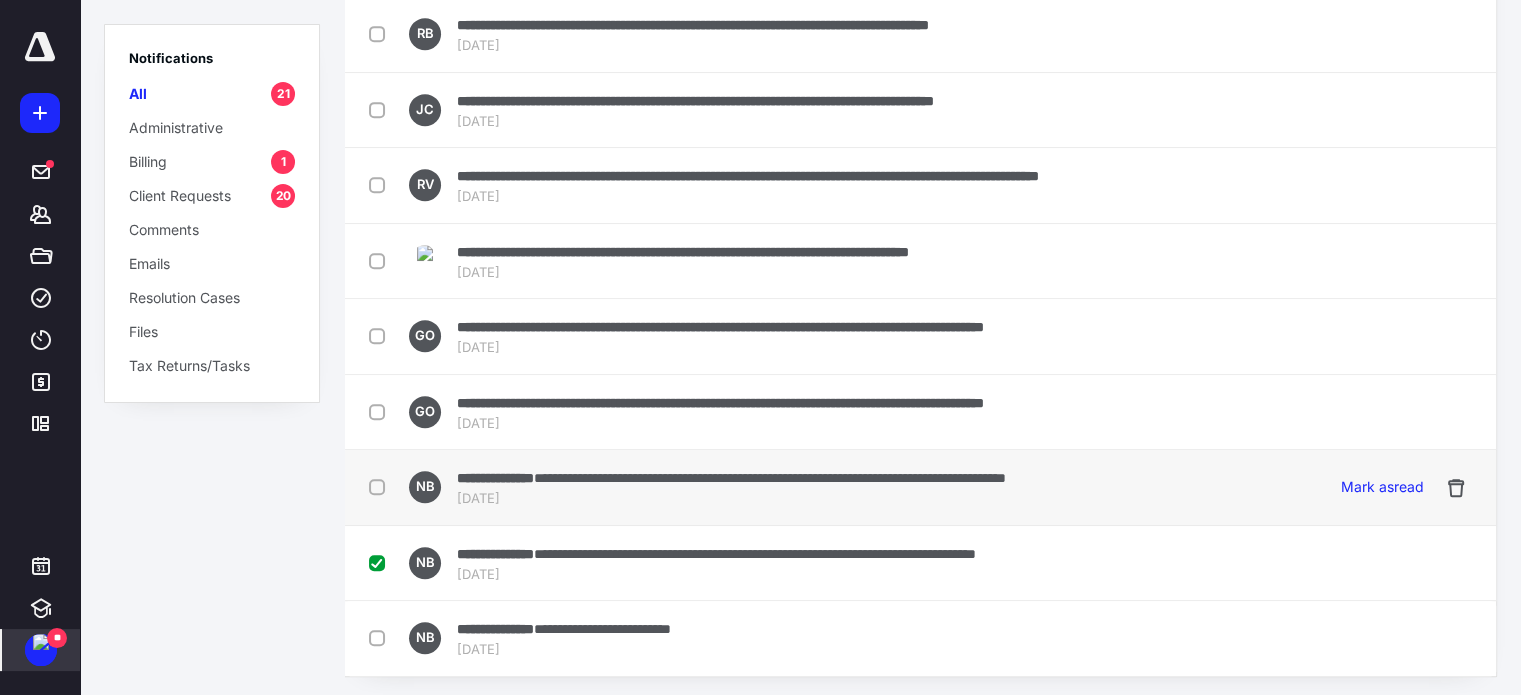 click at bounding box center [381, 486] 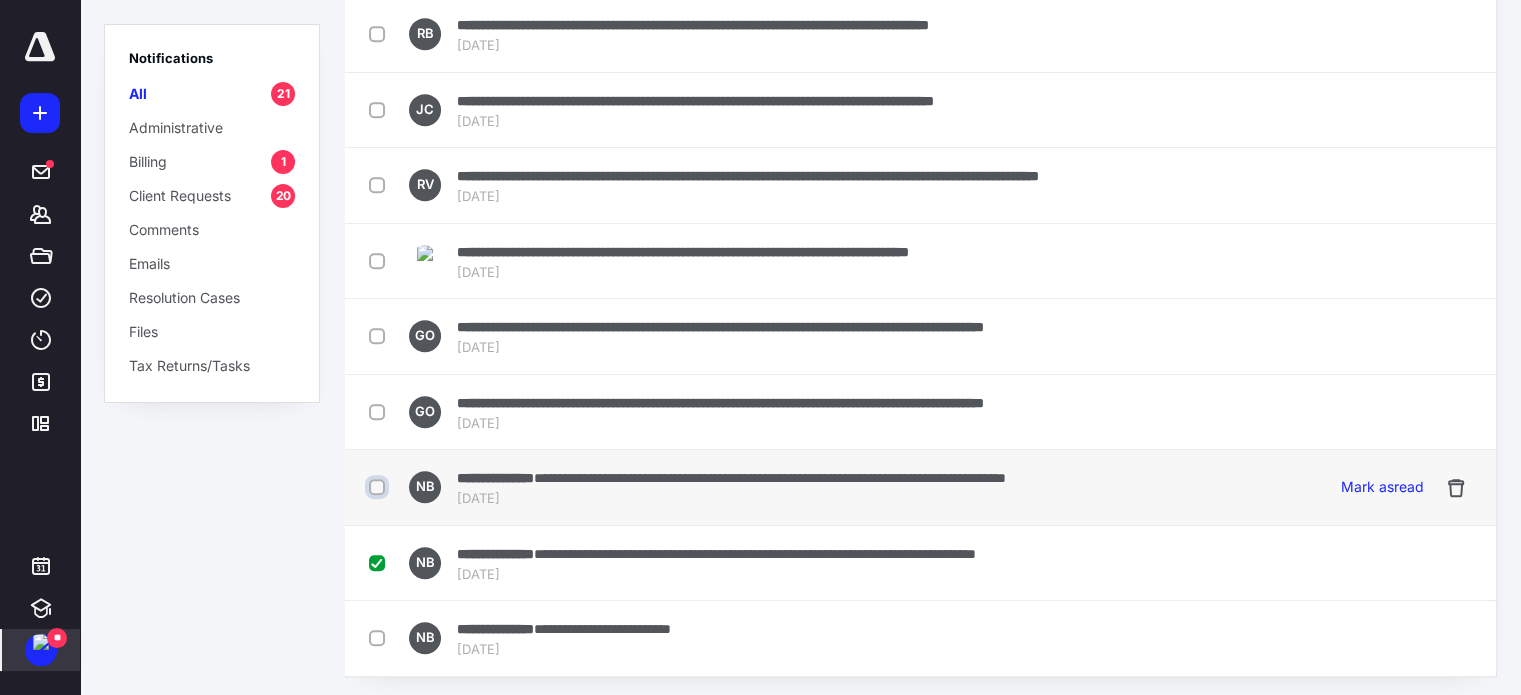 click at bounding box center (379, 487) 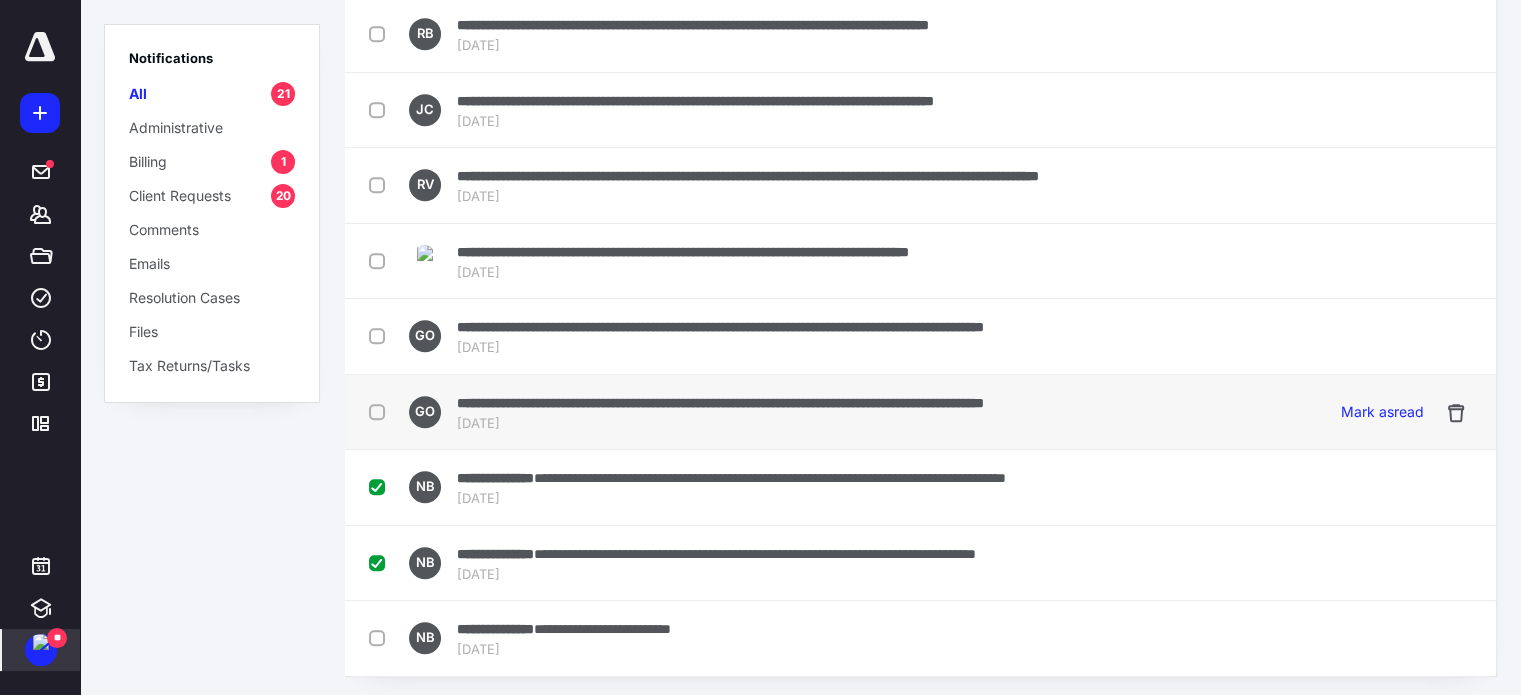 click at bounding box center (381, 411) 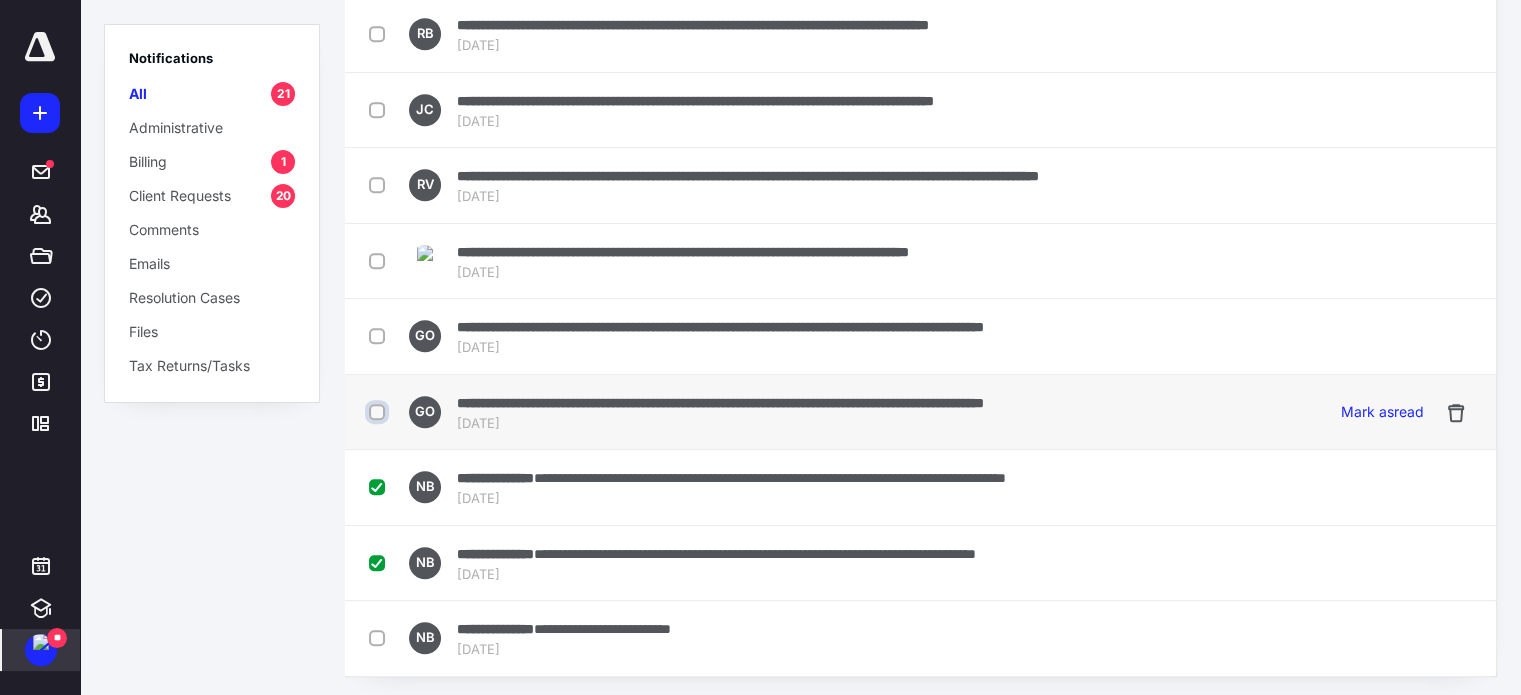 click at bounding box center [379, 412] 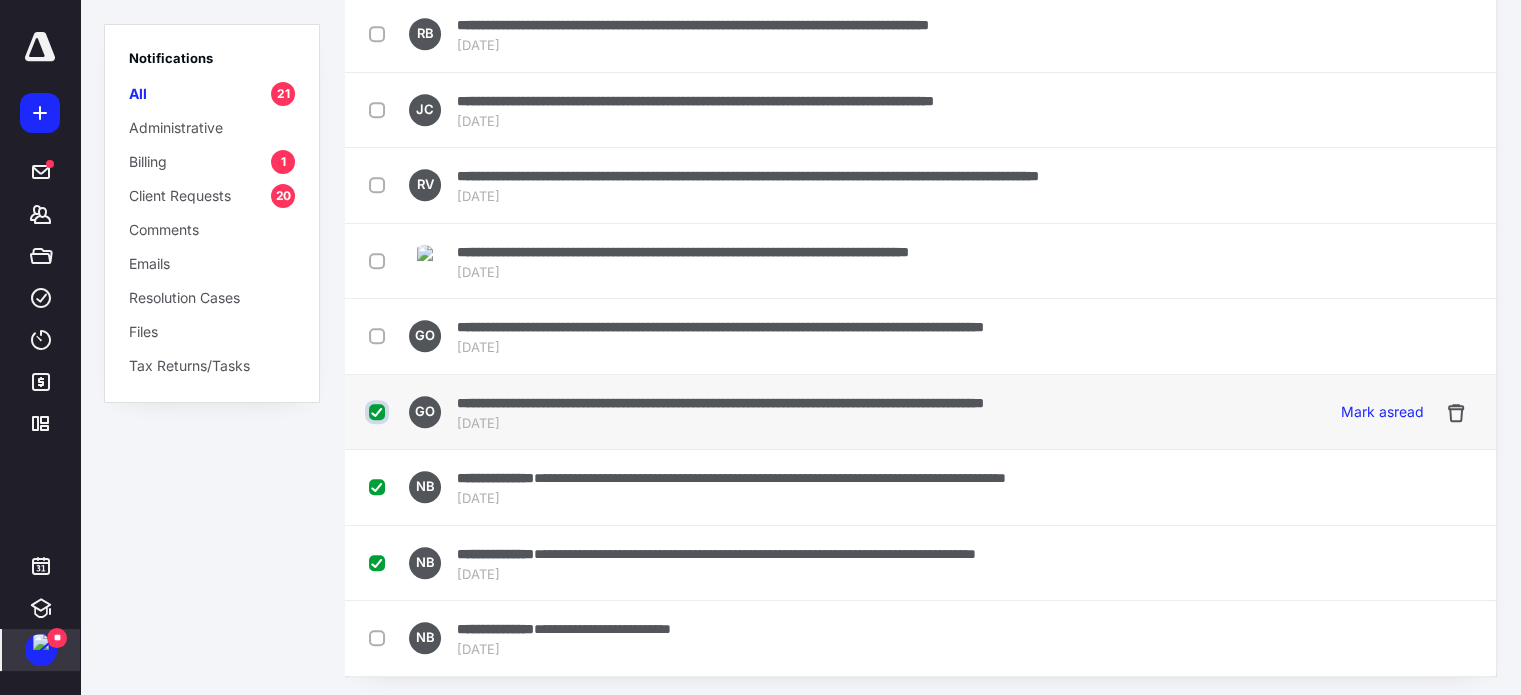 checkbox on "true" 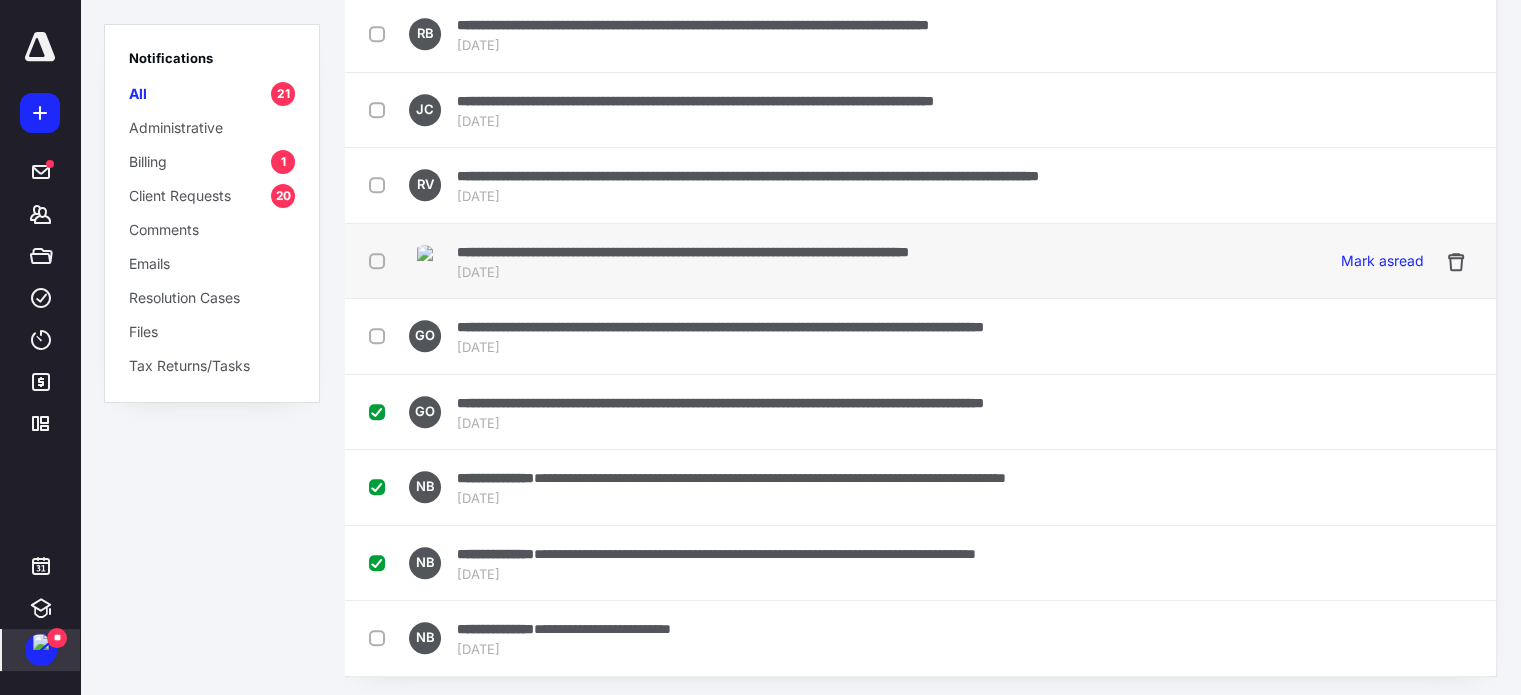 click at bounding box center (381, 260) 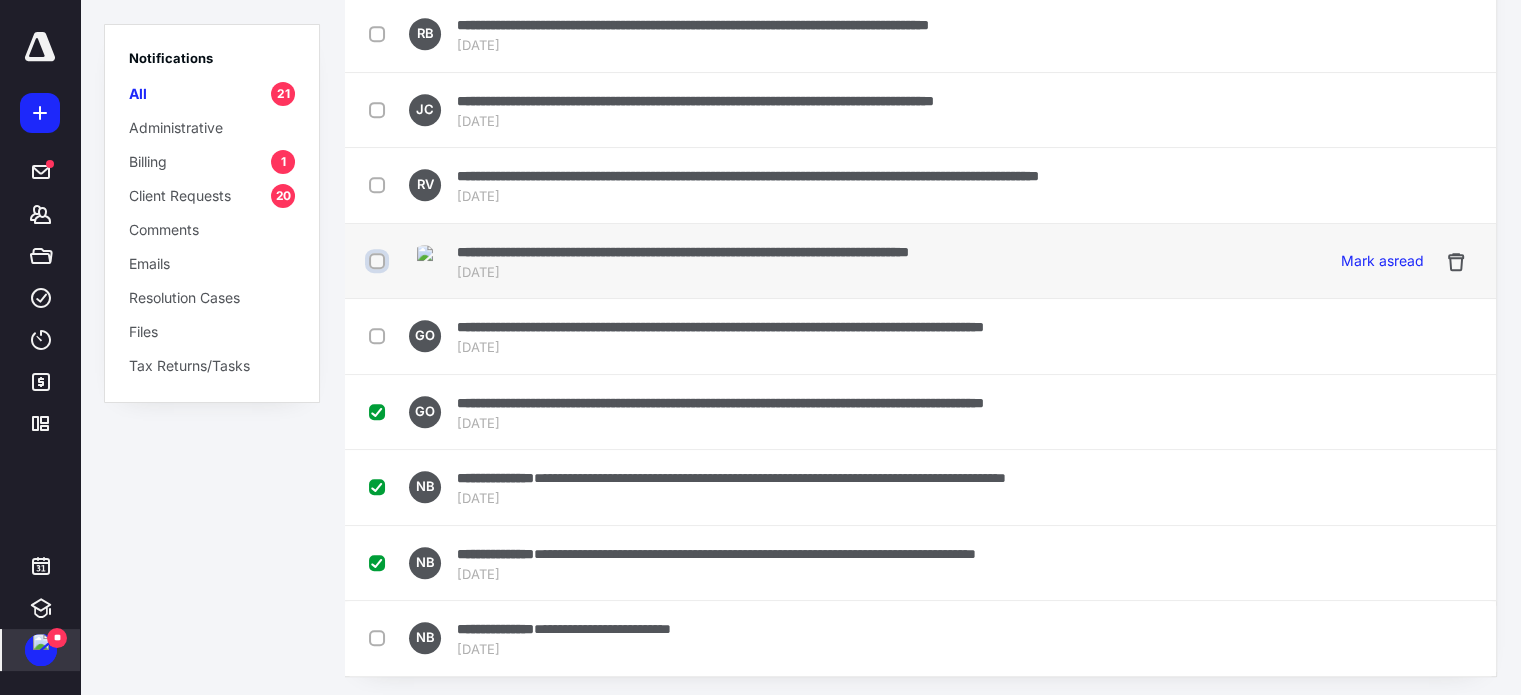 click at bounding box center [379, 261] 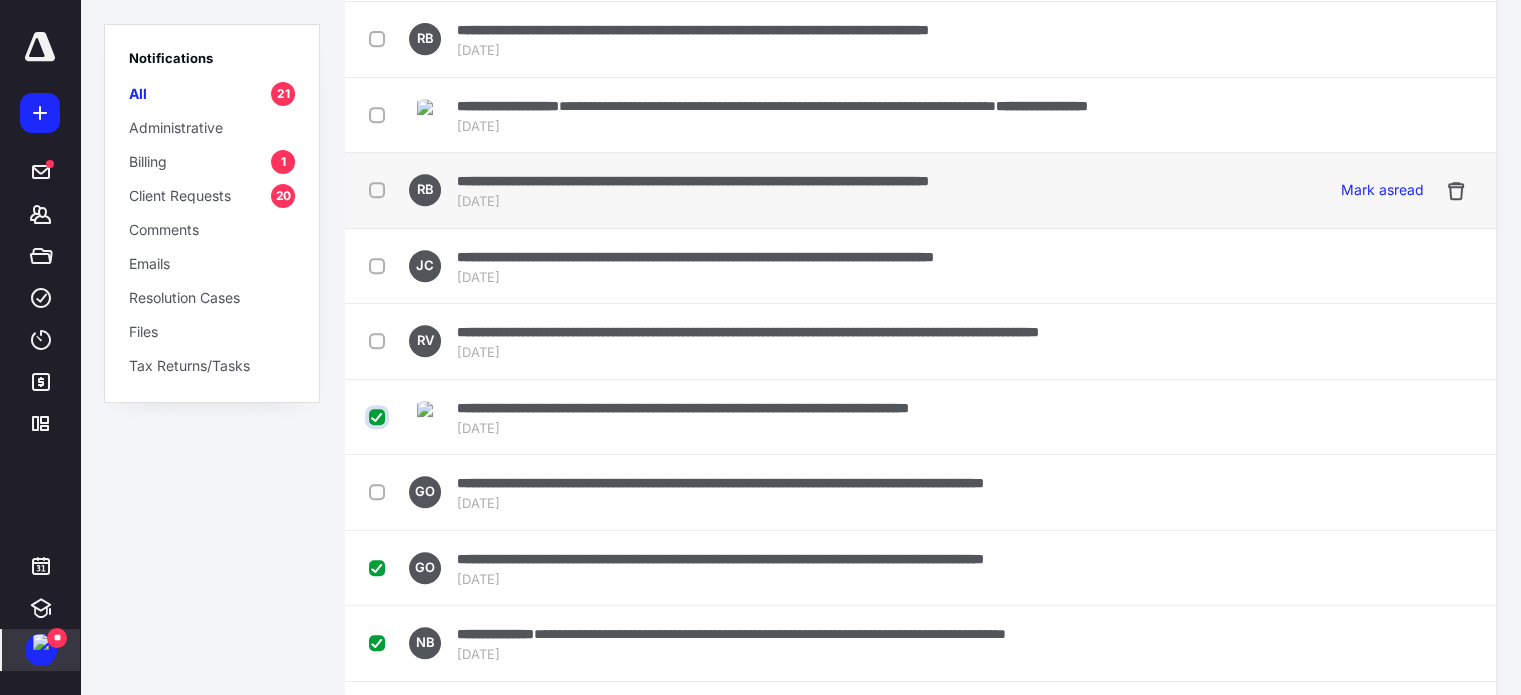 scroll, scrollTop: 564, scrollLeft: 0, axis: vertical 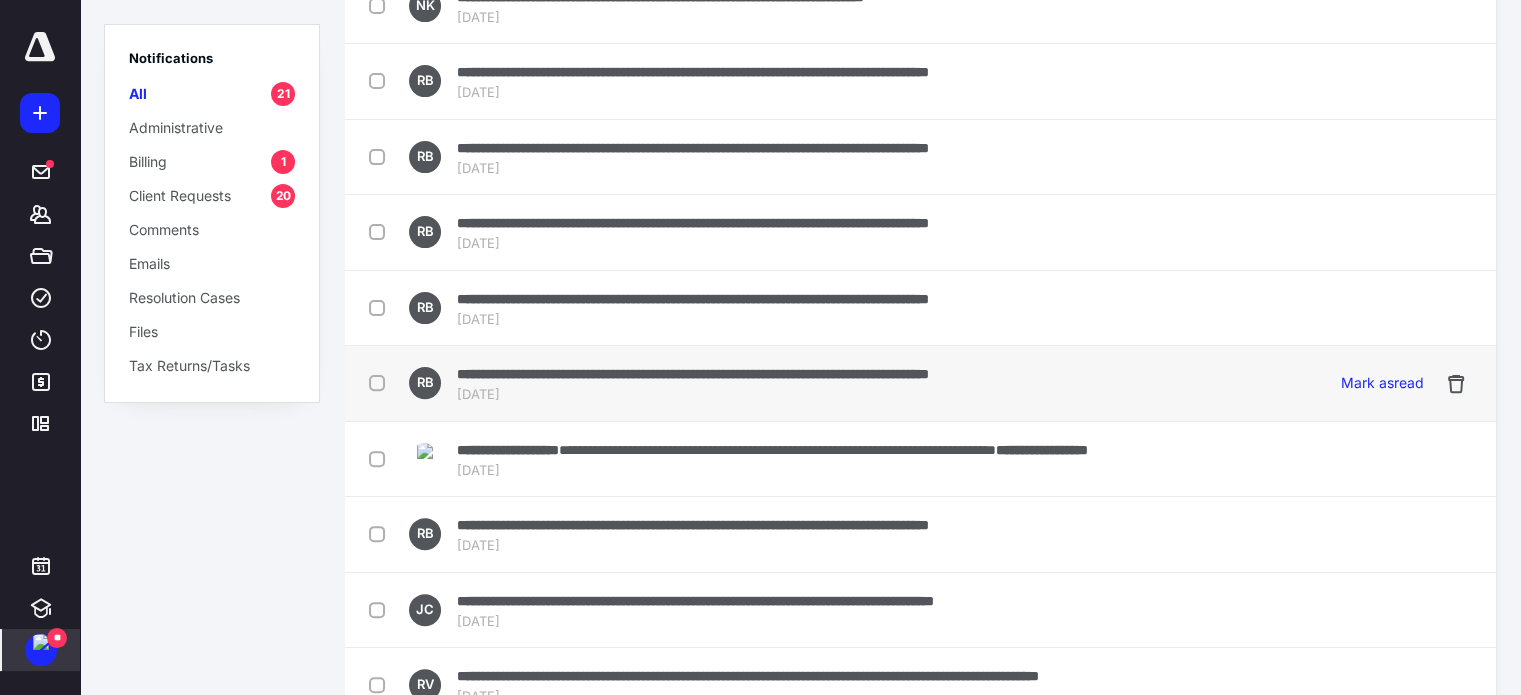 click at bounding box center (381, 382) 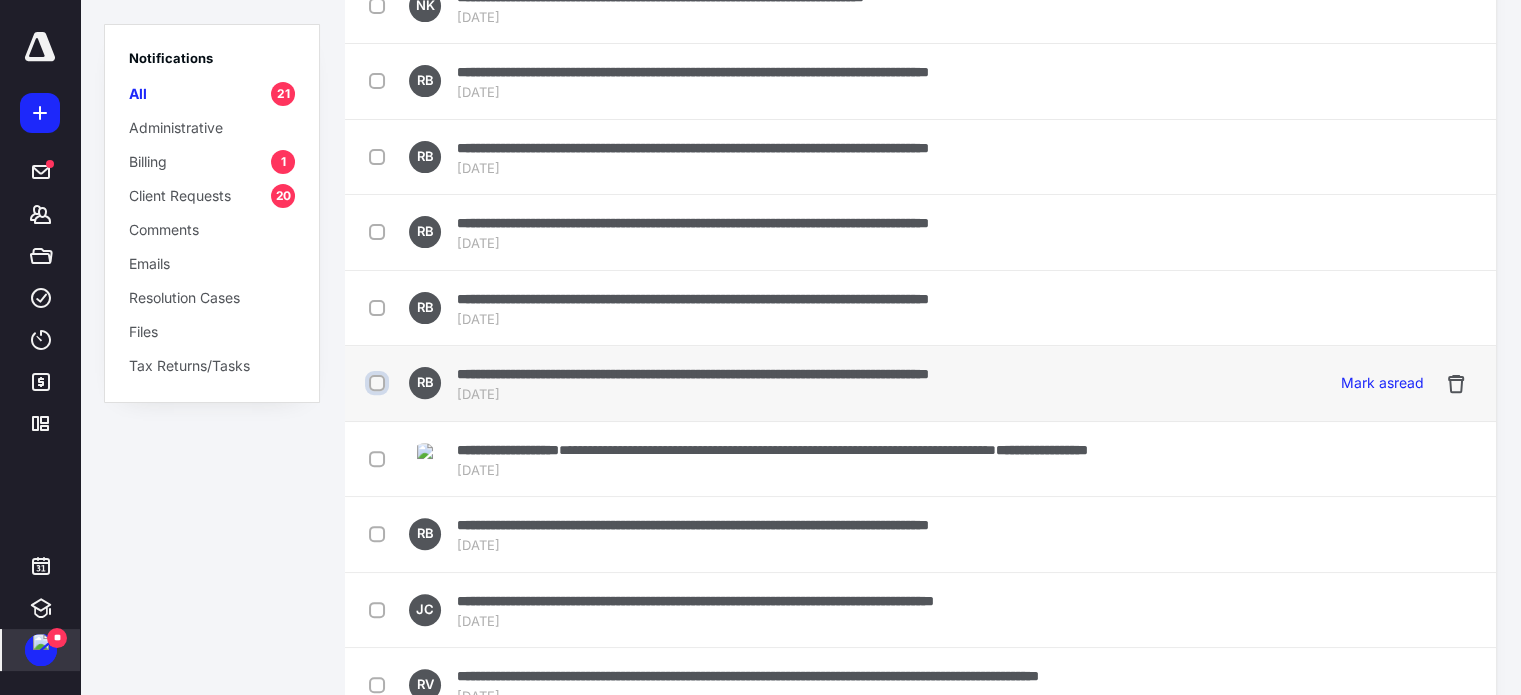 click at bounding box center (379, 383) 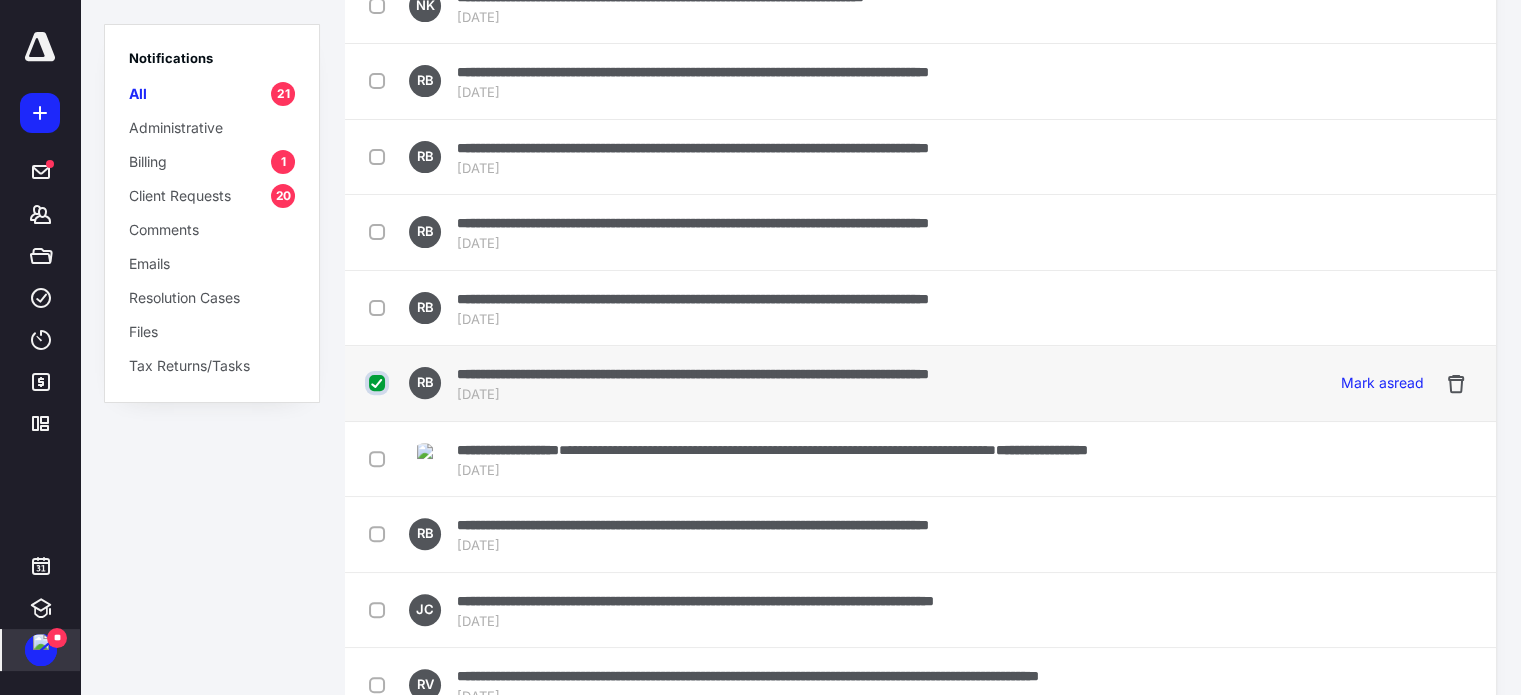 checkbox on "true" 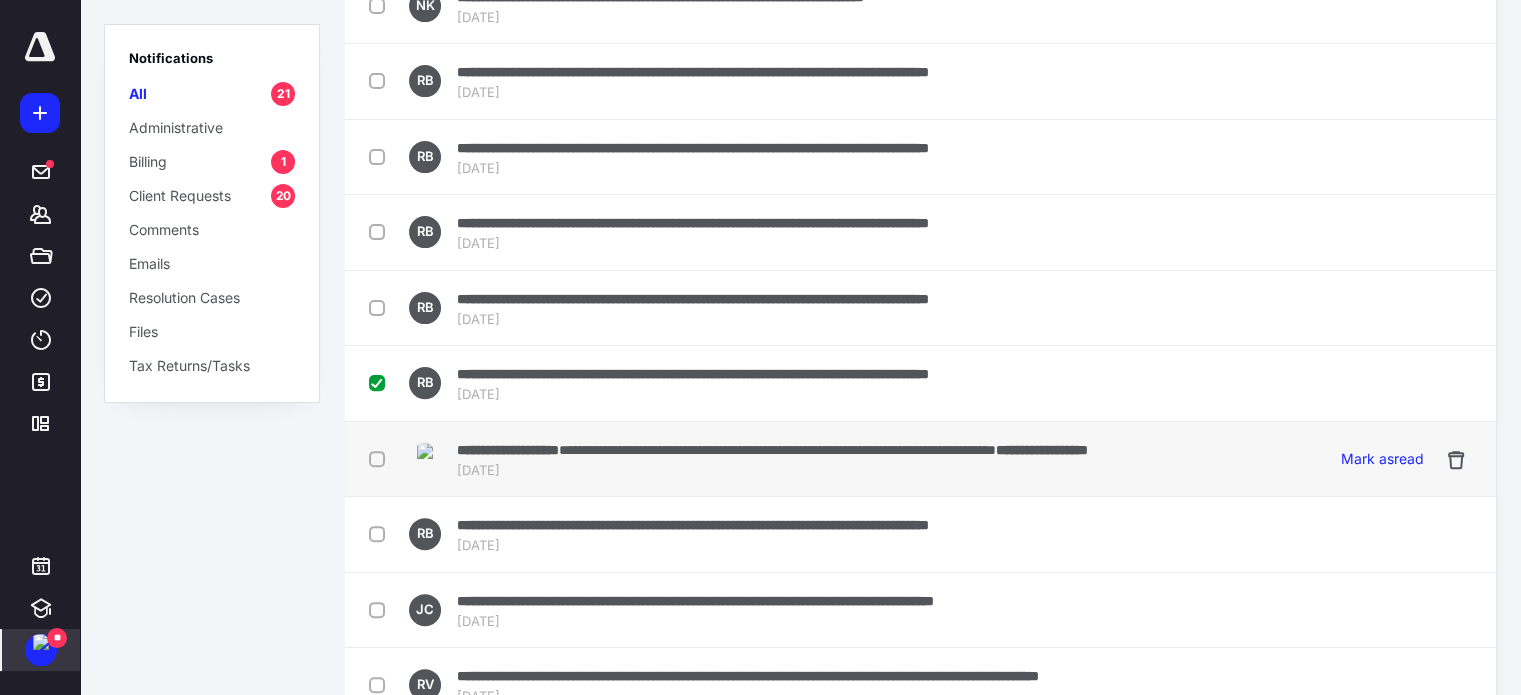 click at bounding box center [381, 458] 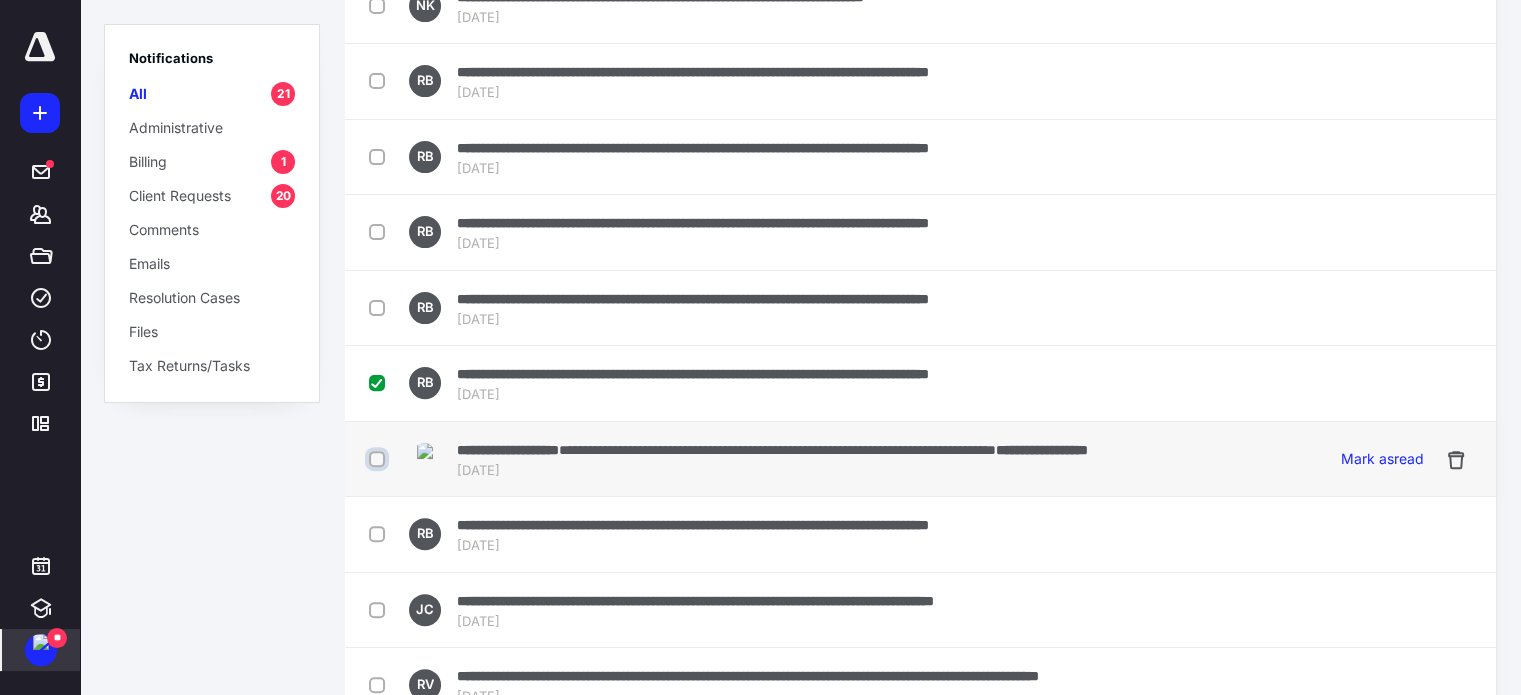 click at bounding box center [379, 459] 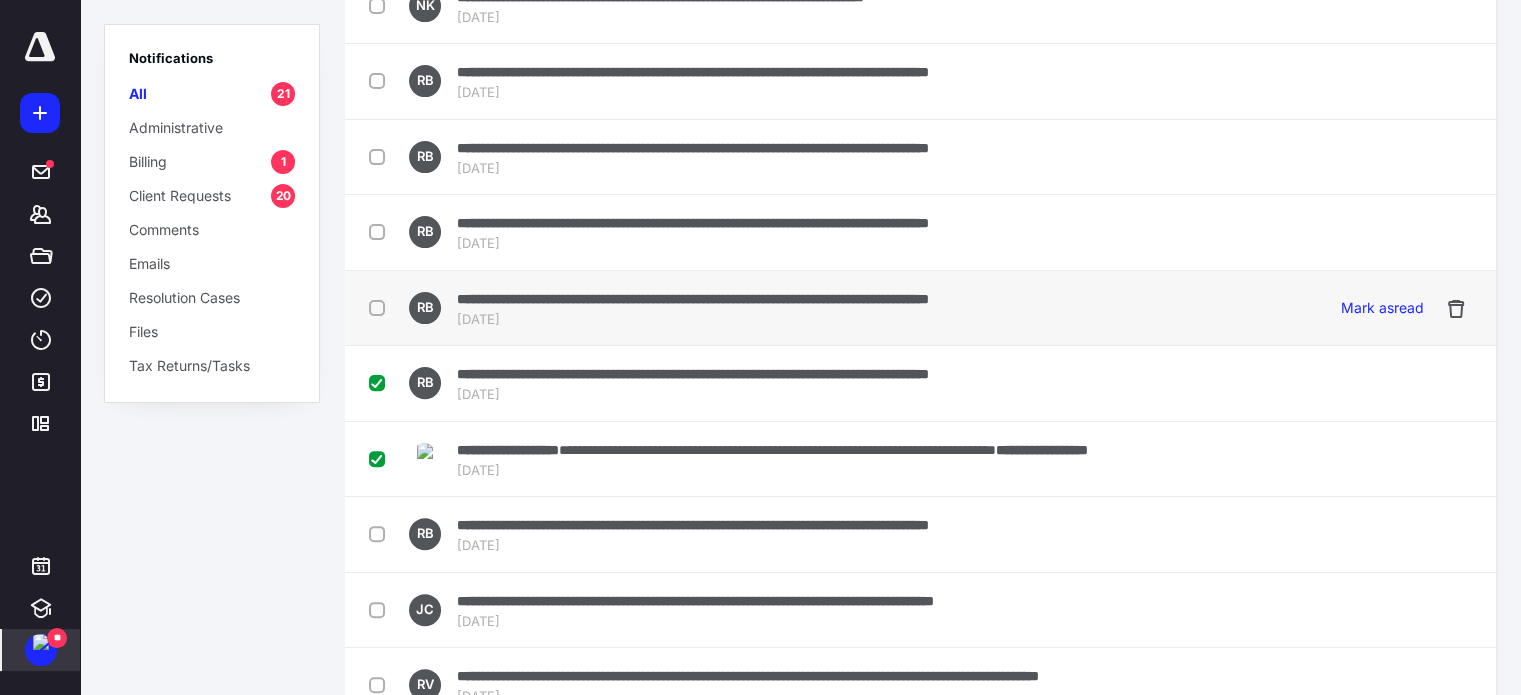 click at bounding box center (381, 307) 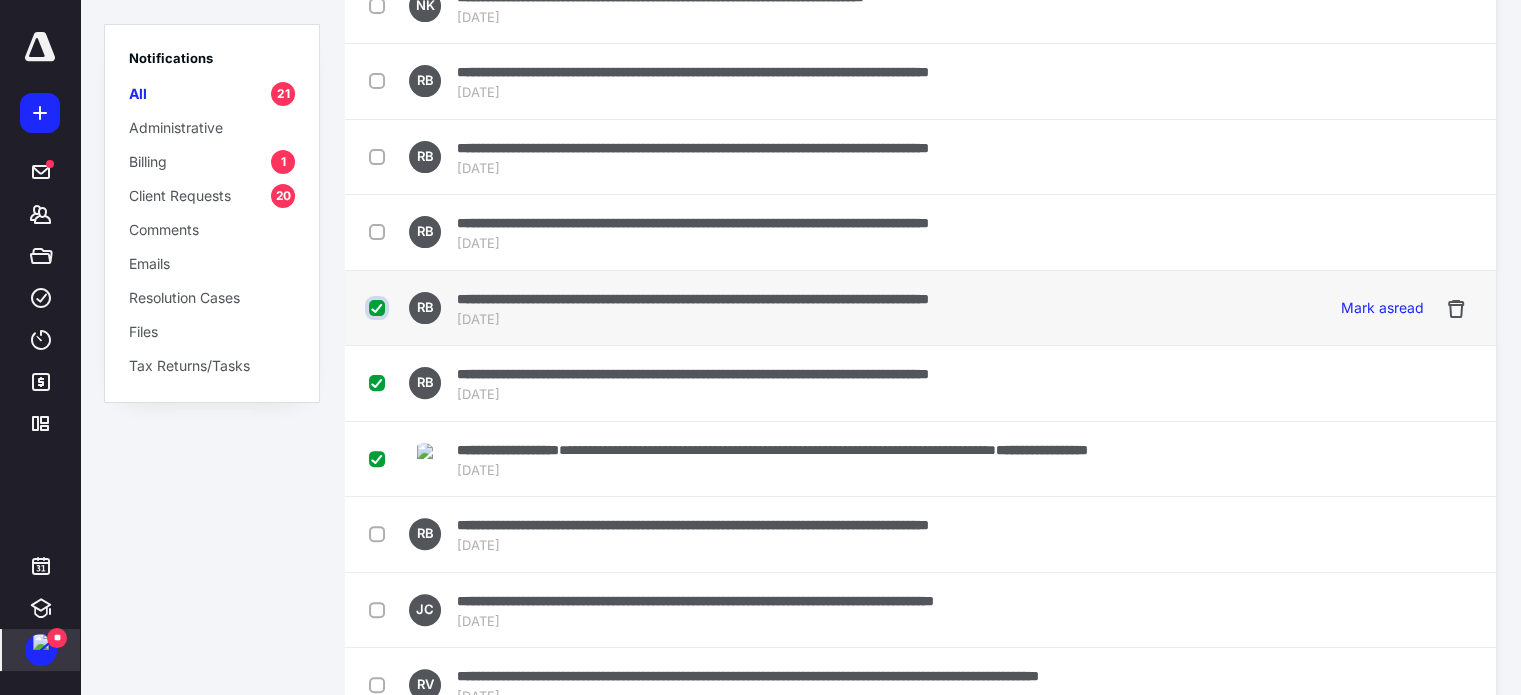 checkbox on "true" 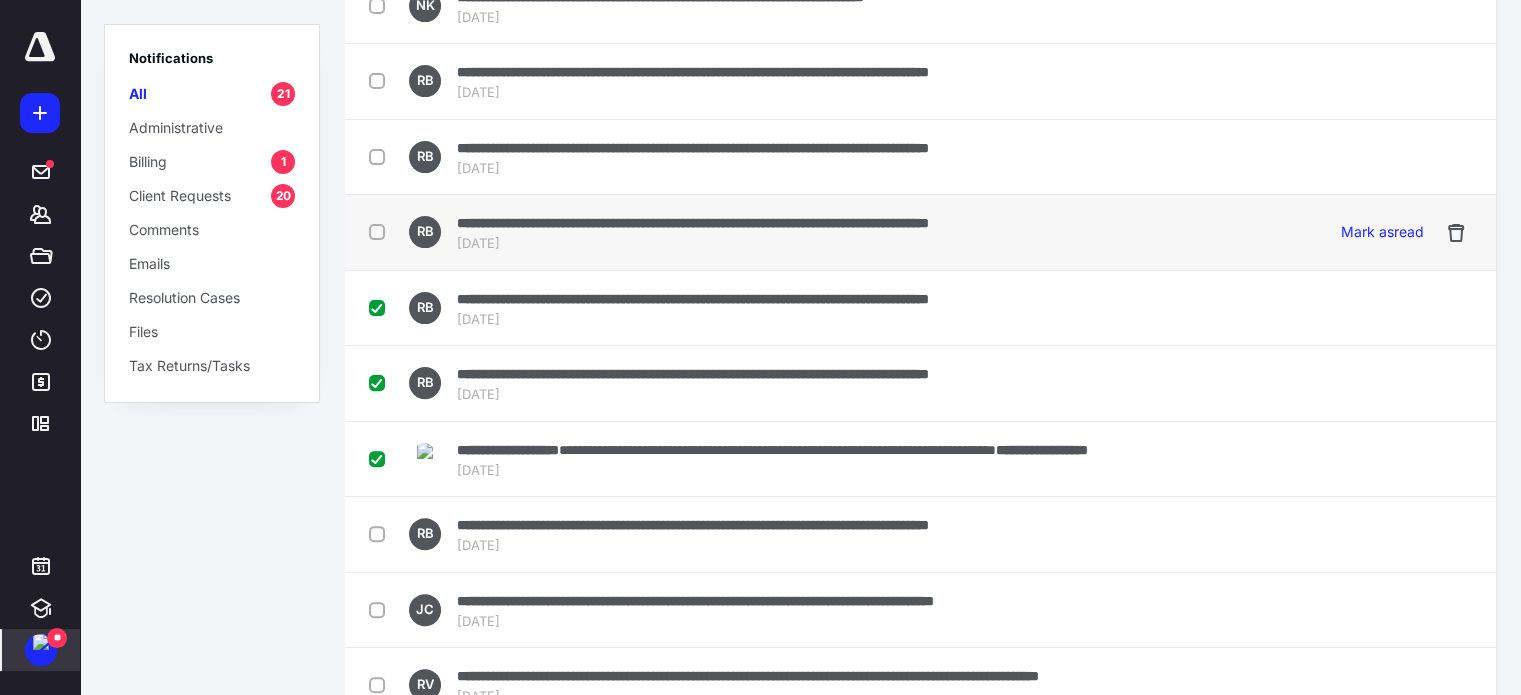 click at bounding box center [381, 231] 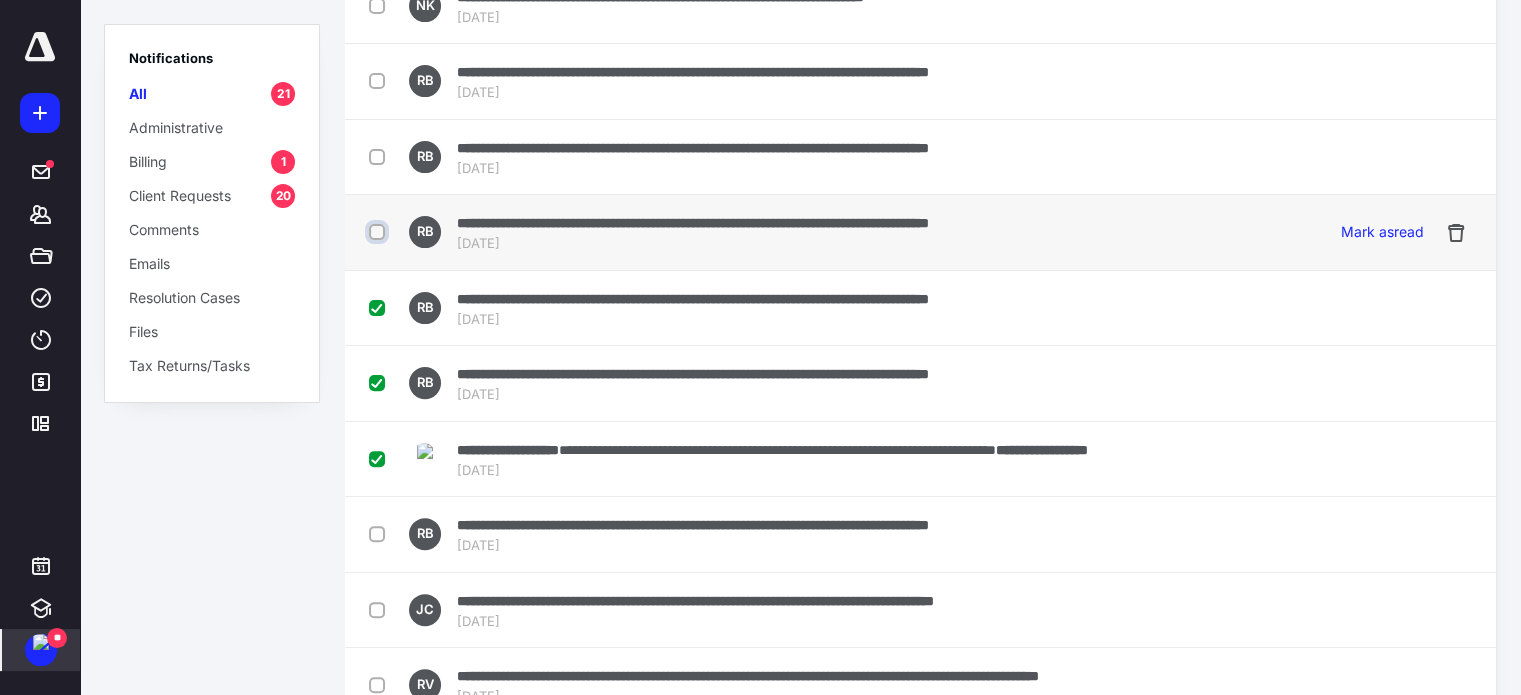 click at bounding box center [379, 232] 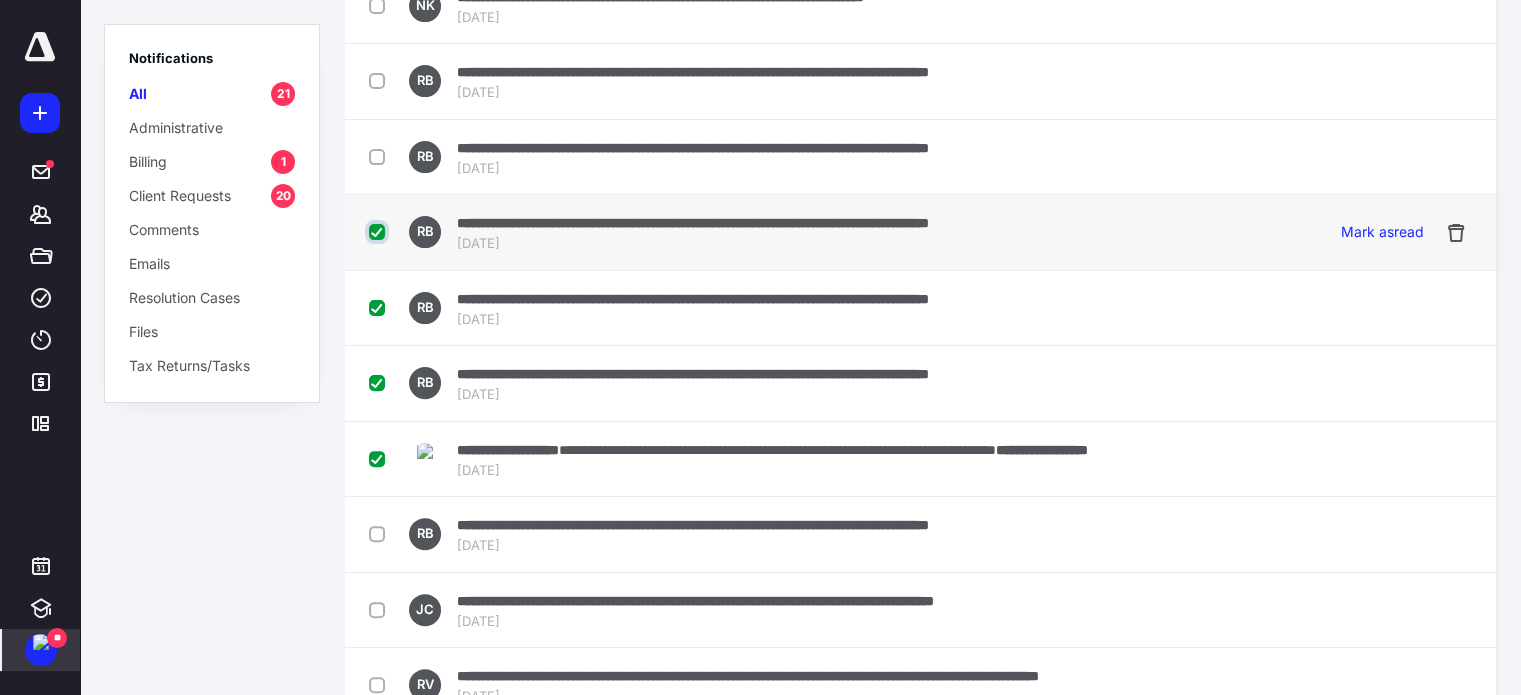 checkbox on "true" 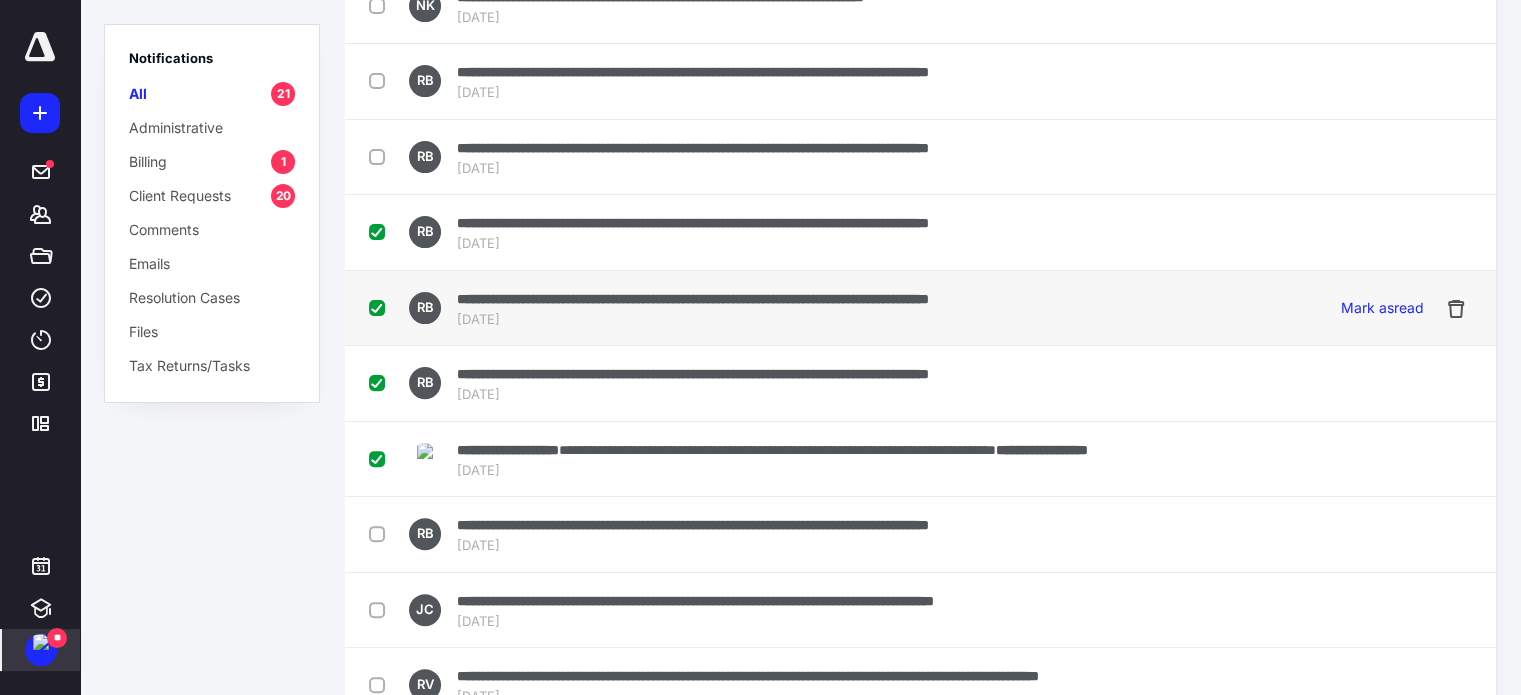 drag, startPoint x: 378, startPoint y: 139, endPoint x: 450, endPoint y: 251, distance: 133.14653 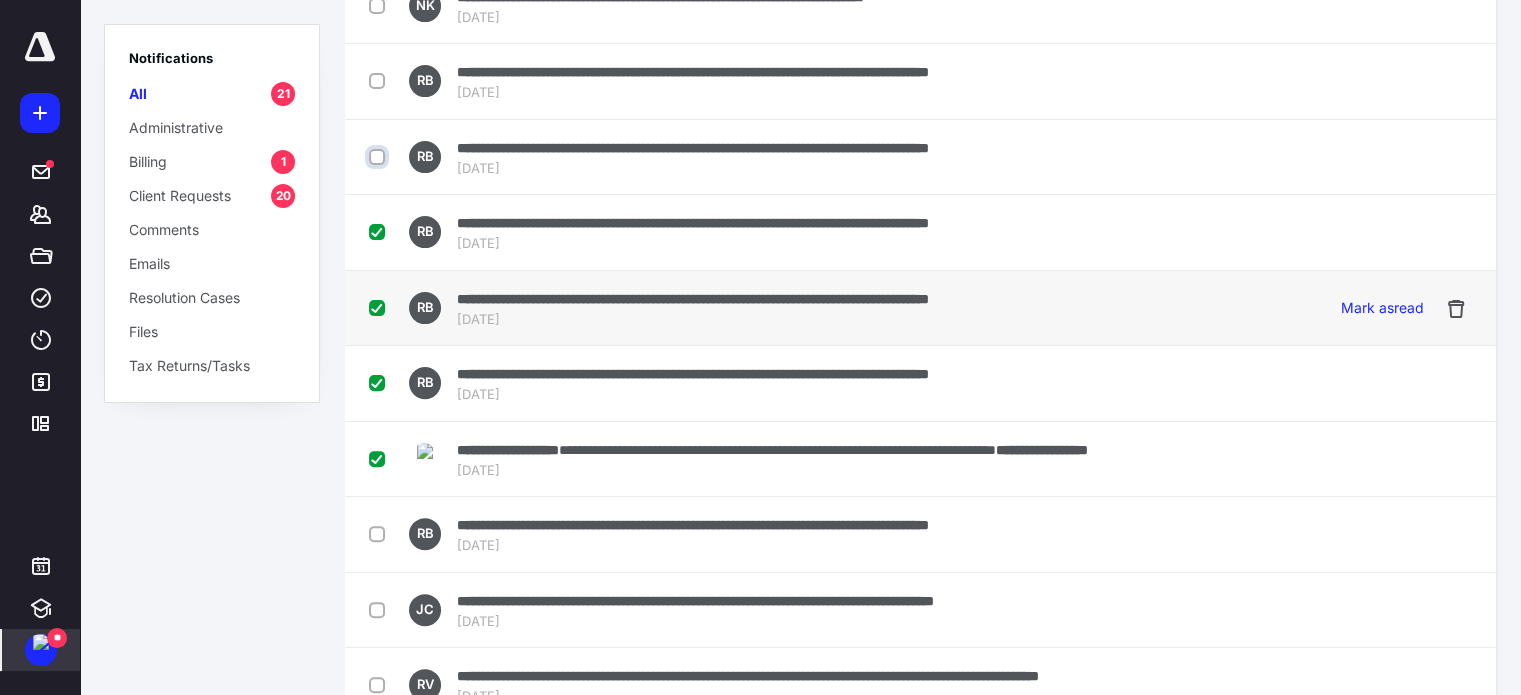 click at bounding box center (379, 157) 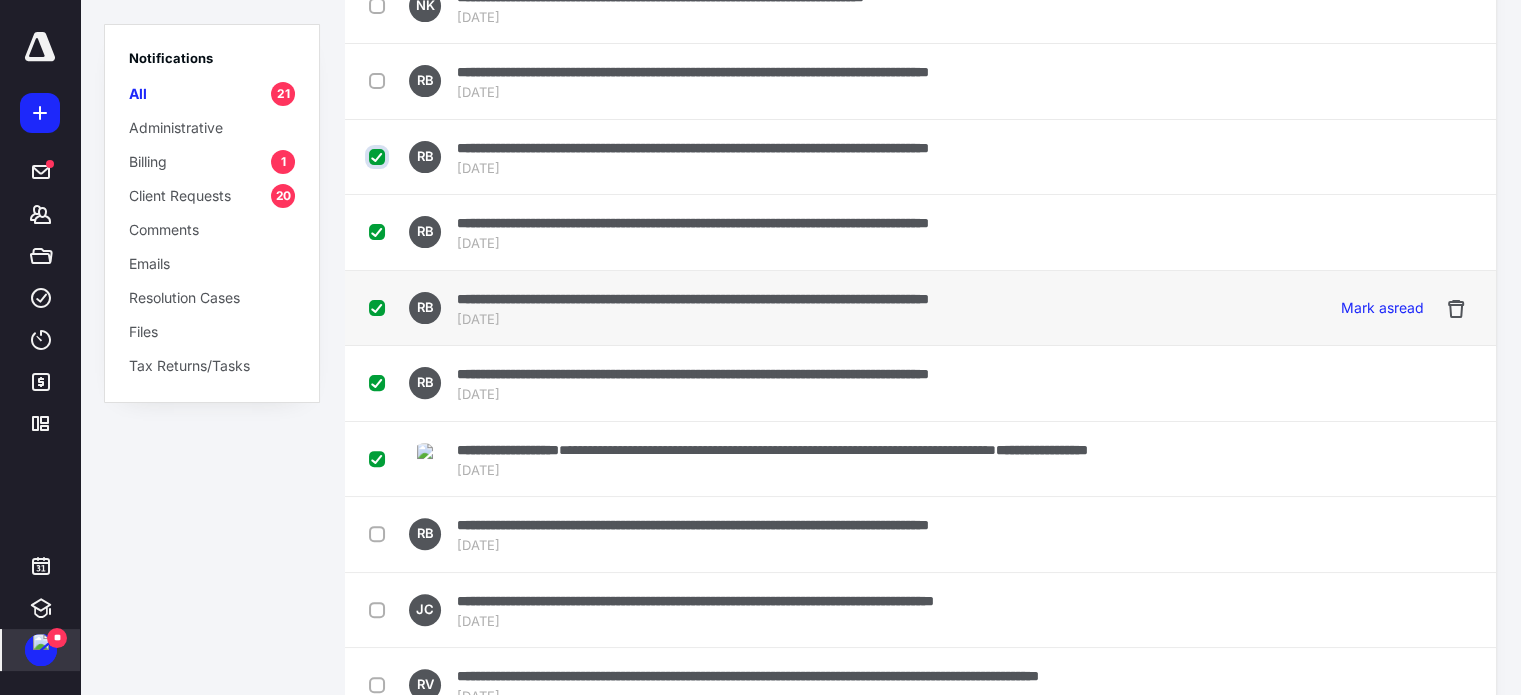 checkbox on "true" 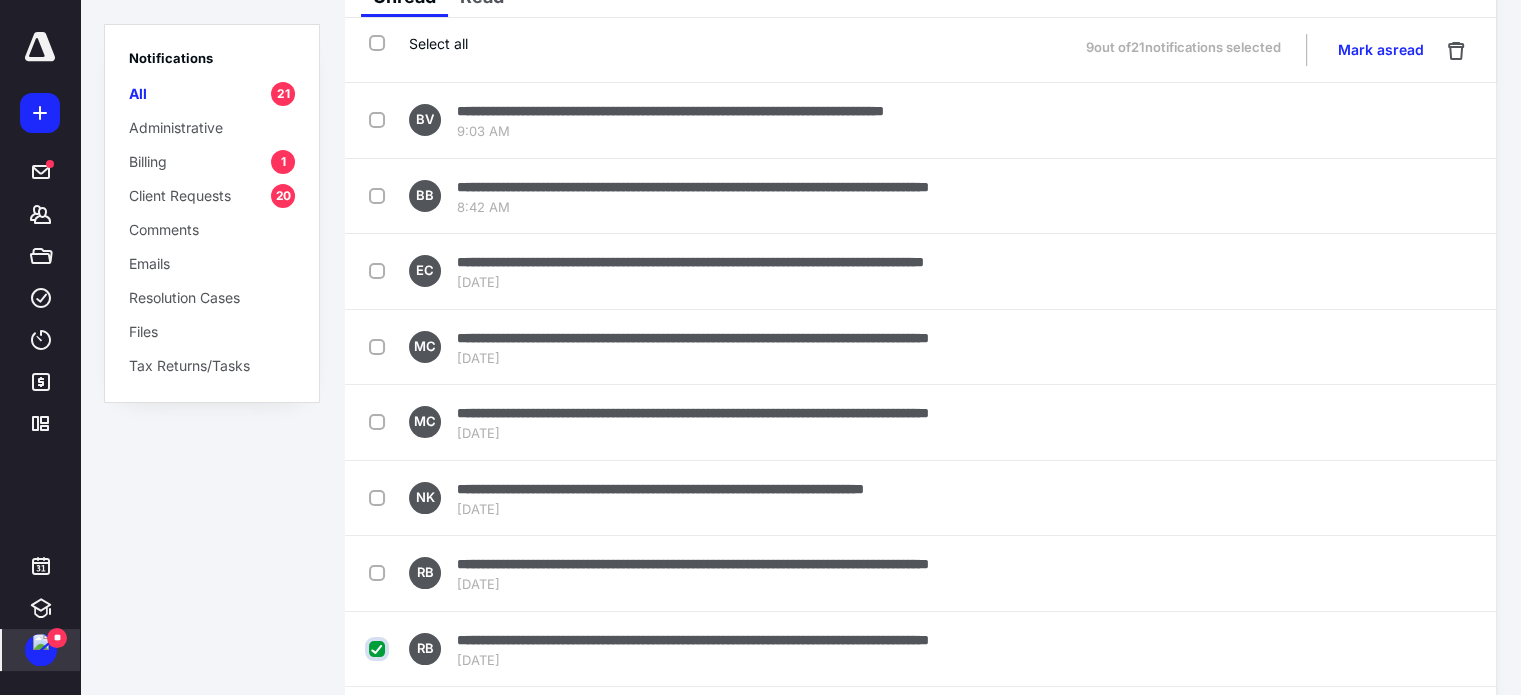 scroll, scrollTop: 64, scrollLeft: 0, axis: vertical 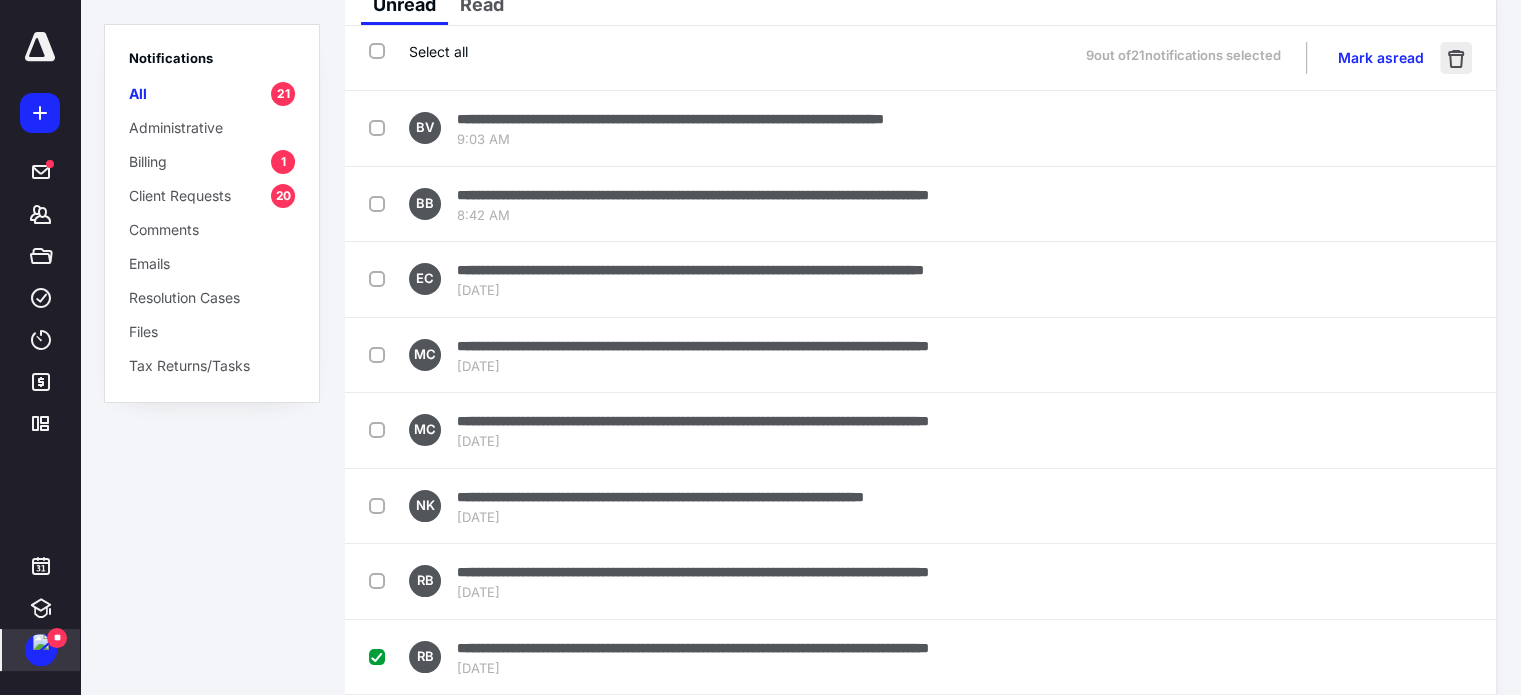 click at bounding box center [1456, 58] 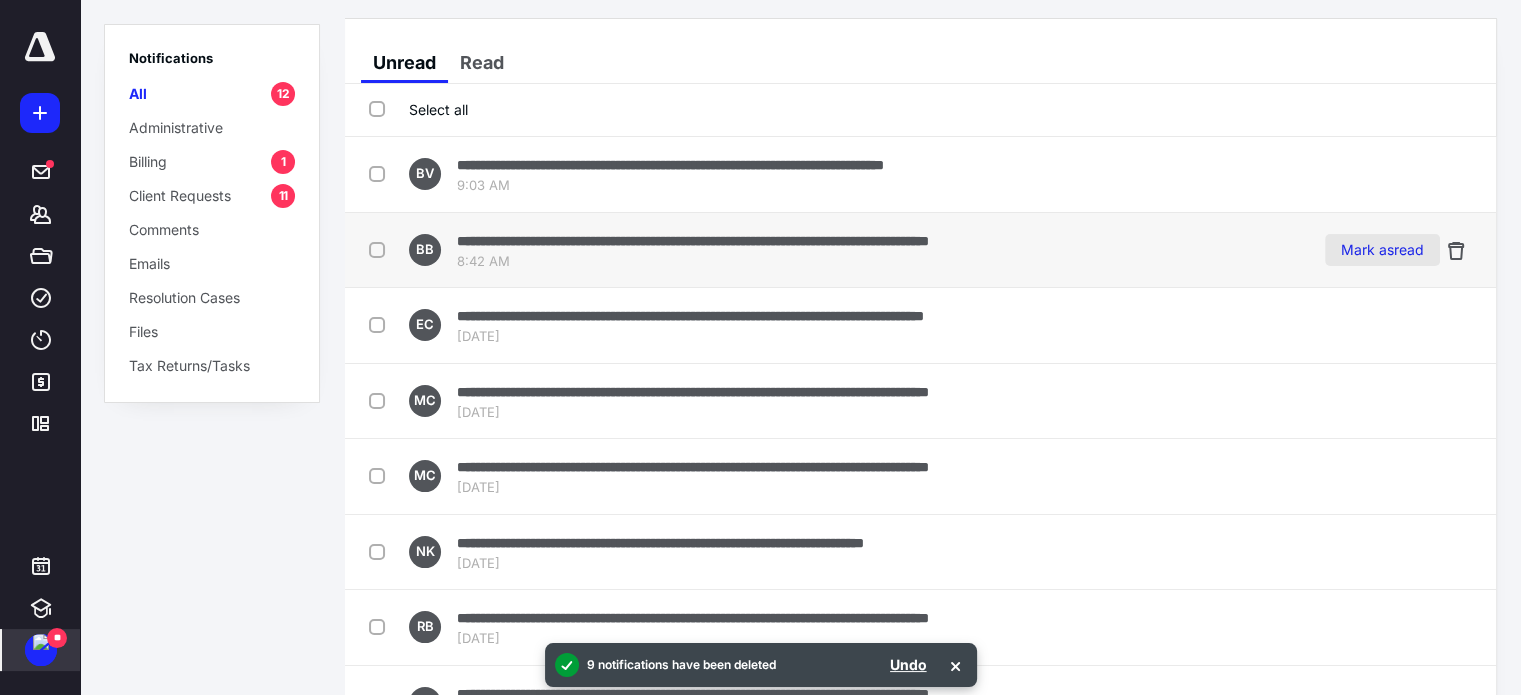 scroll, scrollTop: 0, scrollLeft: 0, axis: both 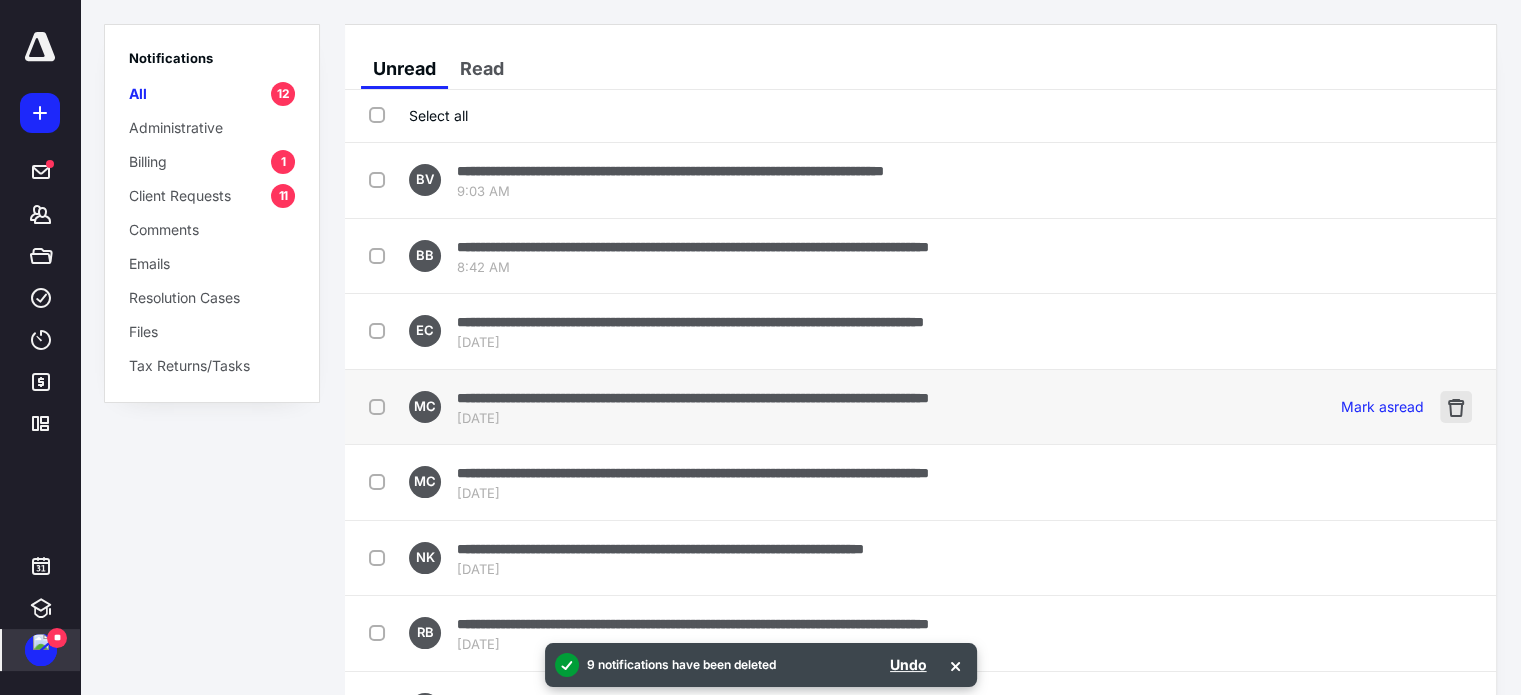 click at bounding box center [1456, 407] 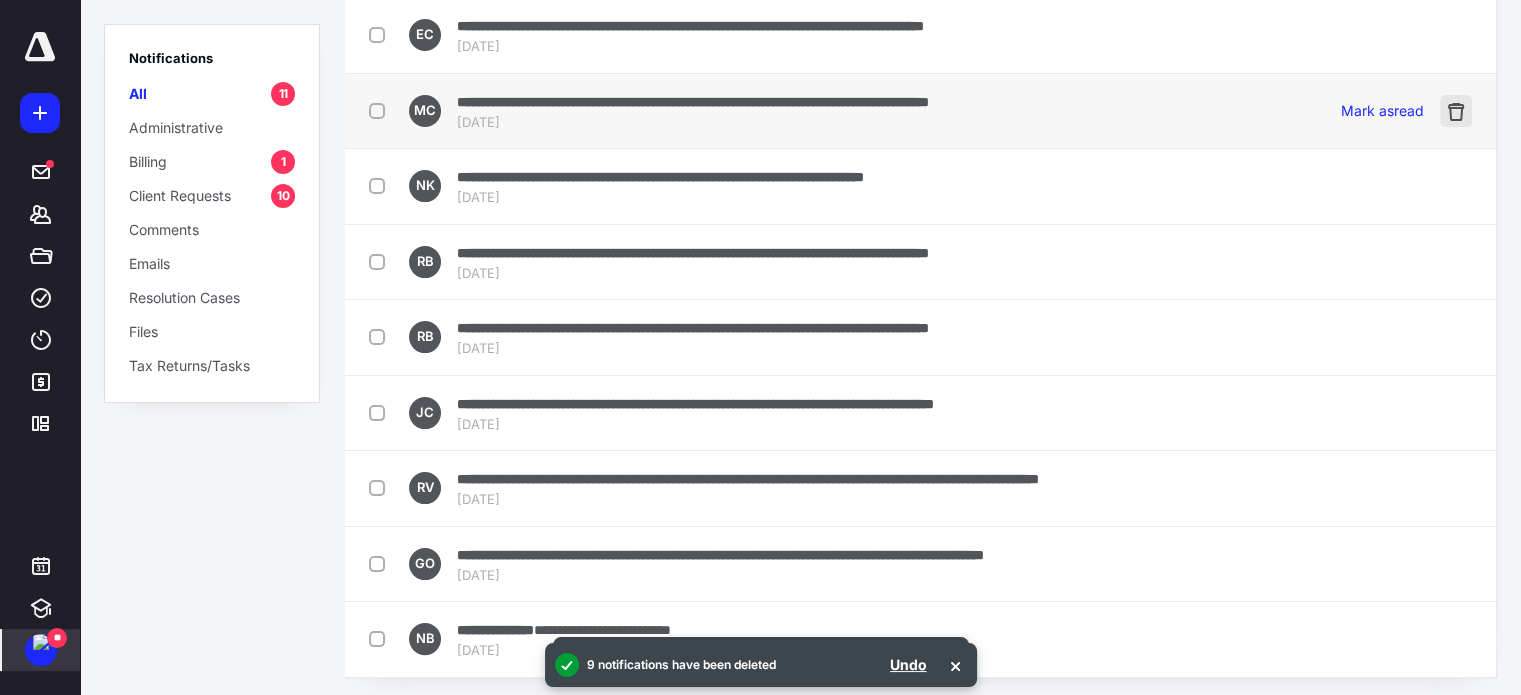 scroll, scrollTop: 298, scrollLeft: 0, axis: vertical 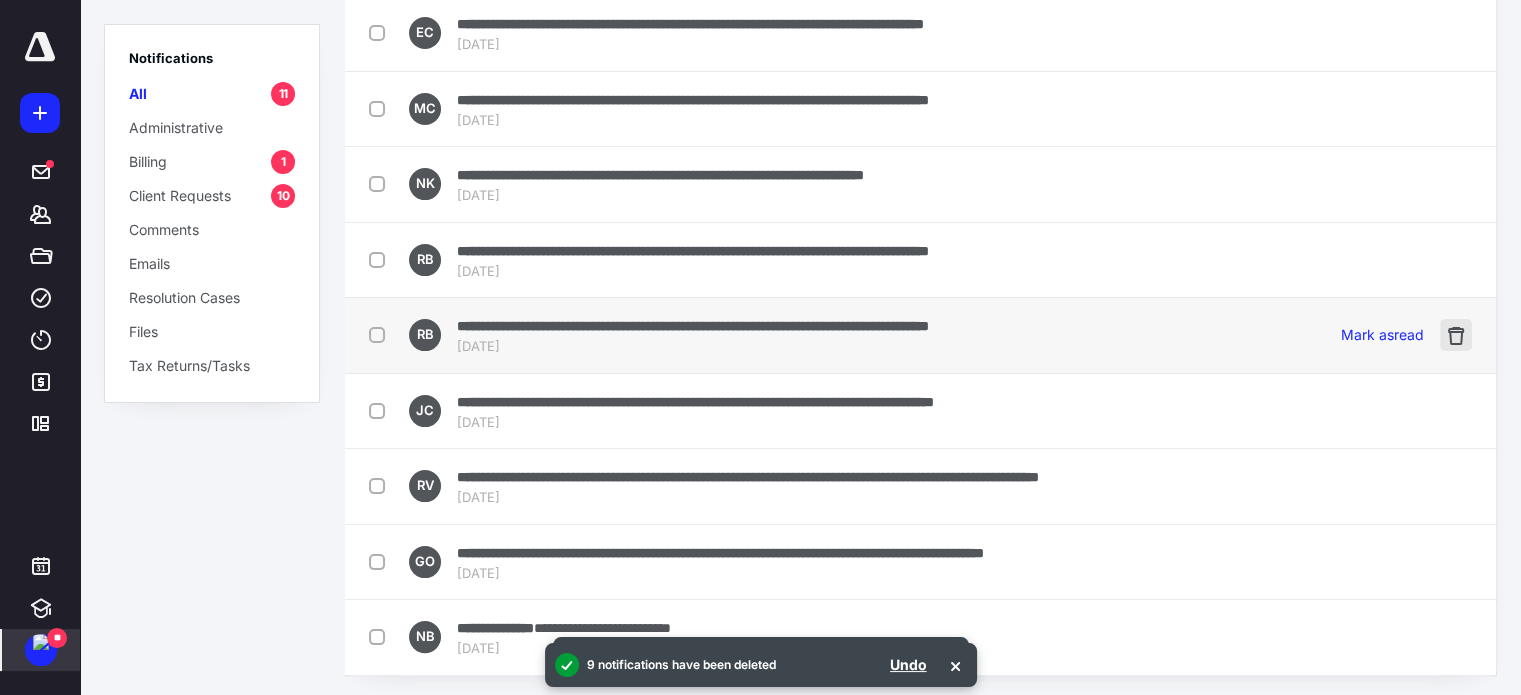 click at bounding box center [1456, 335] 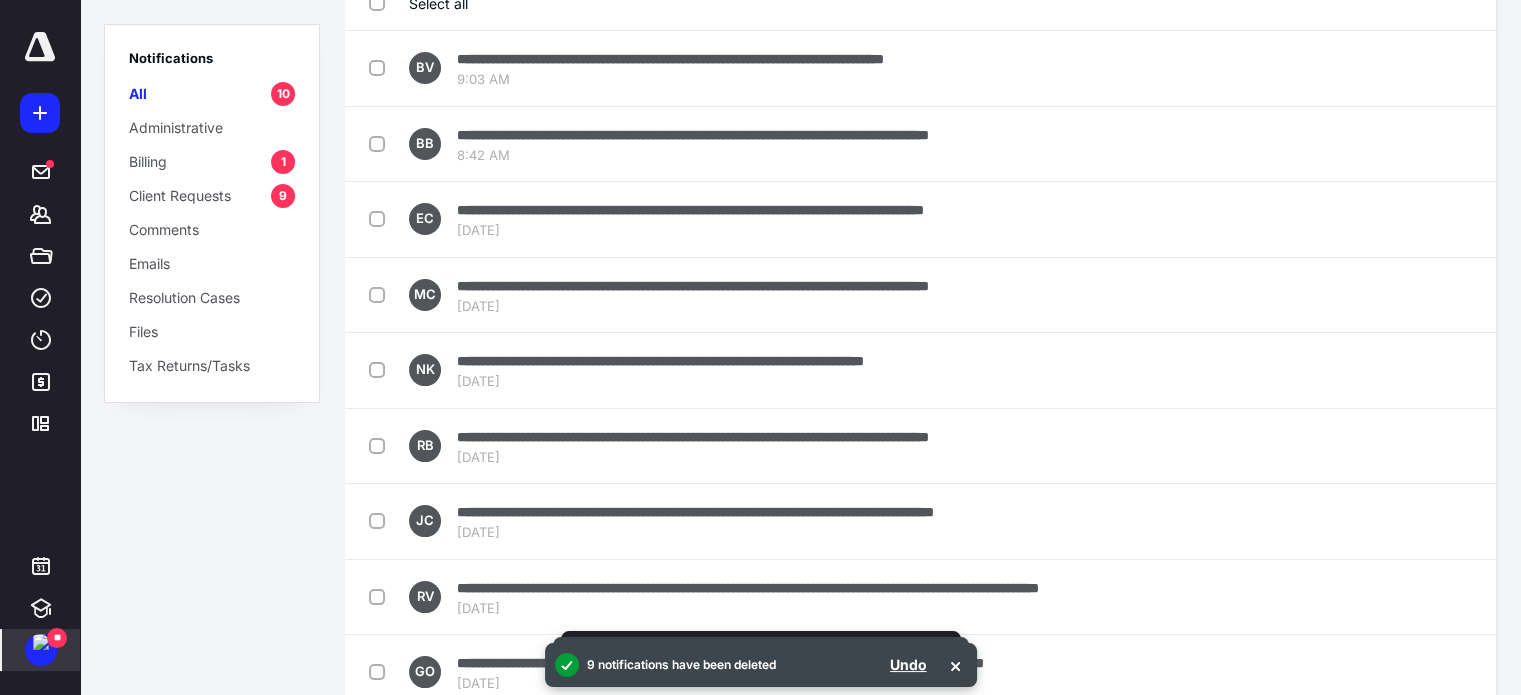 scroll, scrollTop: 225, scrollLeft: 0, axis: vertical 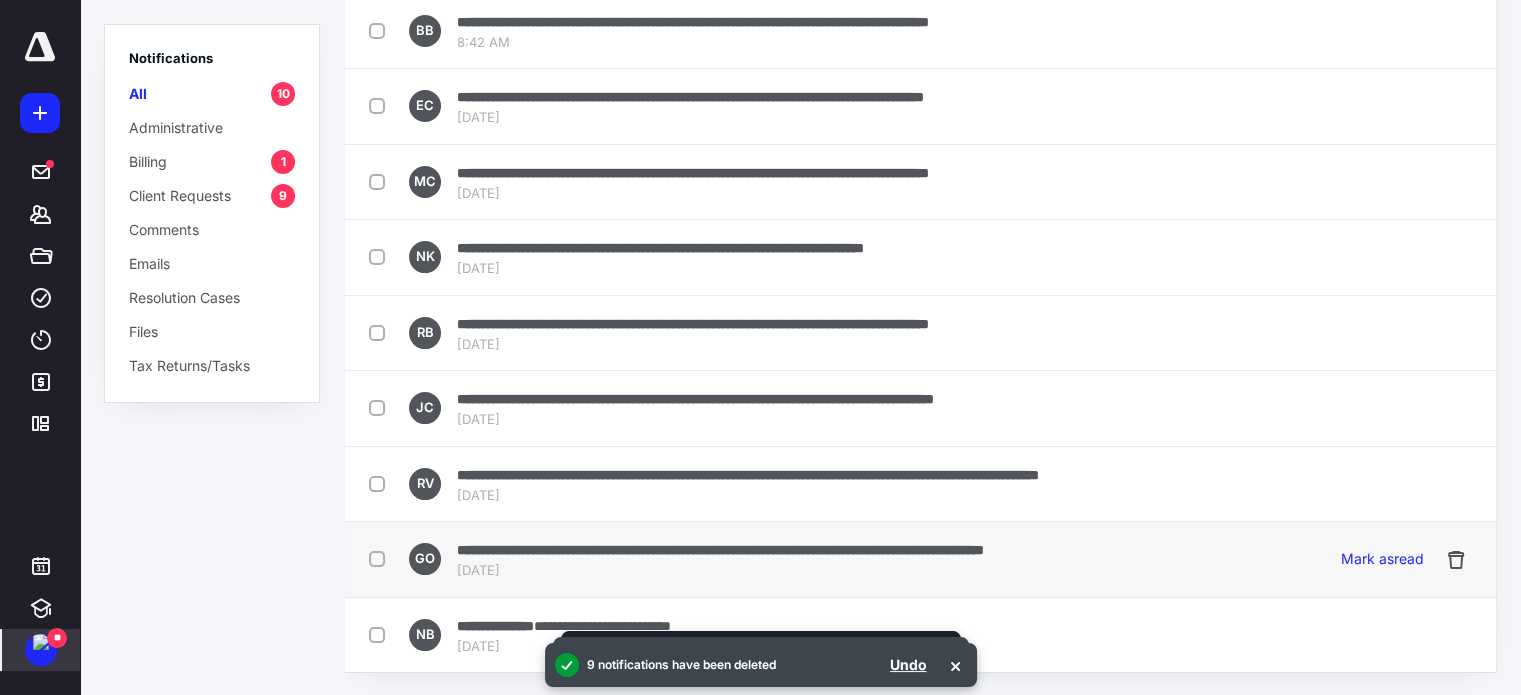 click on "**********" at bounding box center [720, 549] 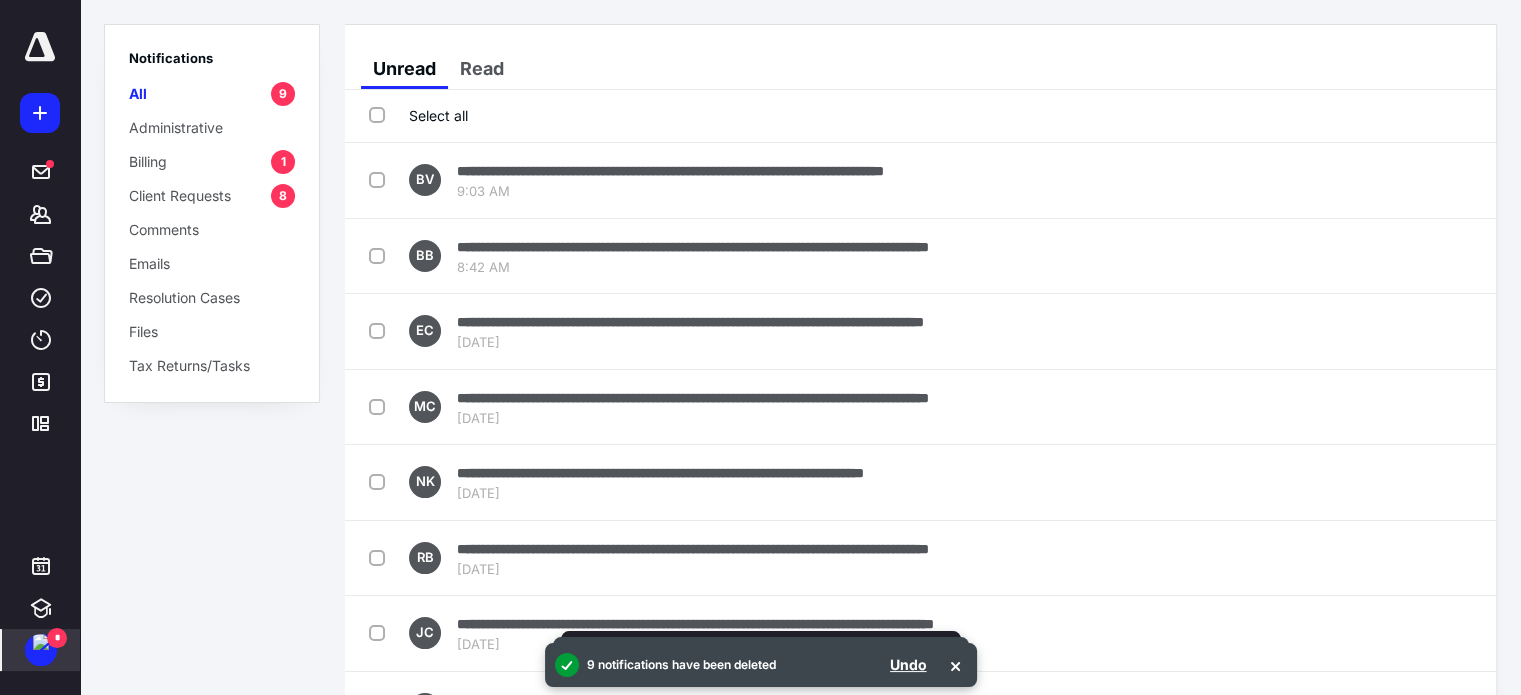 scroll, scrollTop: 0, scrollLeft: 0, axis: both 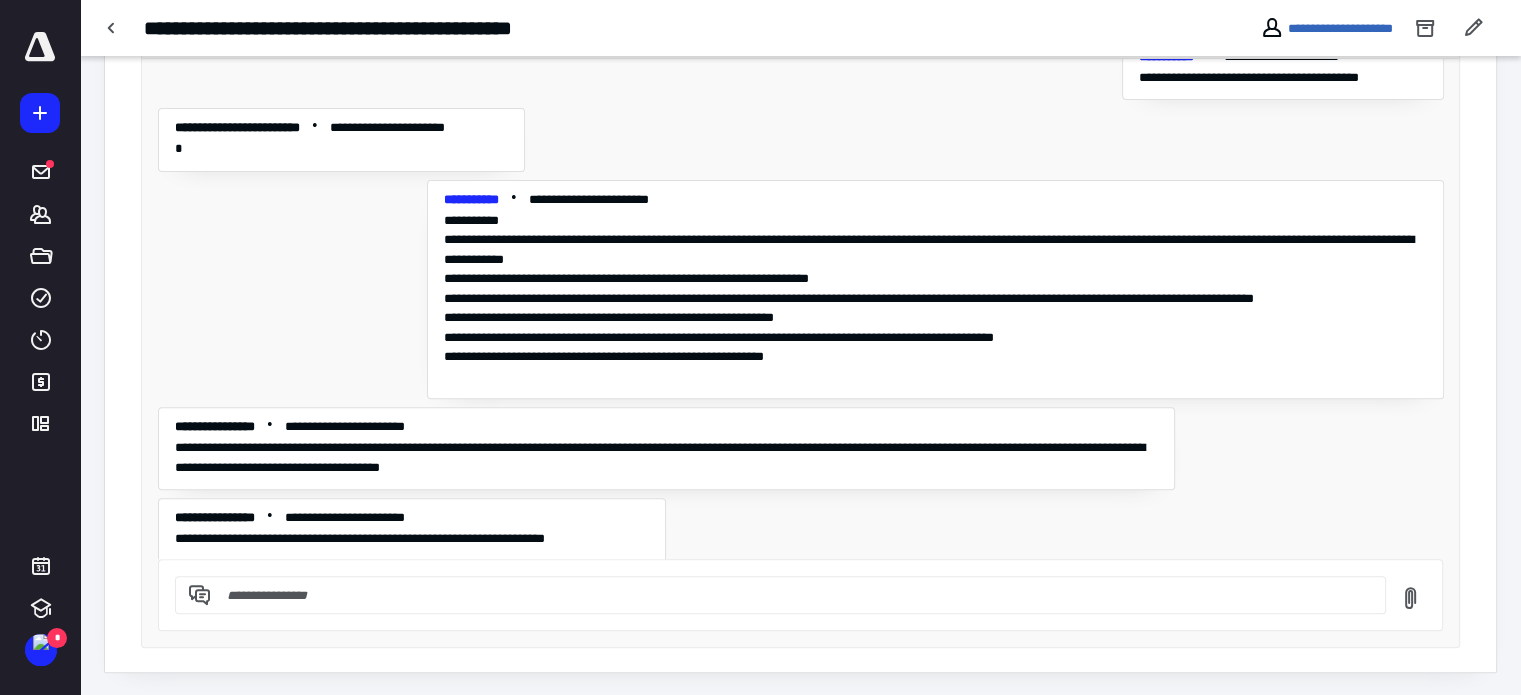 click at bounding box center (792, 595) 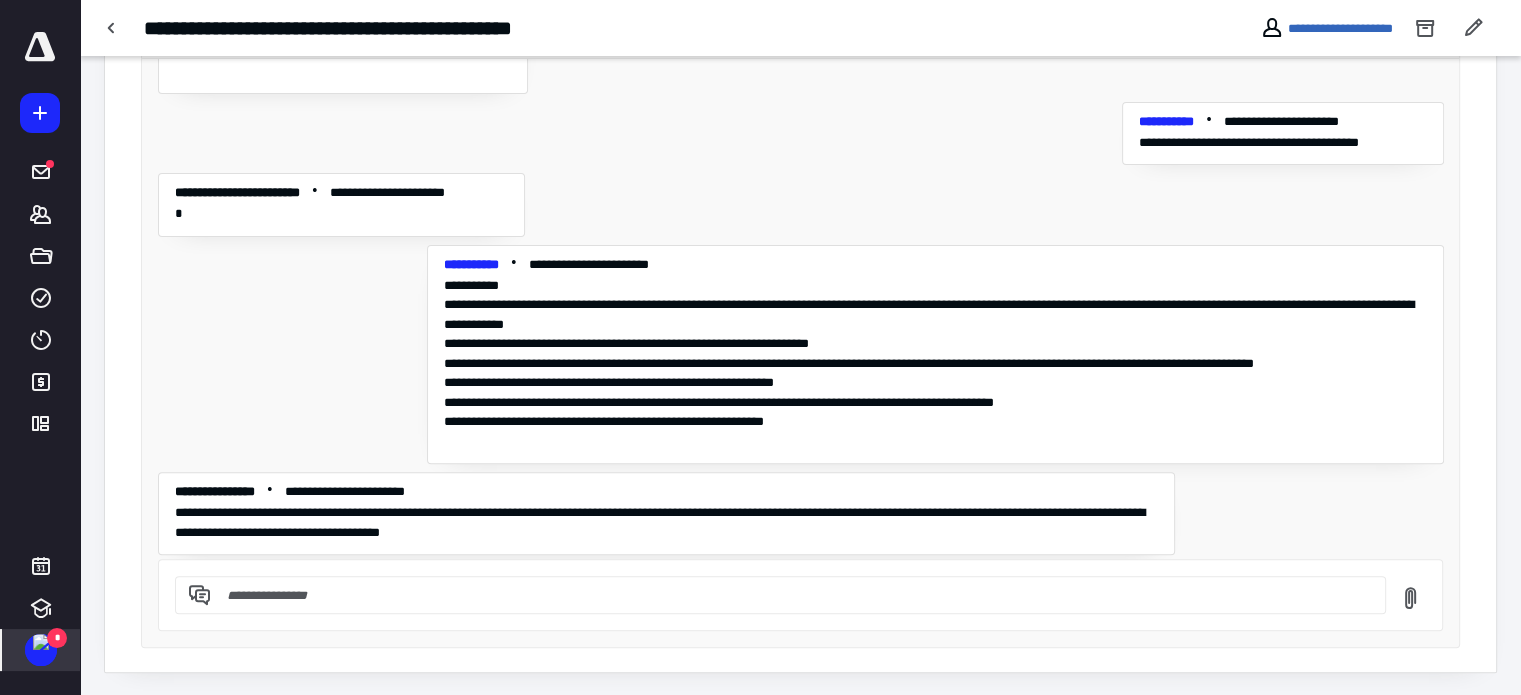 scroll, scrollTop: 2108, scrollLeft: 0, axis: vertical 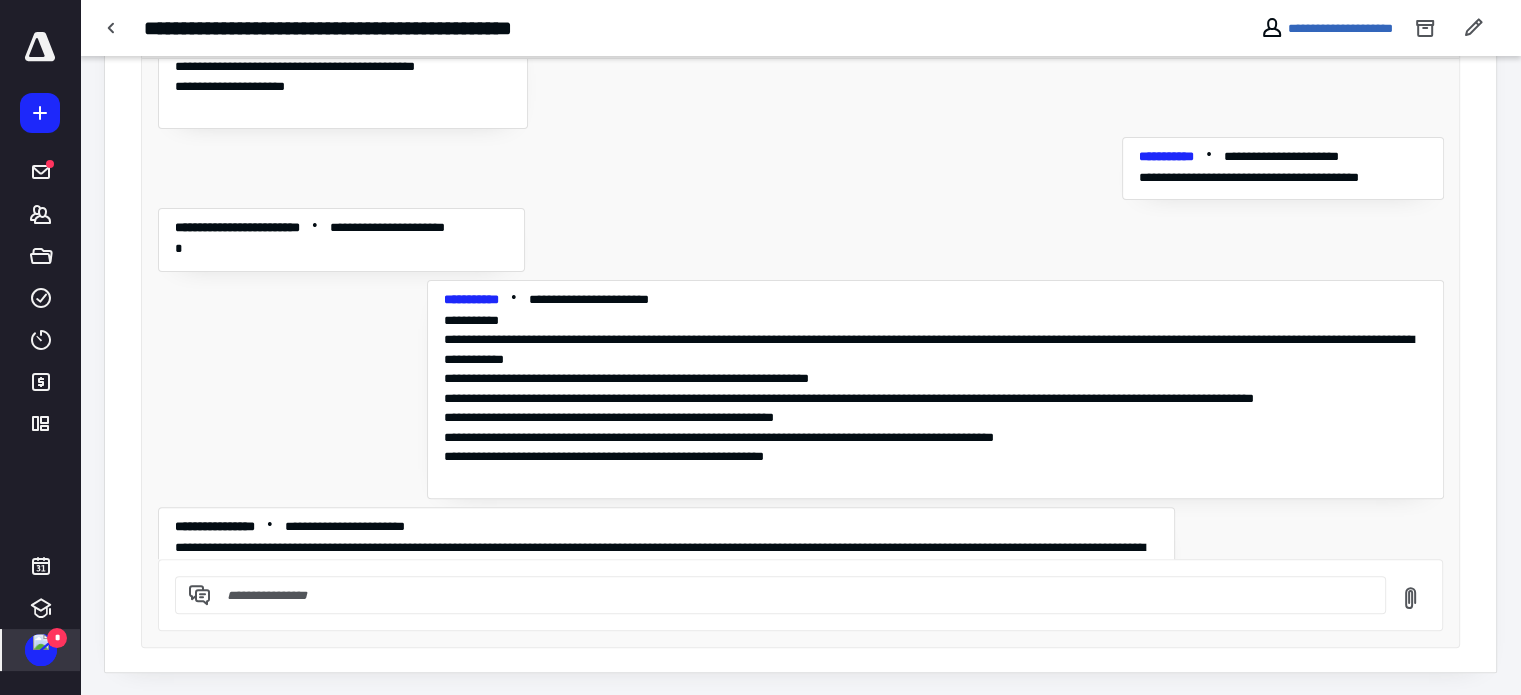 click on "*" at bounding box center [57, 638] 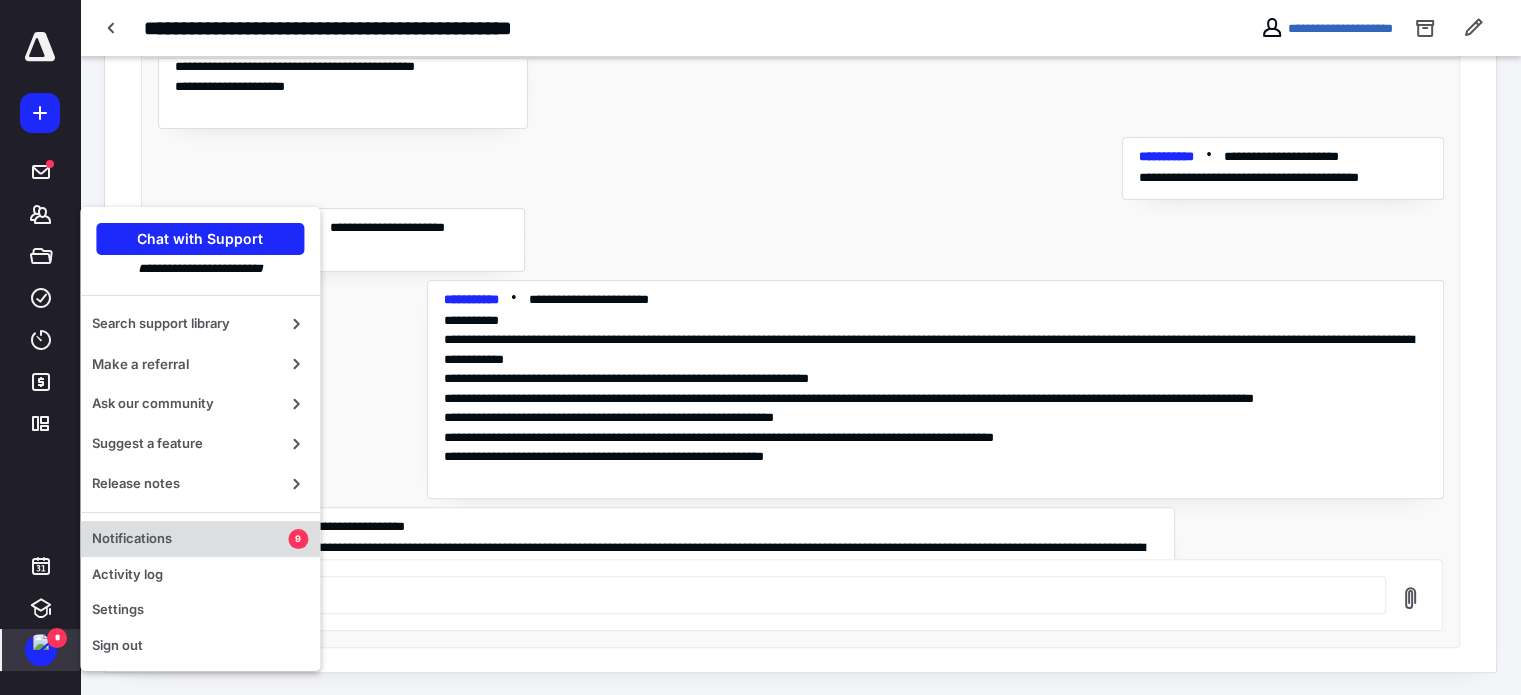 click on "Notifications" at bounding box center [190, 539] 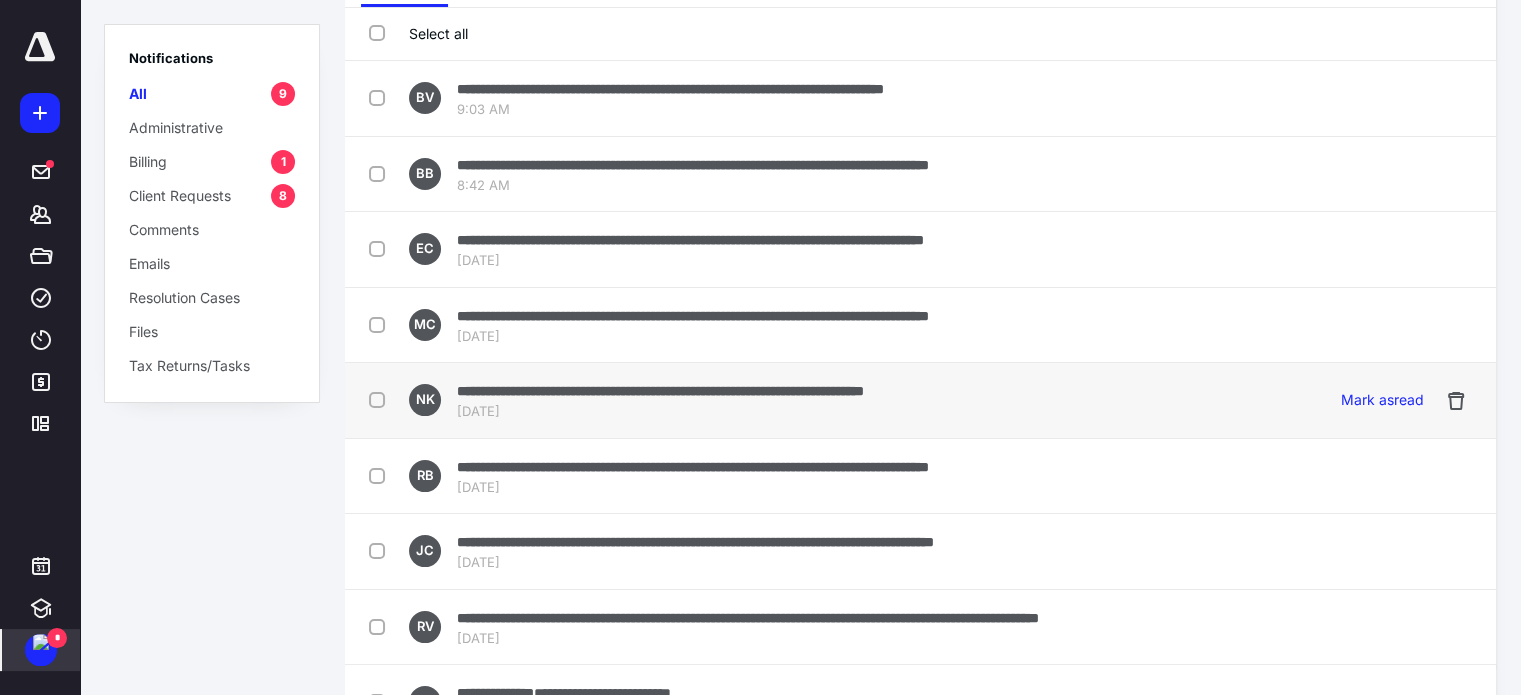 scroll, scrollTop: 152, scrollLeft: 0, axis: vertical 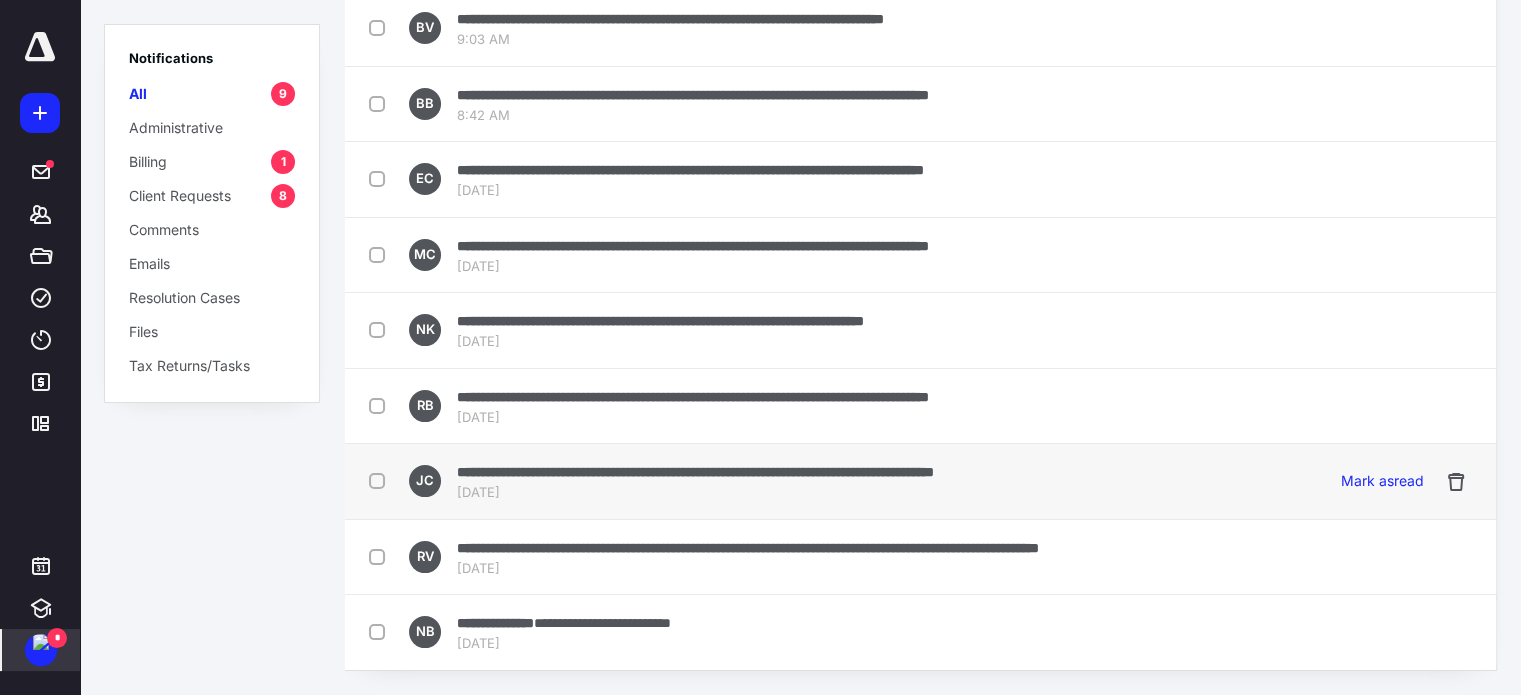 click on "**********" at bounding box center (695, 472) 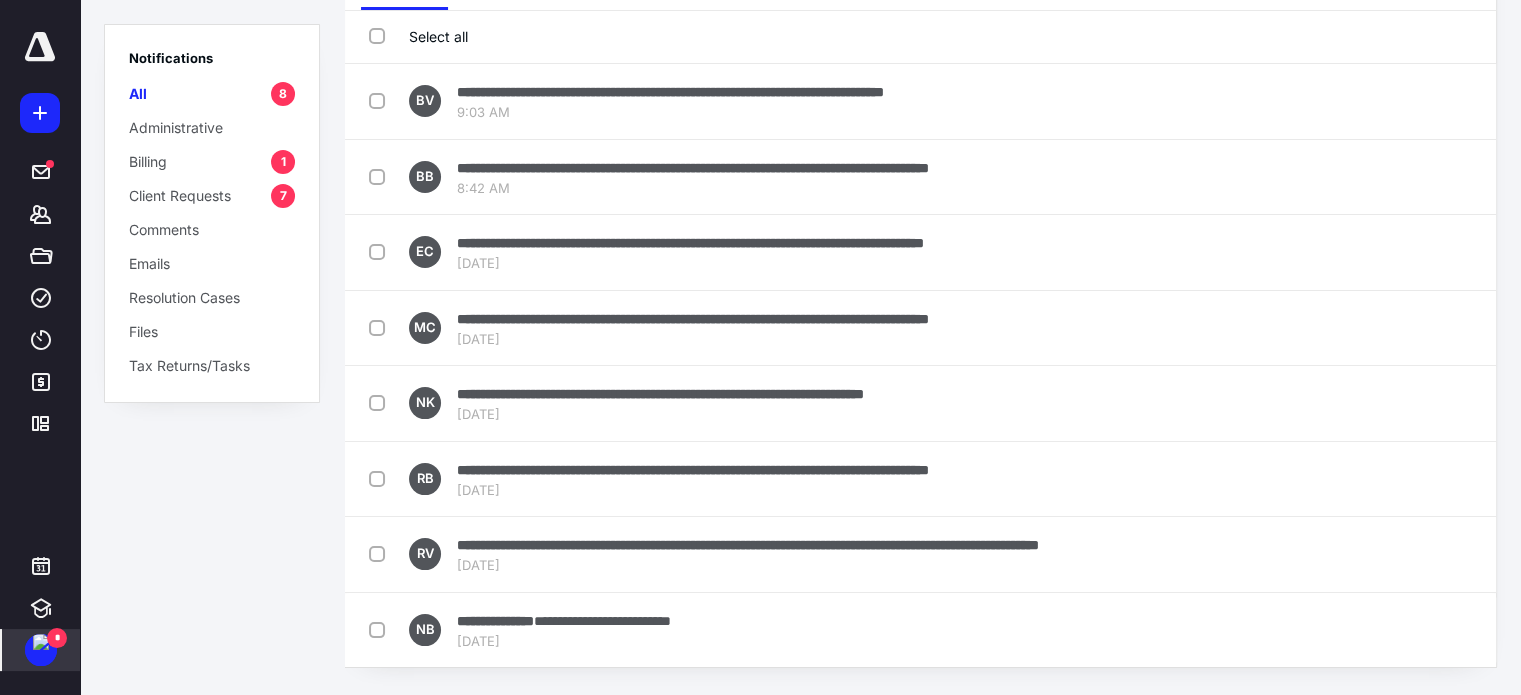 scroll, scrollTop: 0, scrollLeft: 0, axis: both 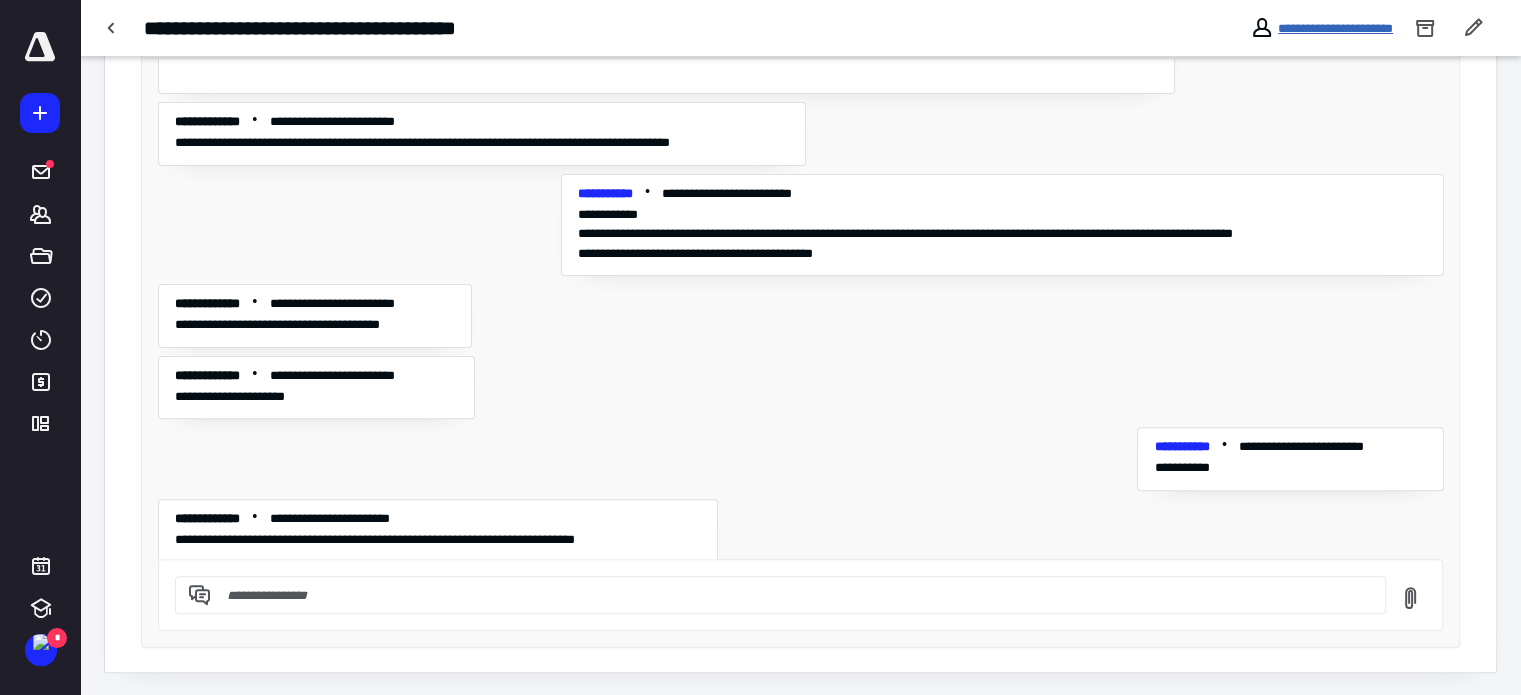 click on "**********" at bounding box center (1335, 28) 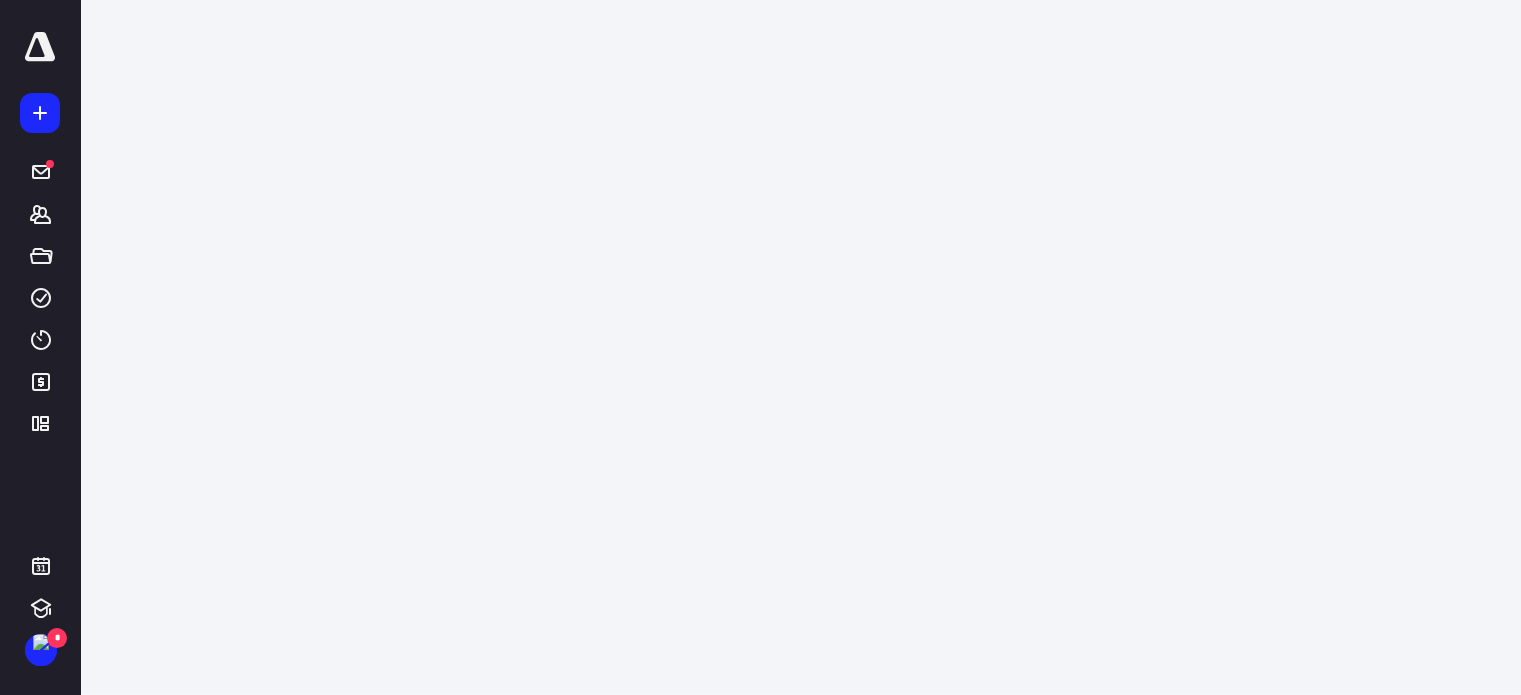 scroll, scrollTop: 0, scrollLeft: 0, axis: both 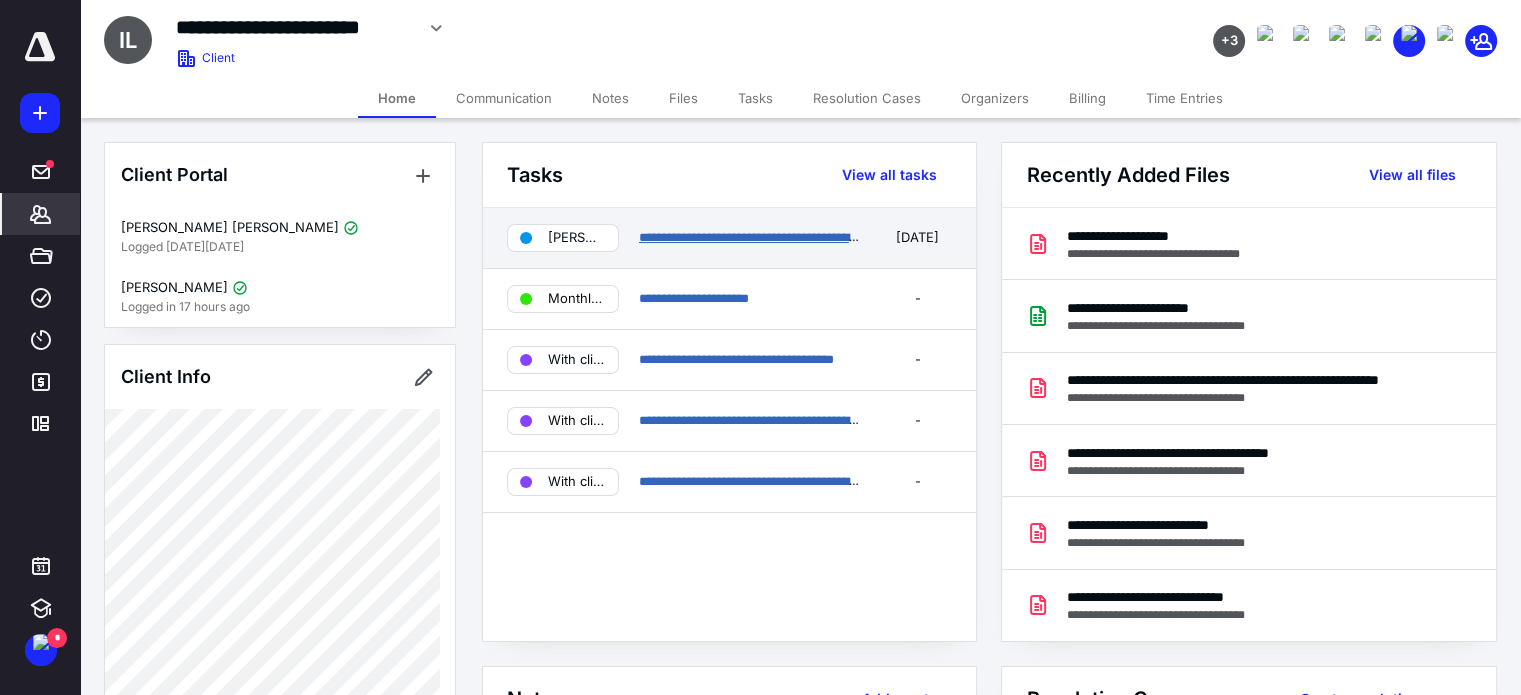 click on "**********" at bounding box center (759, 237) 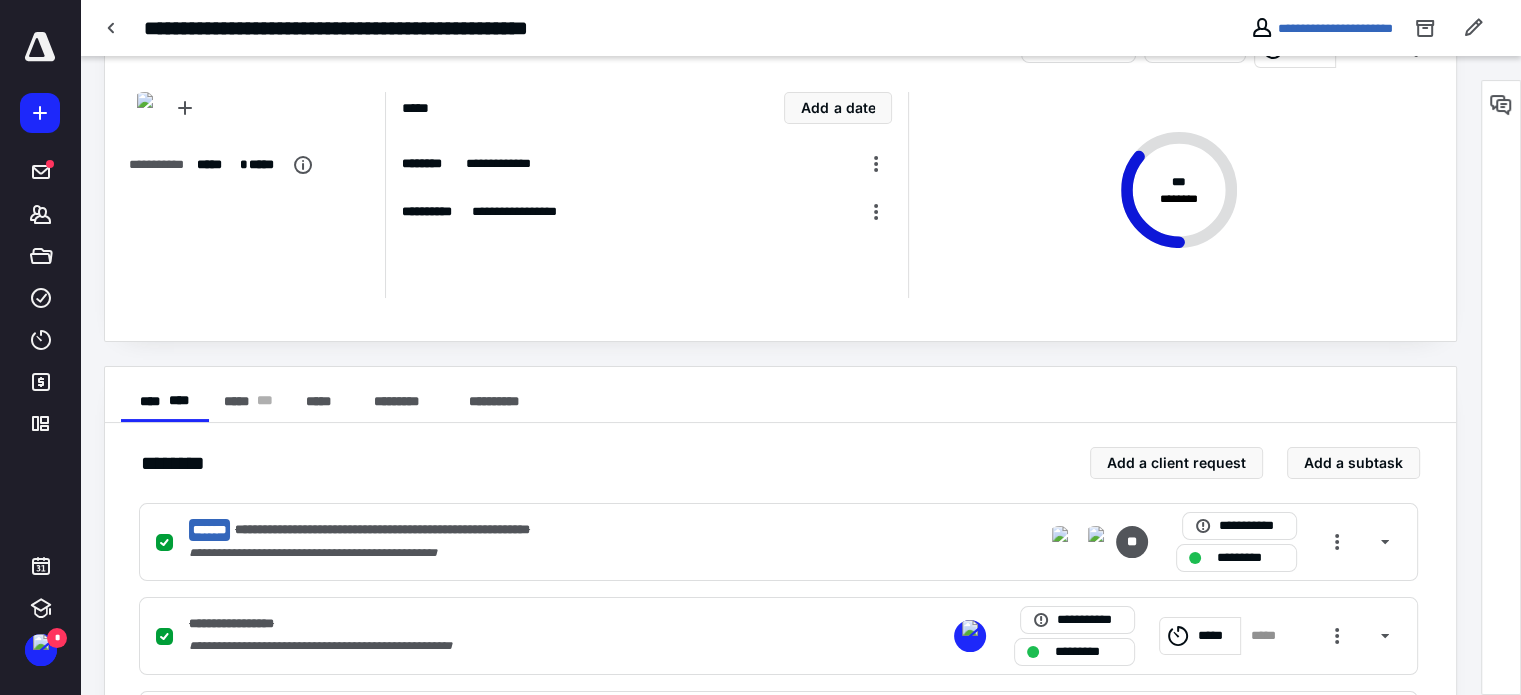 scroll, scrollTop: 200, scrollLeft: 0, axis: vertical 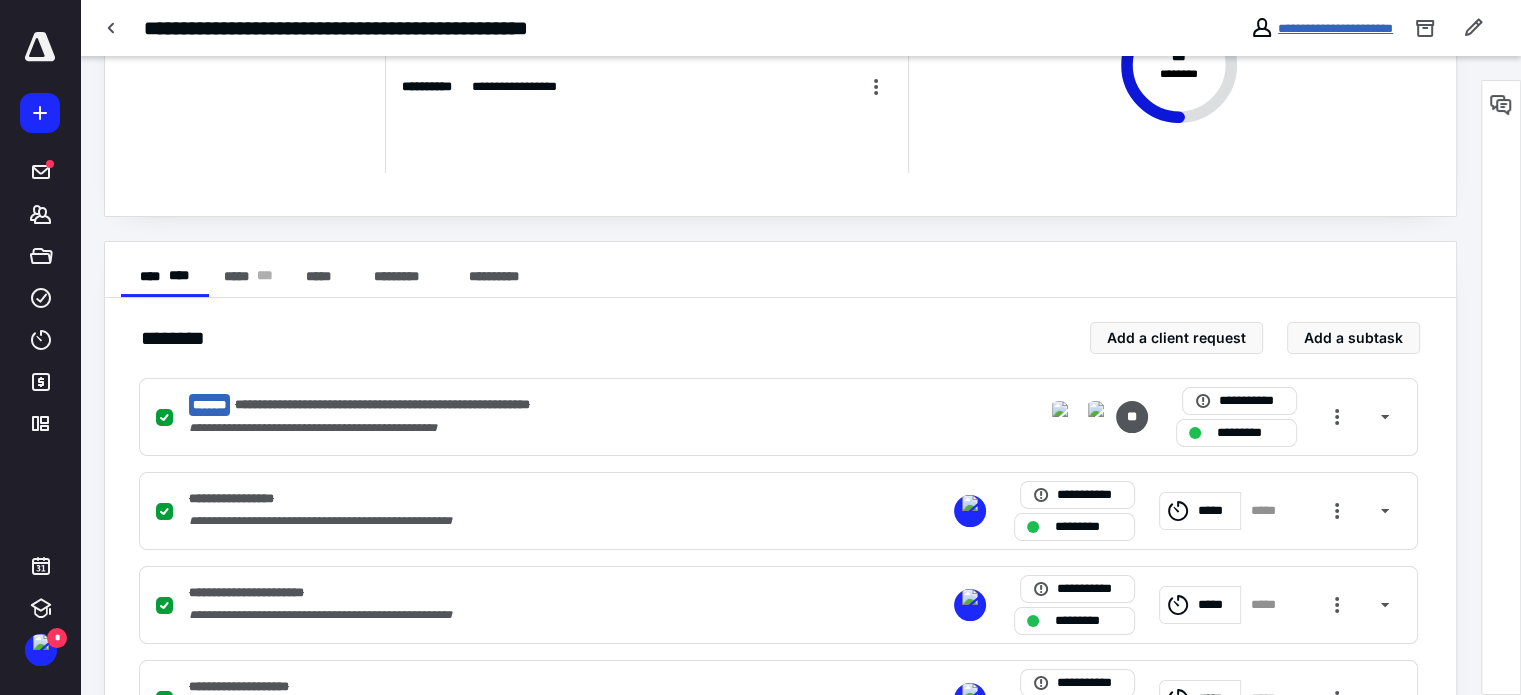 click on "**********" at bounding box center [1335, 28] 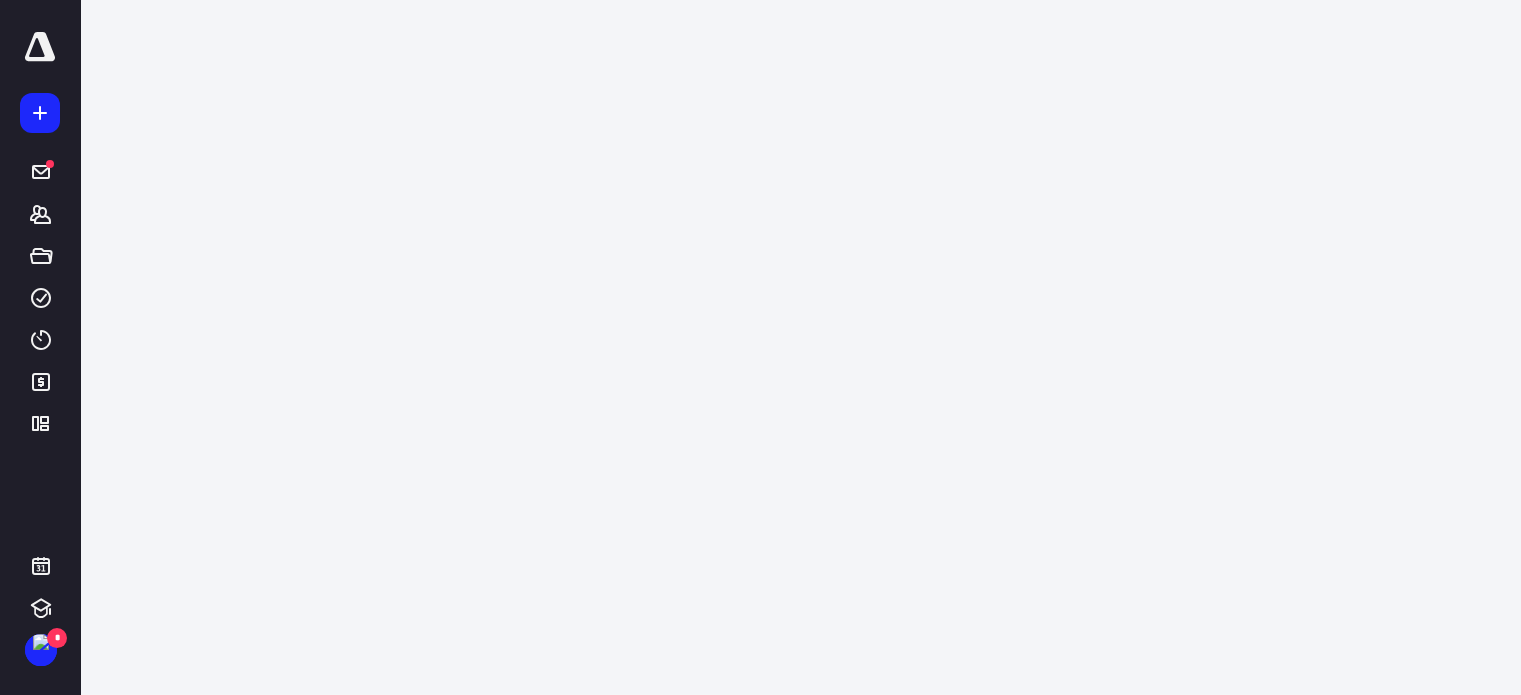 scroll, scrollTop: 0, scrollLeft: 0, axis: both 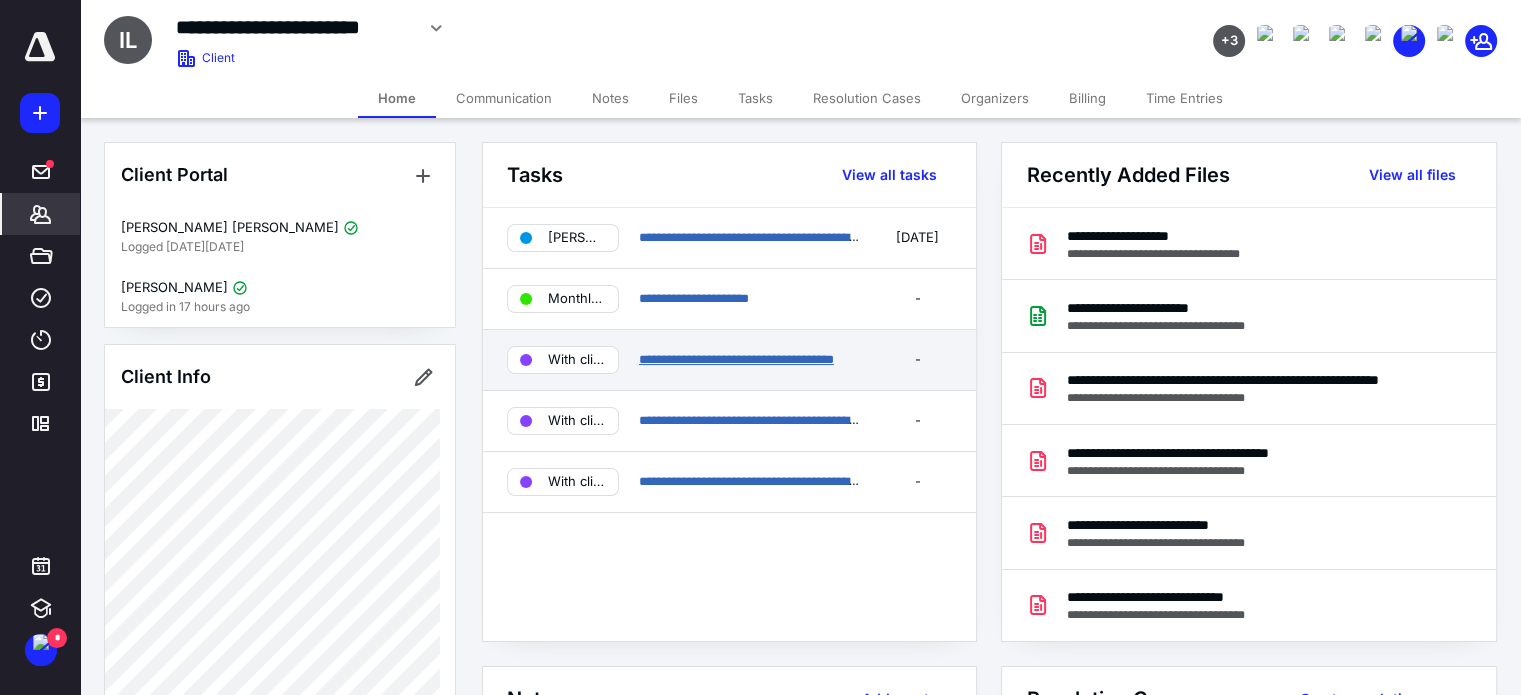 click on "**********" at bounding box center [736, 359] 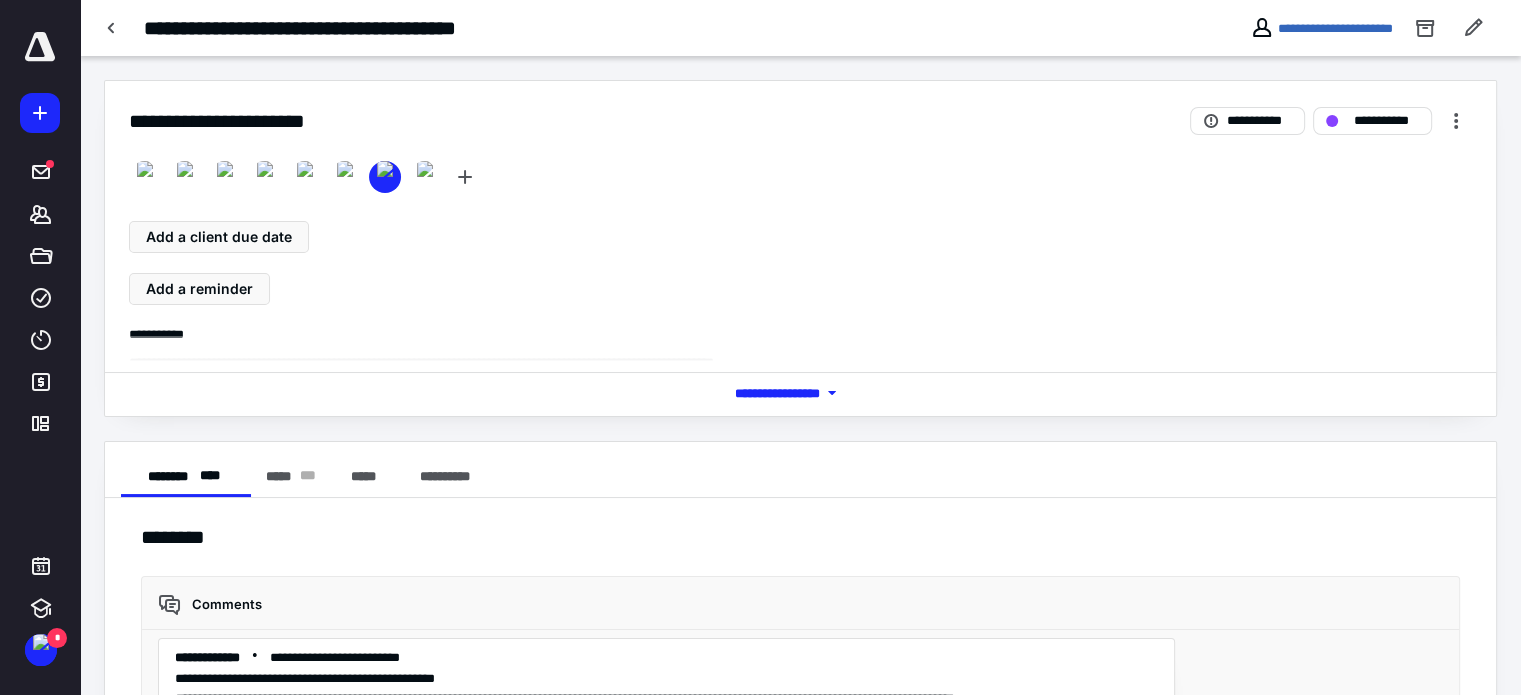 scroll, scrollTop: 2516, scrollLeft: 0, axis: vertical 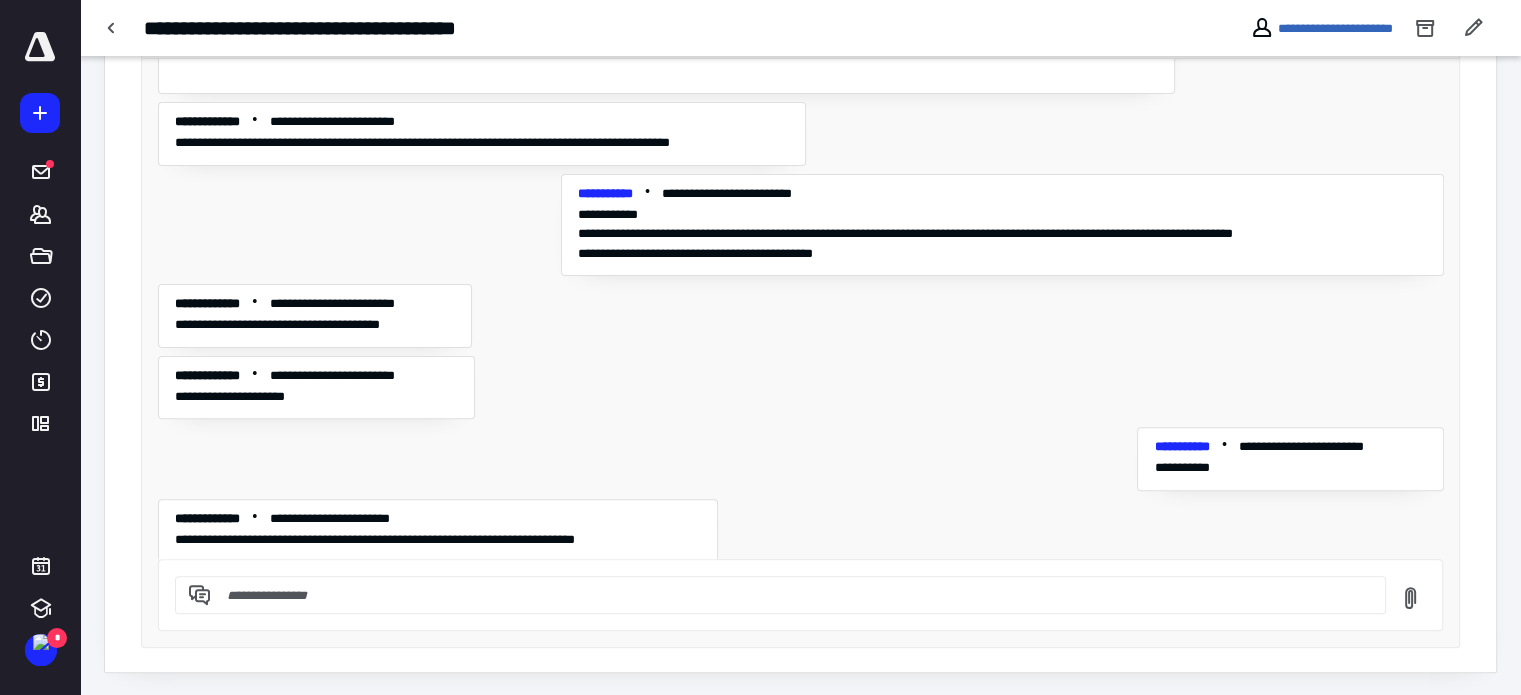 drag, startPoint x: 356, startPoint y: 591, endPoint x: 363, endPoint y: 579, distance: 13.892444 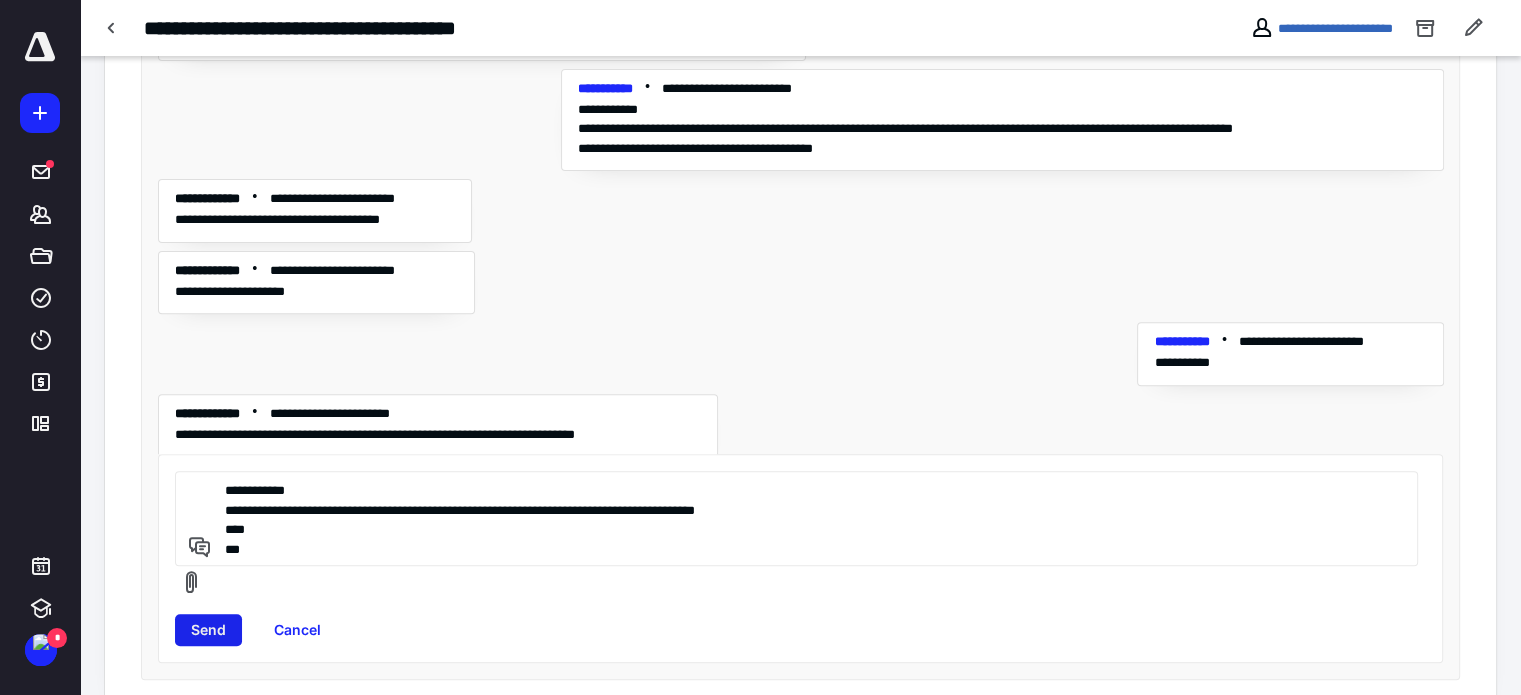 type on "**********" 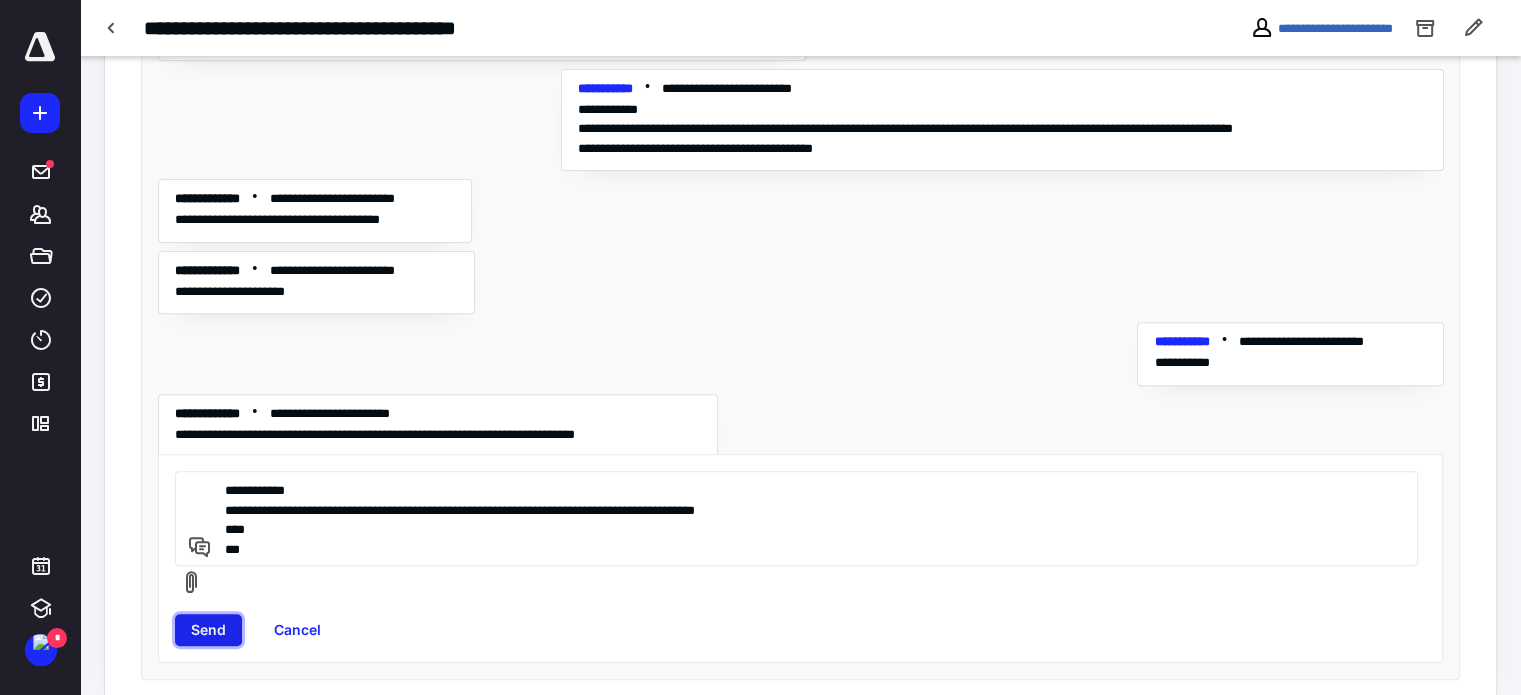 click on "Send" at bounding box center [208, 630] 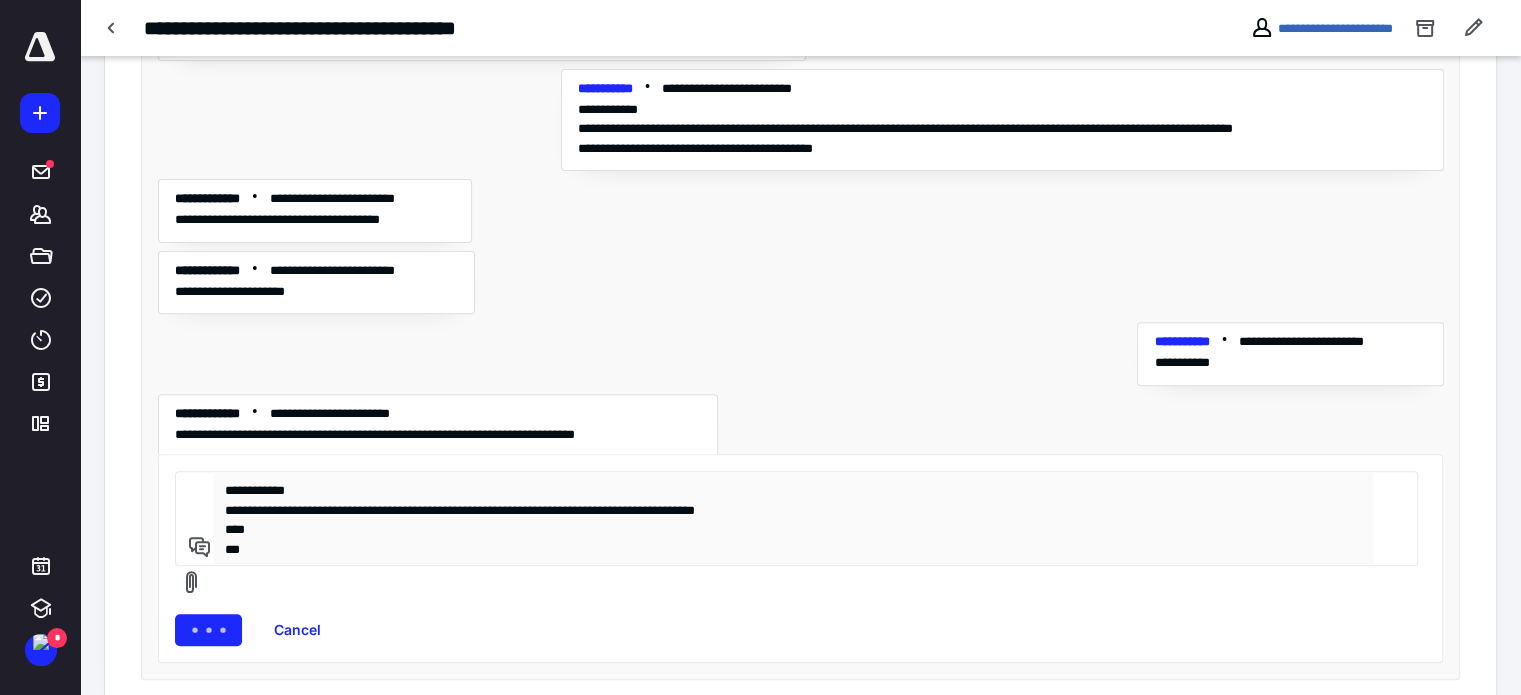 type 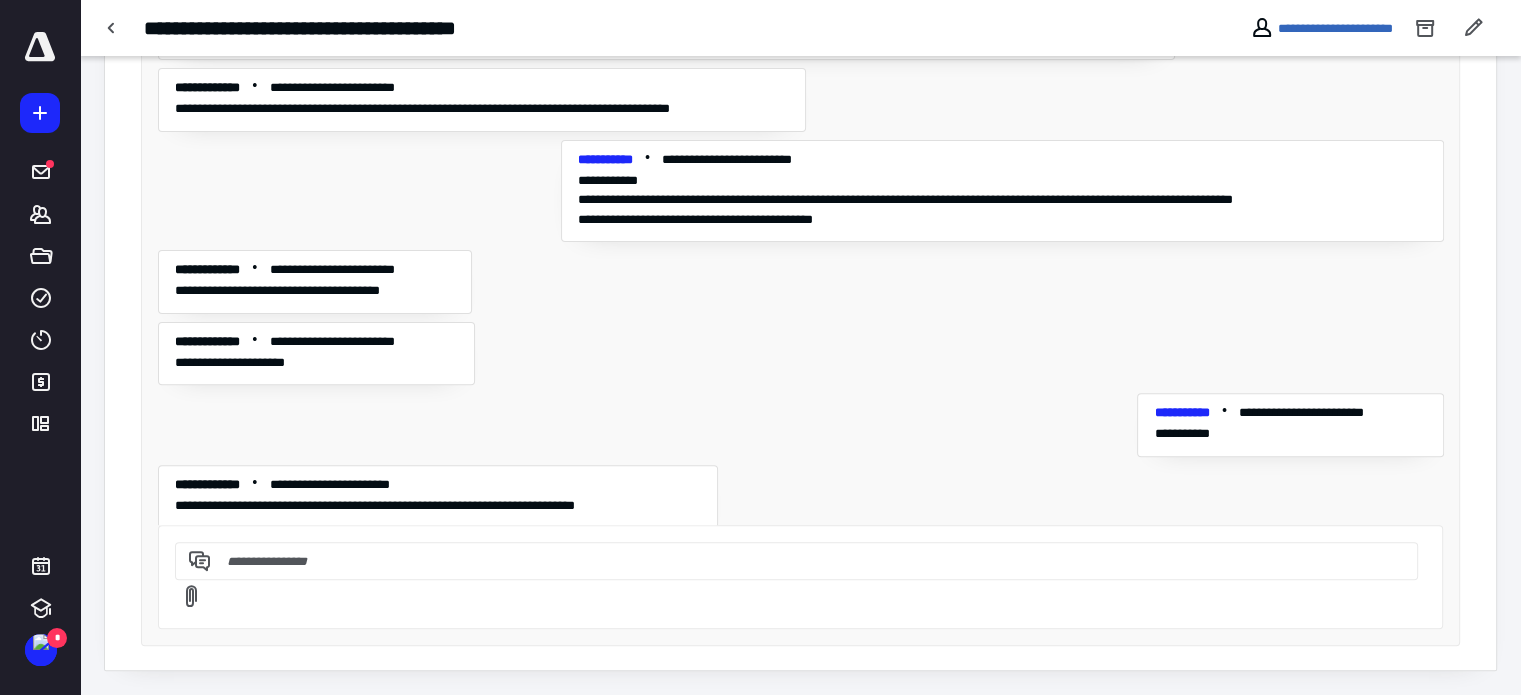 scroll, scrollTop: 571, scrollLeft: 0, axis: vertical 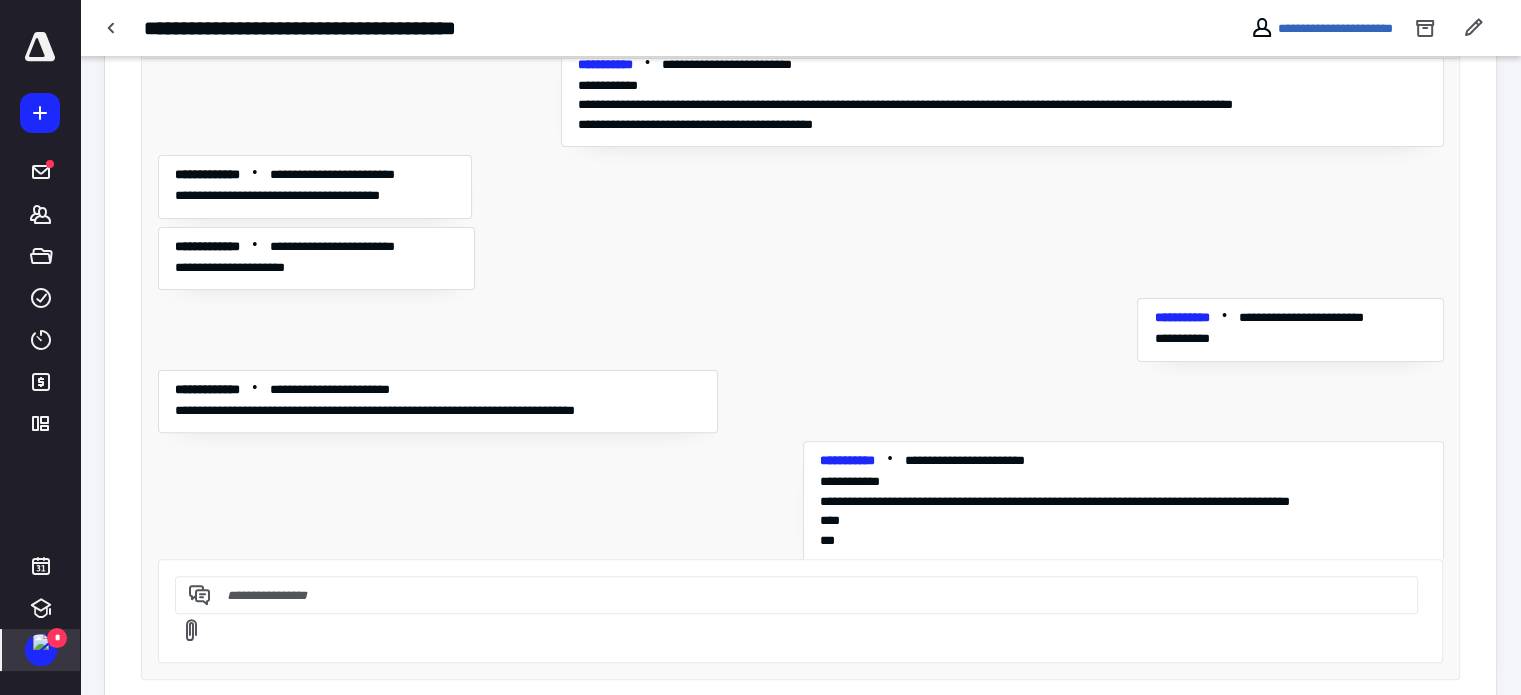 click at bounding box center (41, 642) 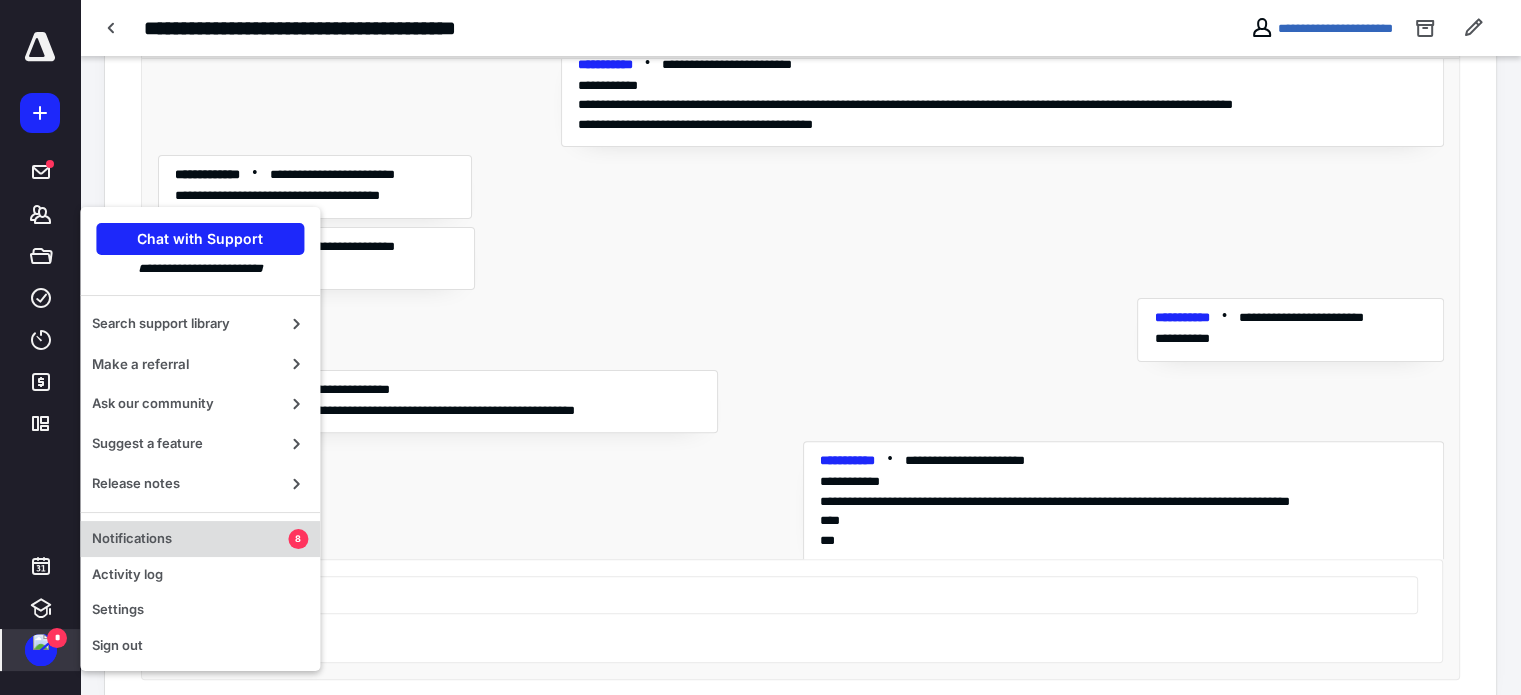 click on "Notifications" at bounding box center [190, 539] 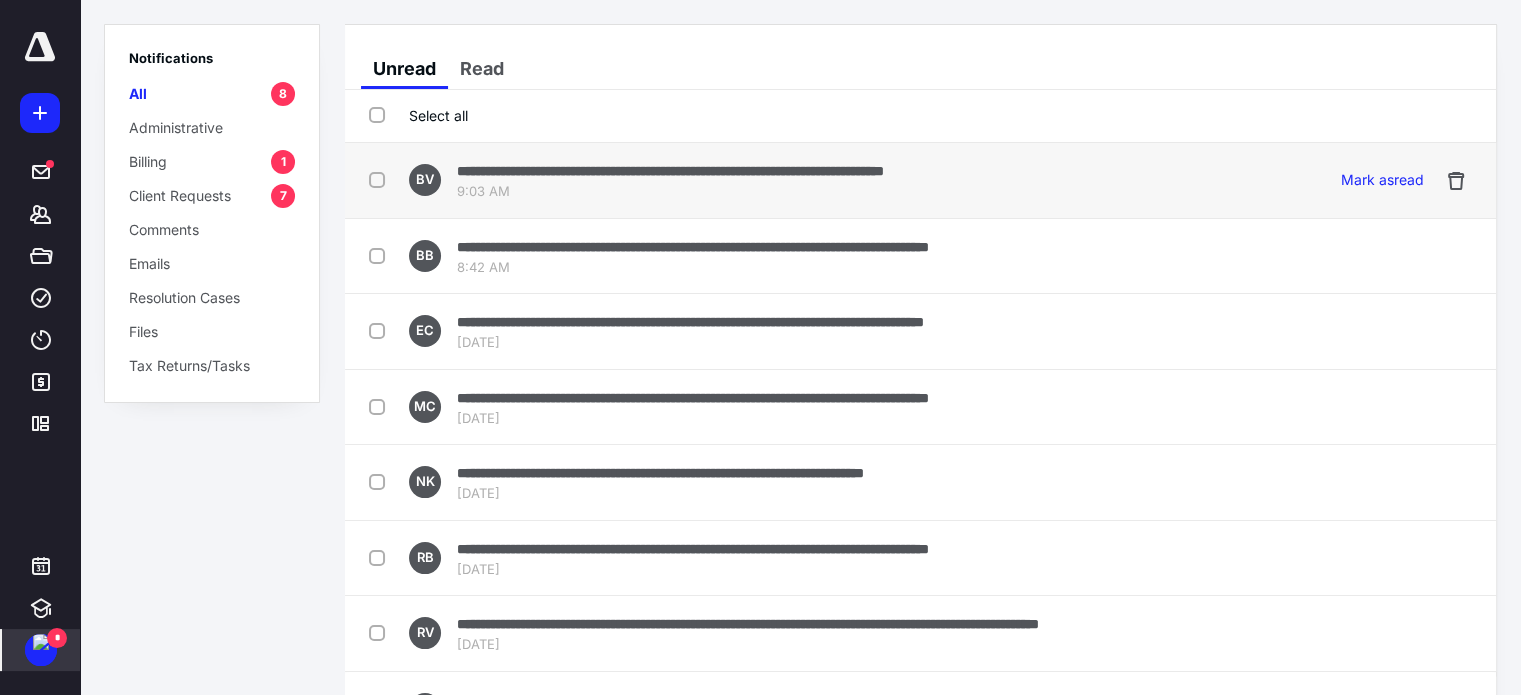 click on "**********" at bounding box center (670, 170) 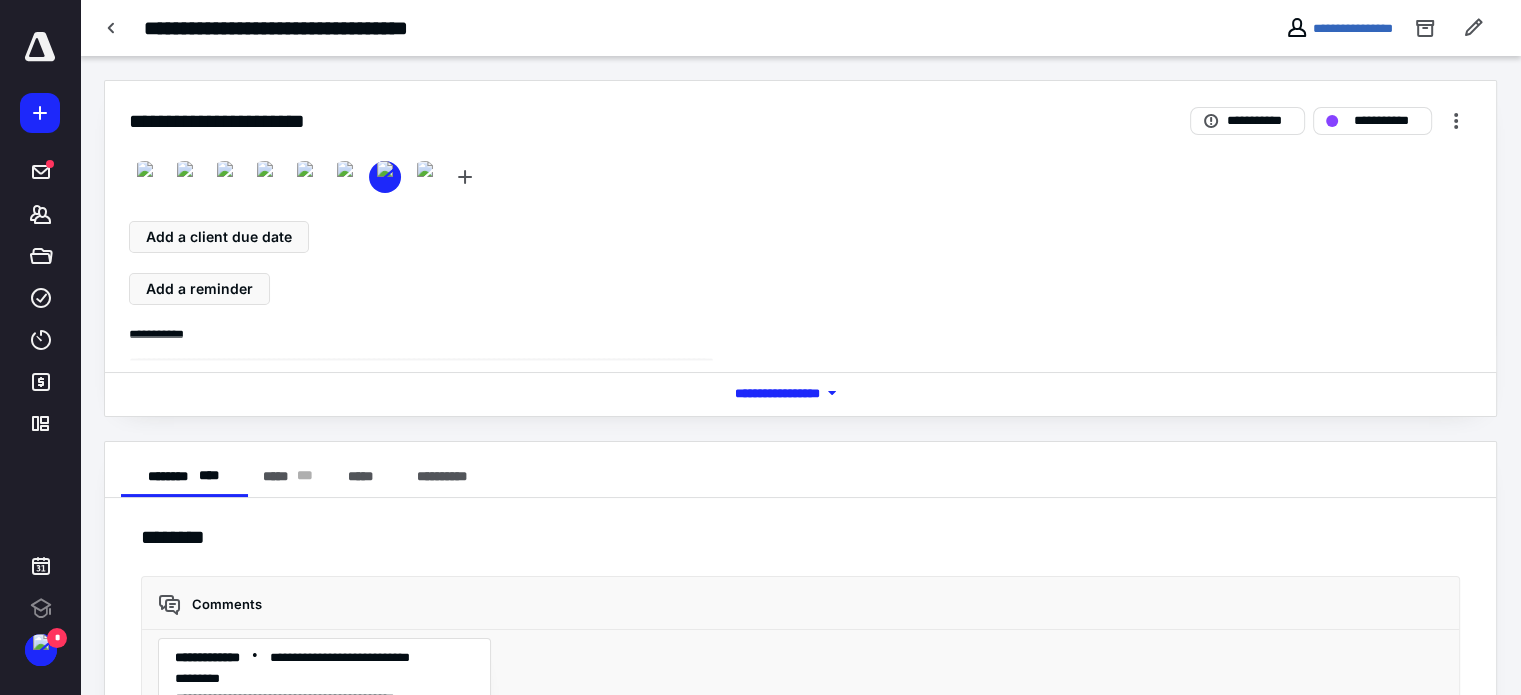 scroll, scrollTop: 0, scrollLeft: 0, axis: both 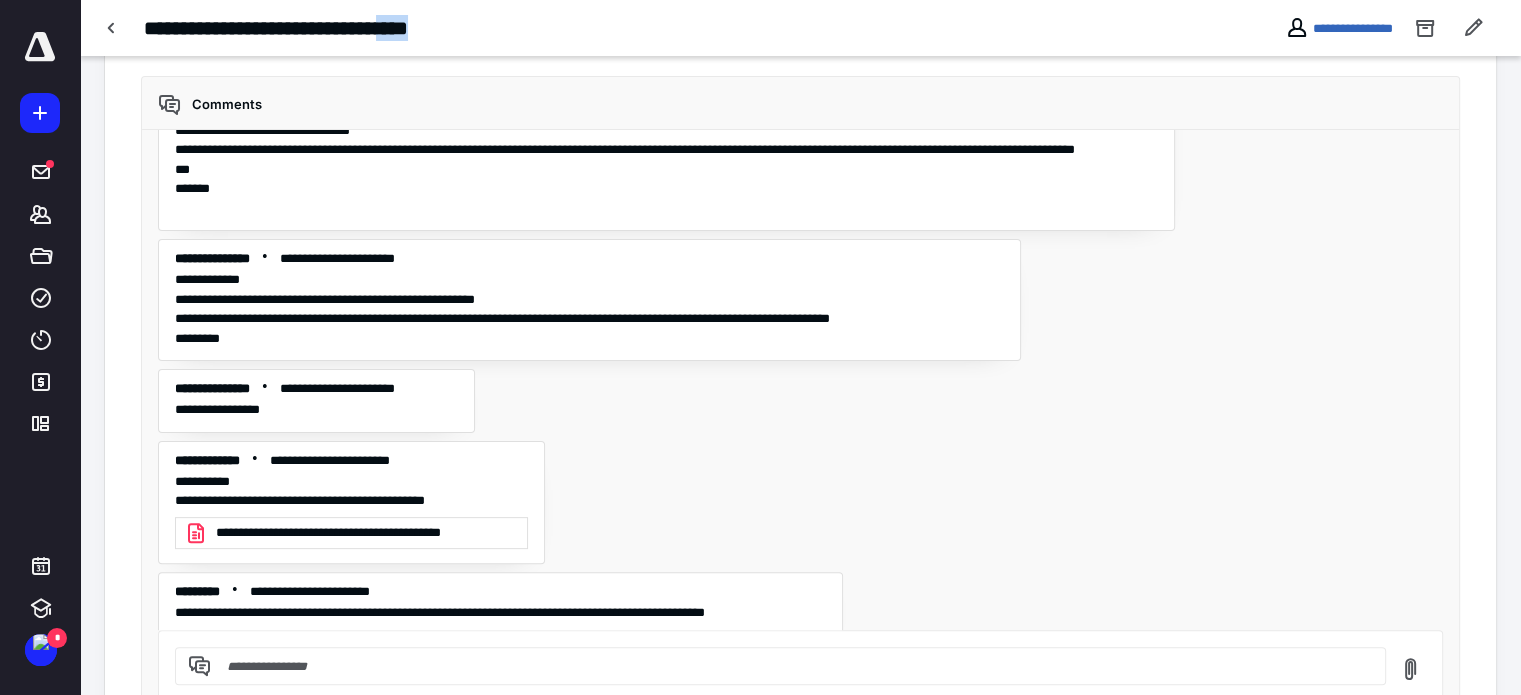 drag, startPoint x: 442, startPoint y: 27, endPoint x: 510, endPoint y: 33, distance: 68.26419 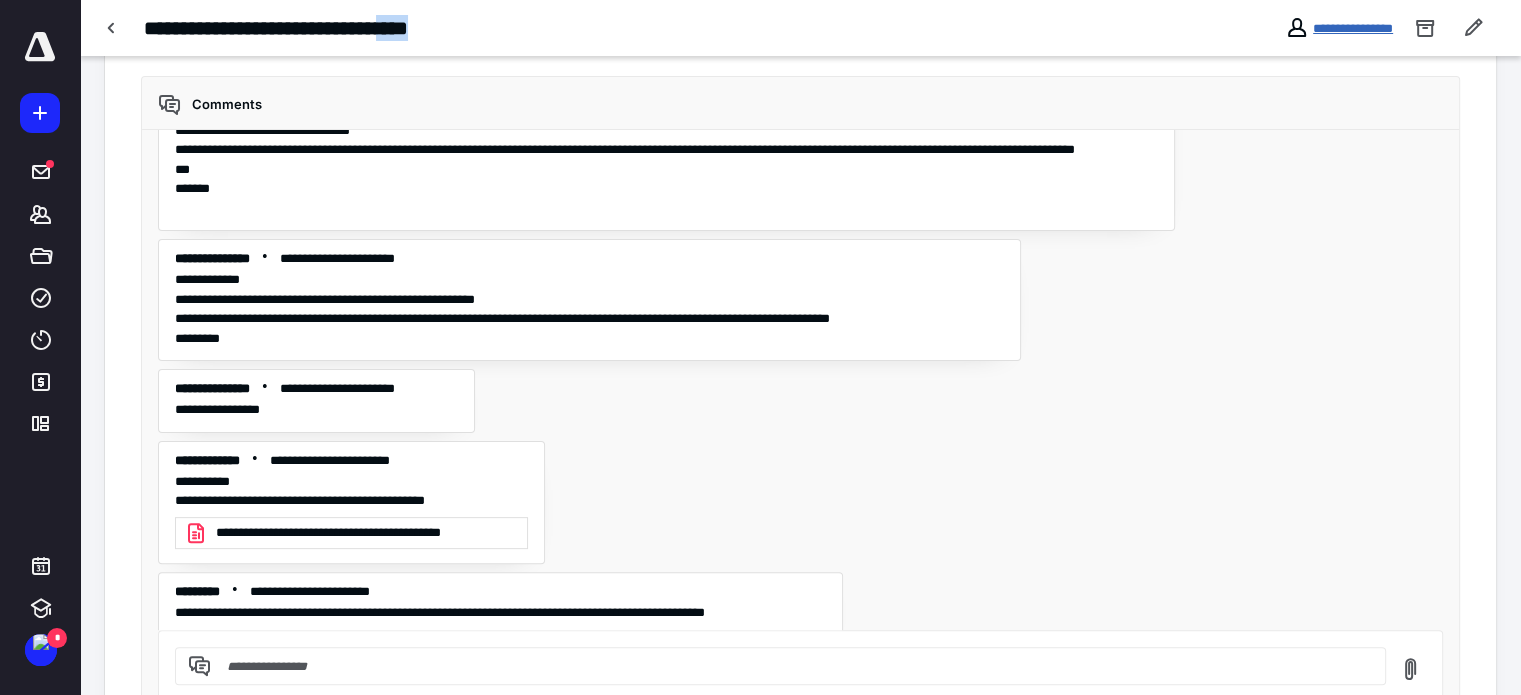 click on "**********" at bounding box center (1353, 28) 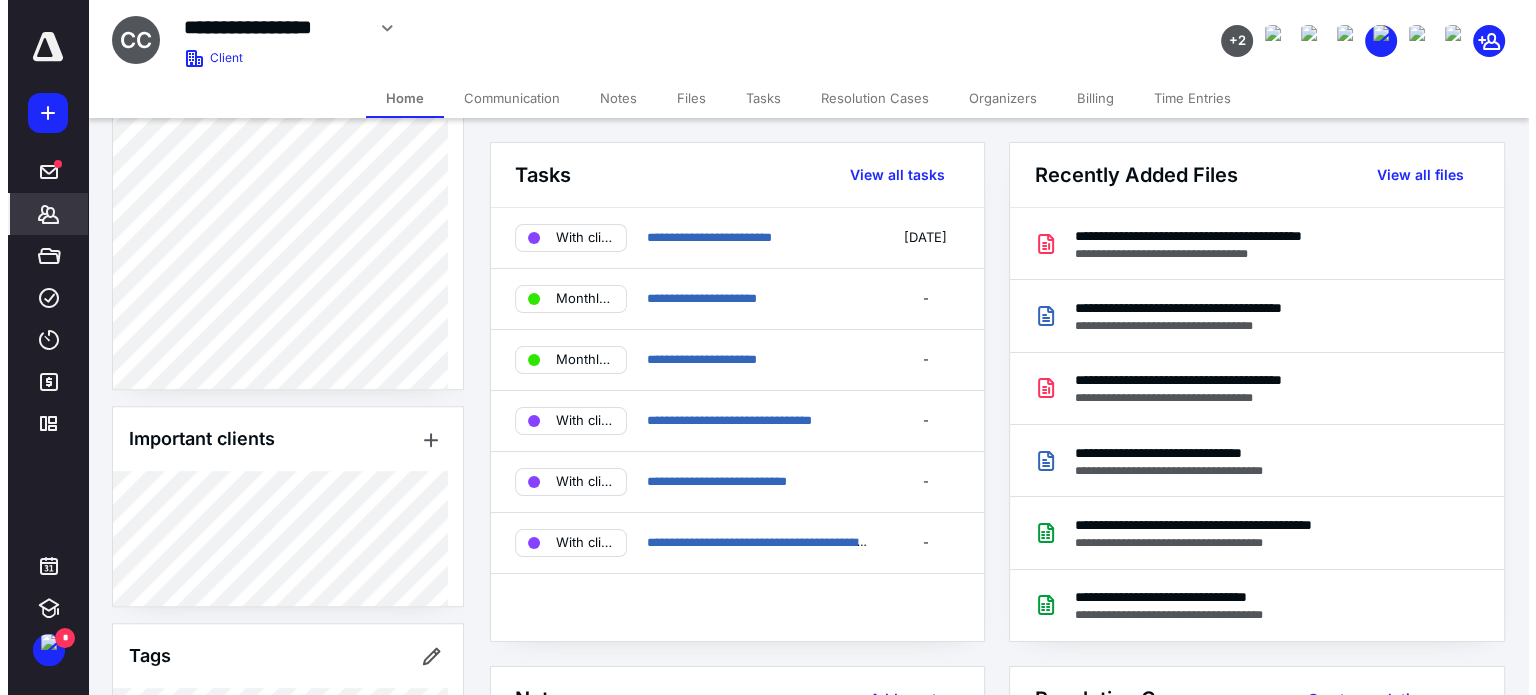 scroll, scrollTop: 1140, scrollLeft: 0, axis: vertical 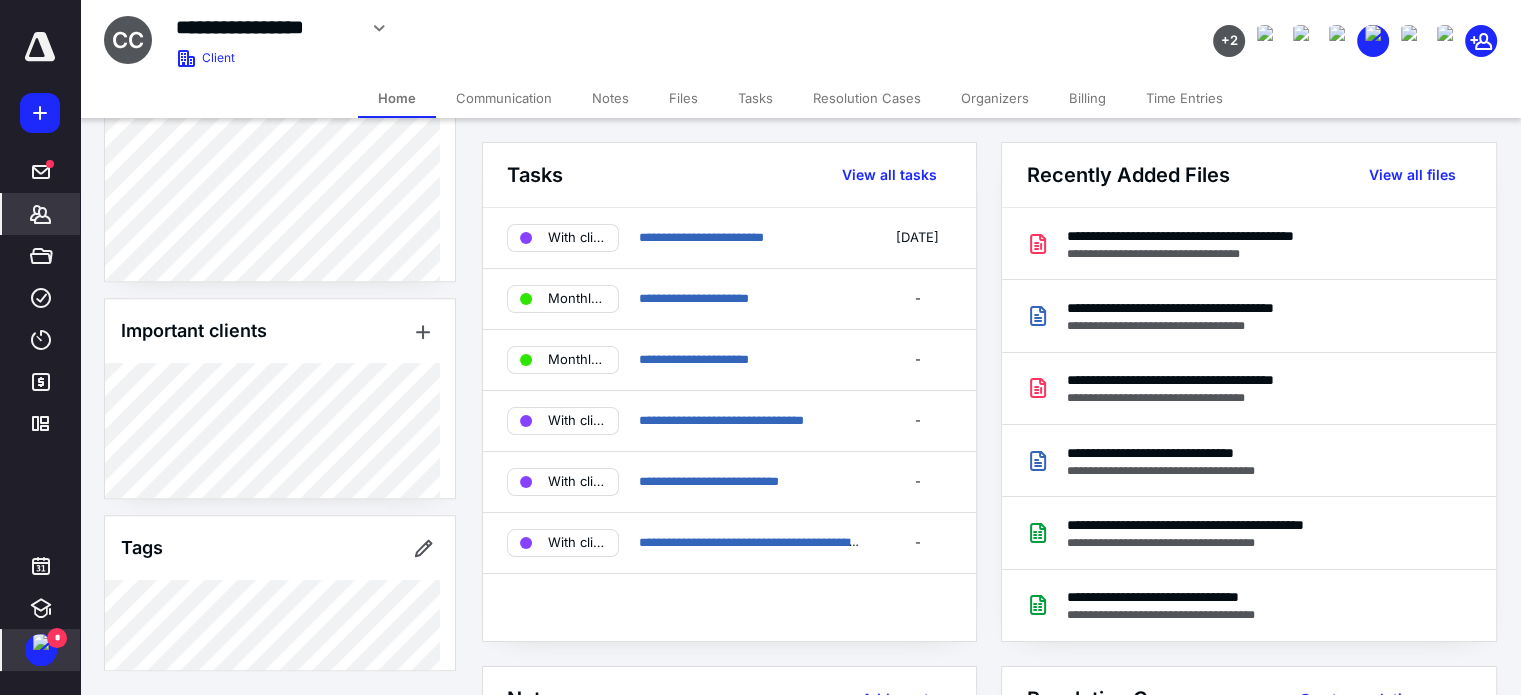 click at bounding box center (41, 642) 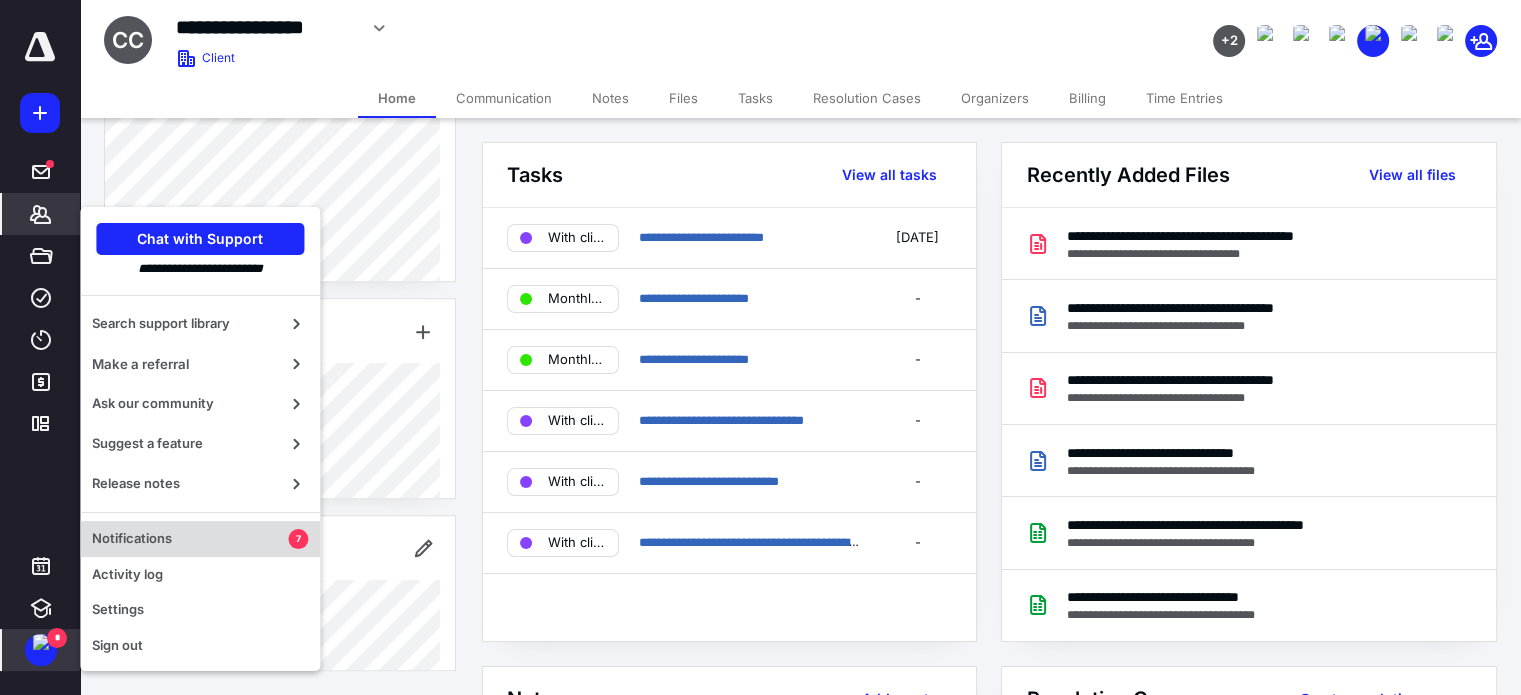 click on "Notifications" at bounding box center (190, 539) 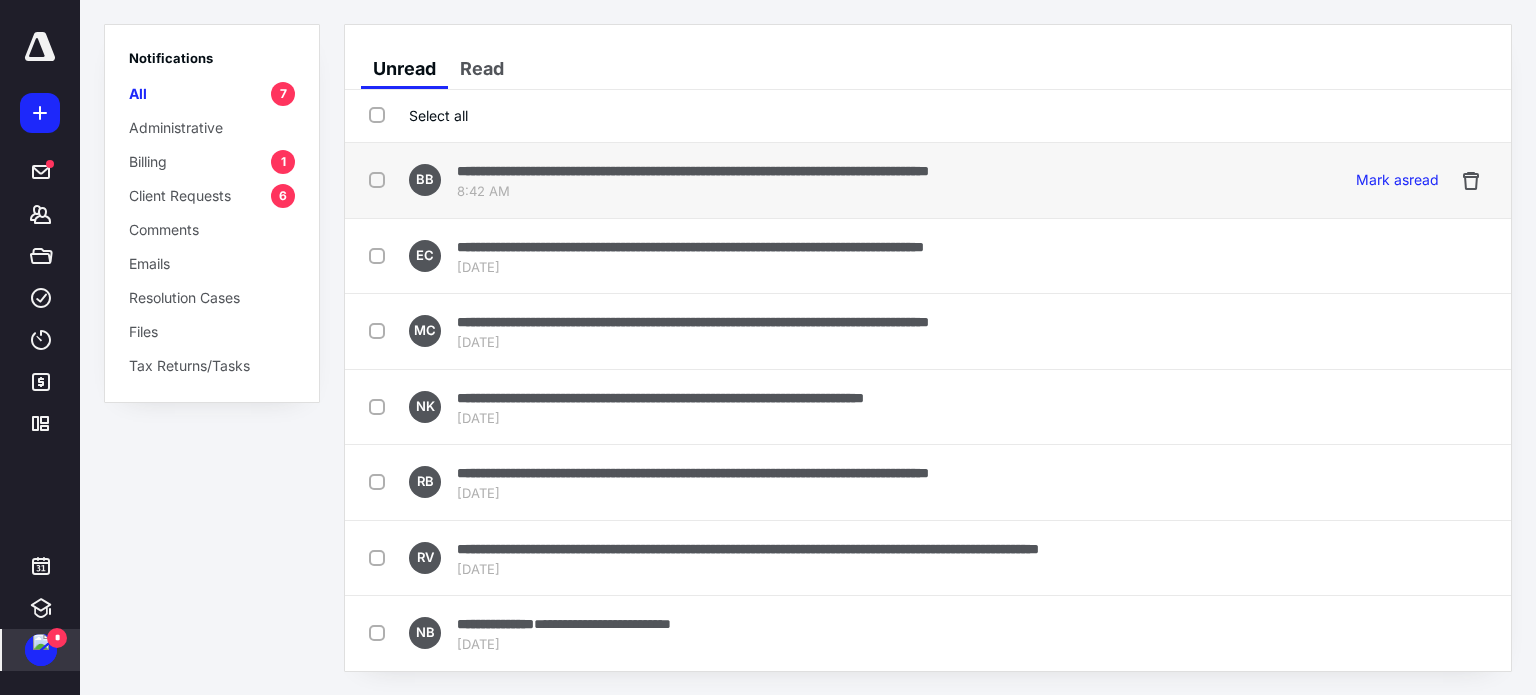 click on "**********" at bounding box center (693, 171) 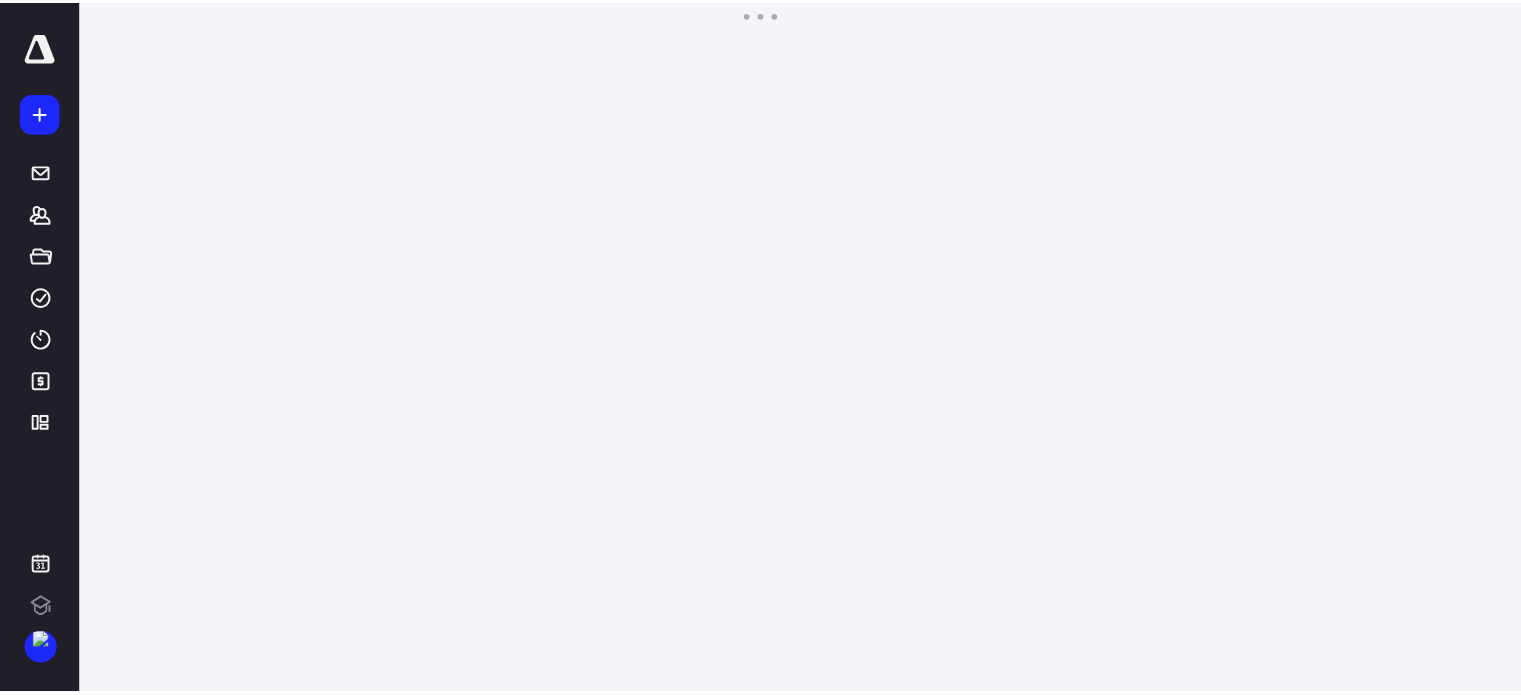 scroll, scrollTop: 0, scrollLeft: 0, axis: both 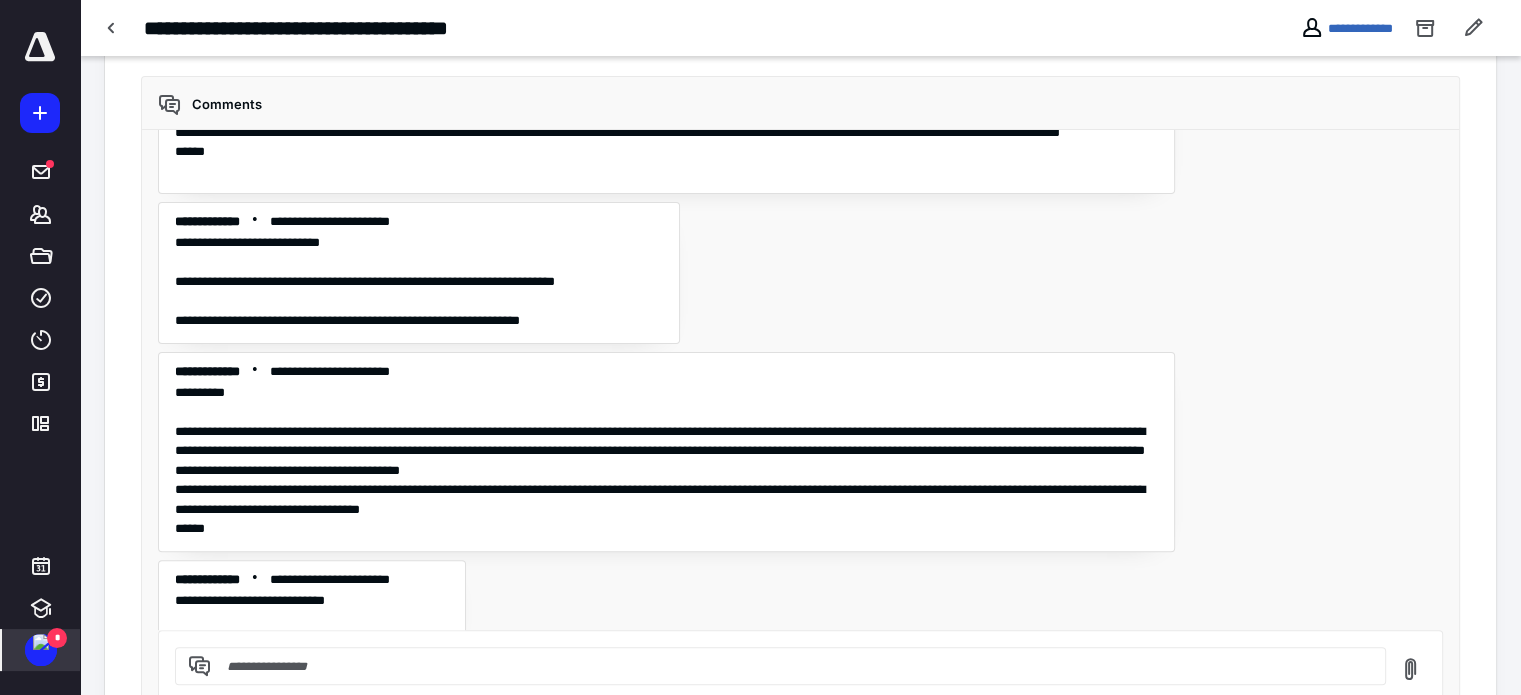 click at bounding box center [41, 642] 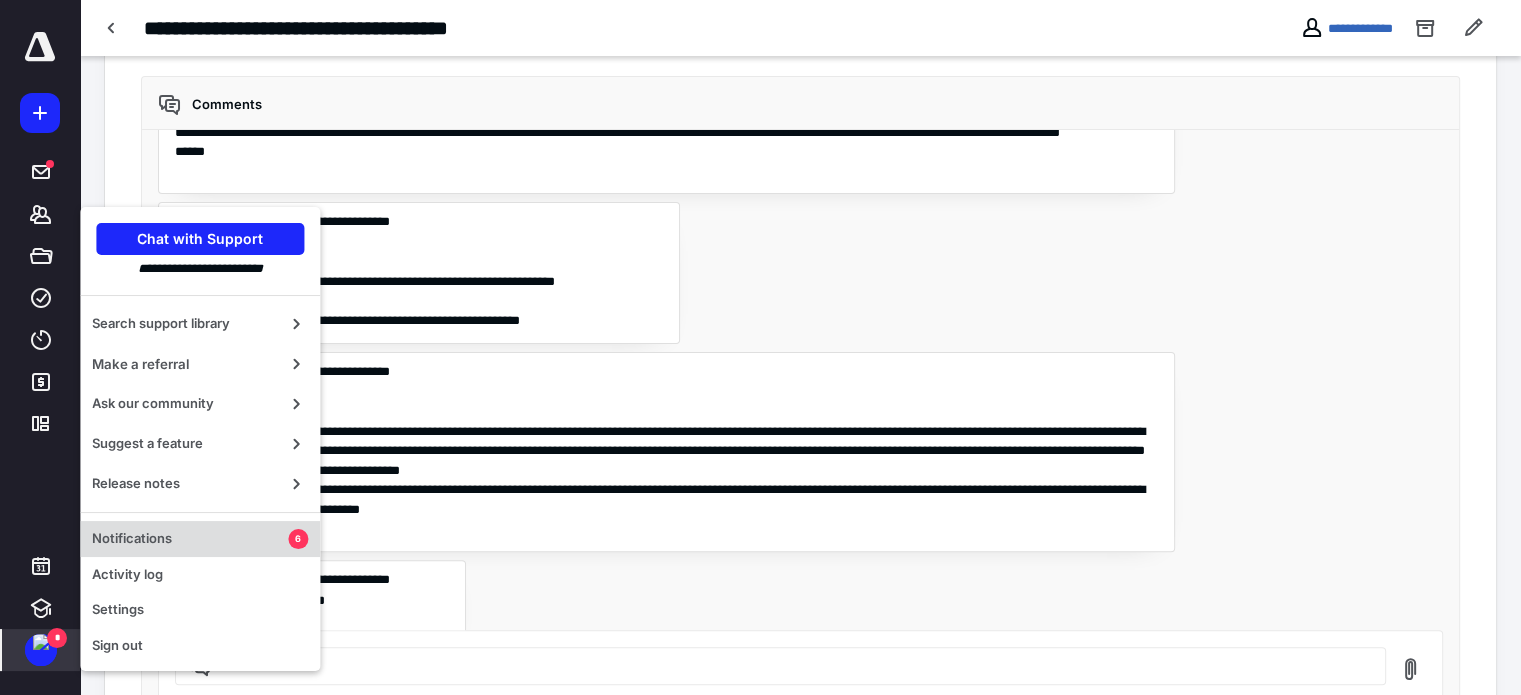 click on "Notifications 6" at bounding box center (200, 539) 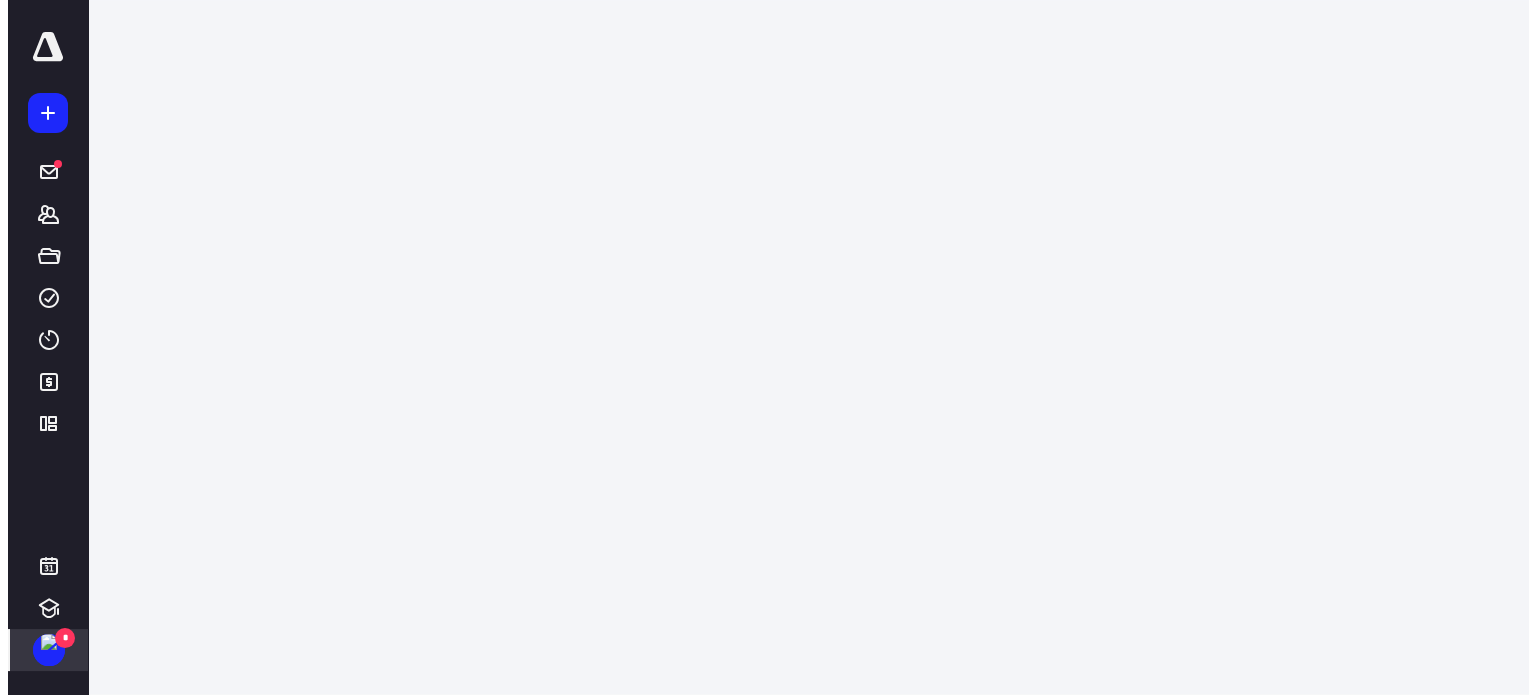 scroll, scrollTop: 0, scrollLeft: 0, axis: both 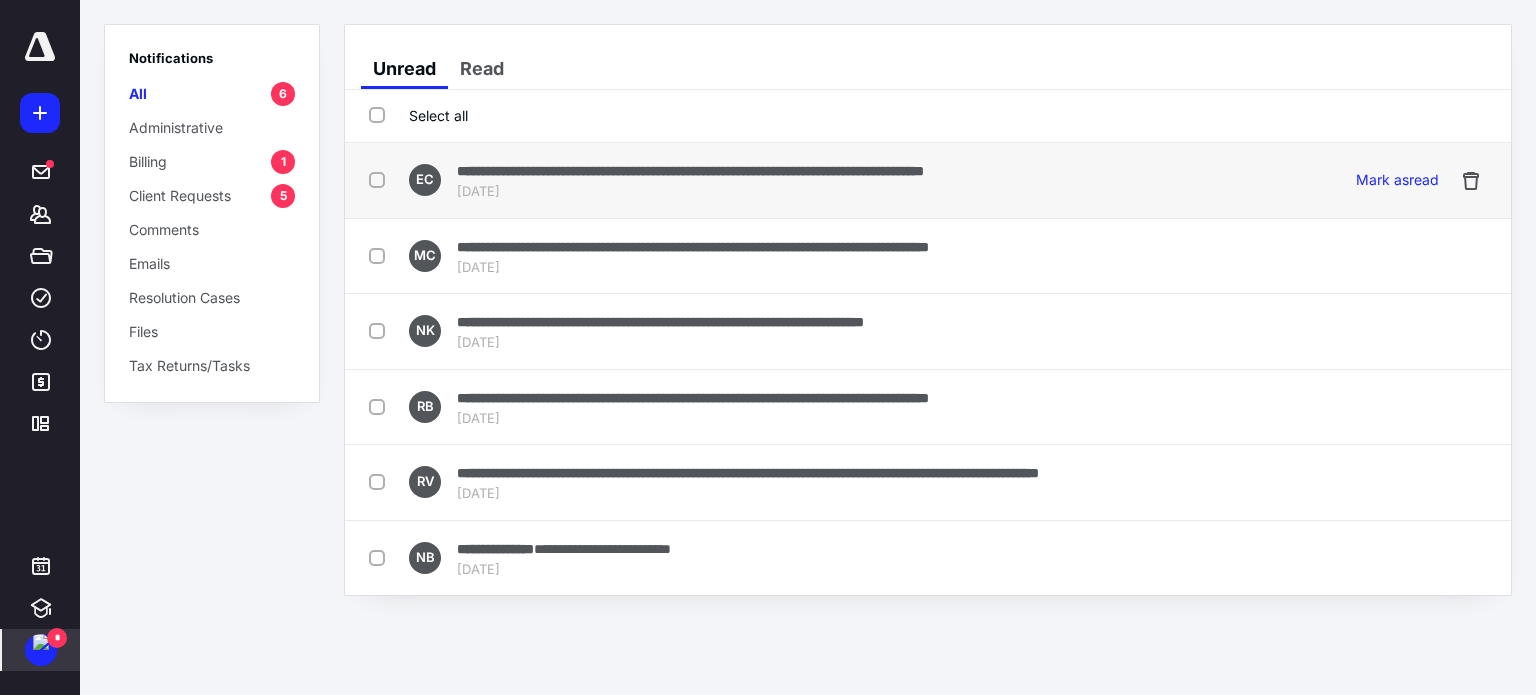 click on "[DATE]" at bounding box center (690, 192) 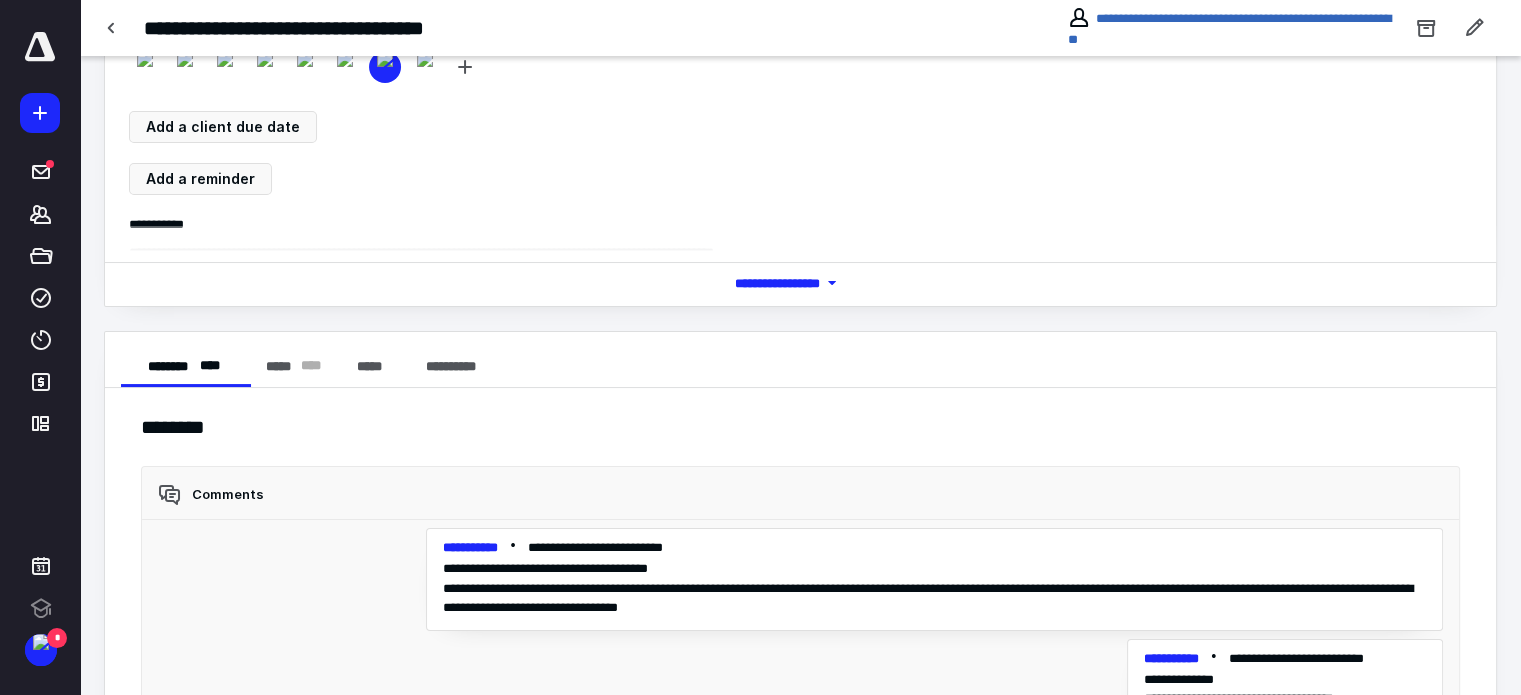 scroll, scrollTop: 203, scrollLeft: 0, axis: vertical 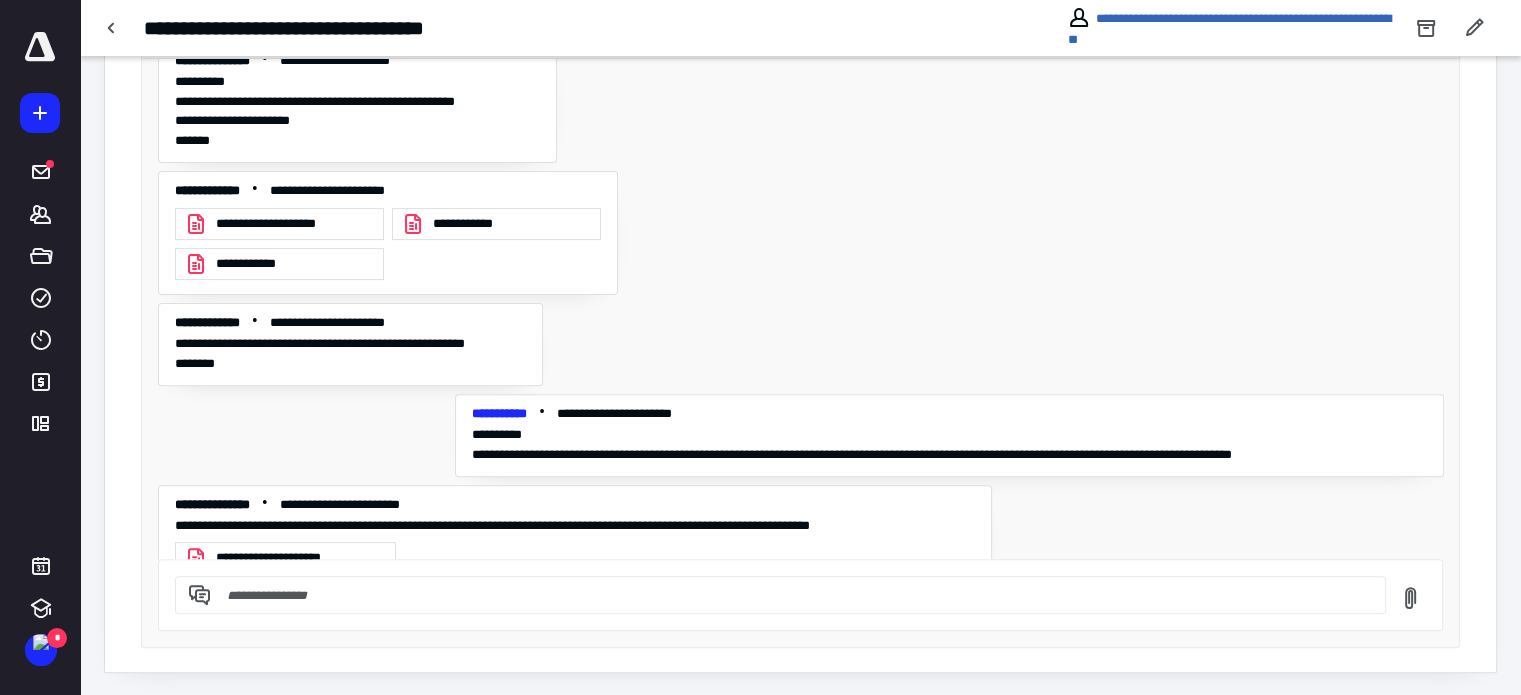 click on "**********" at bounding box center [299, 558] 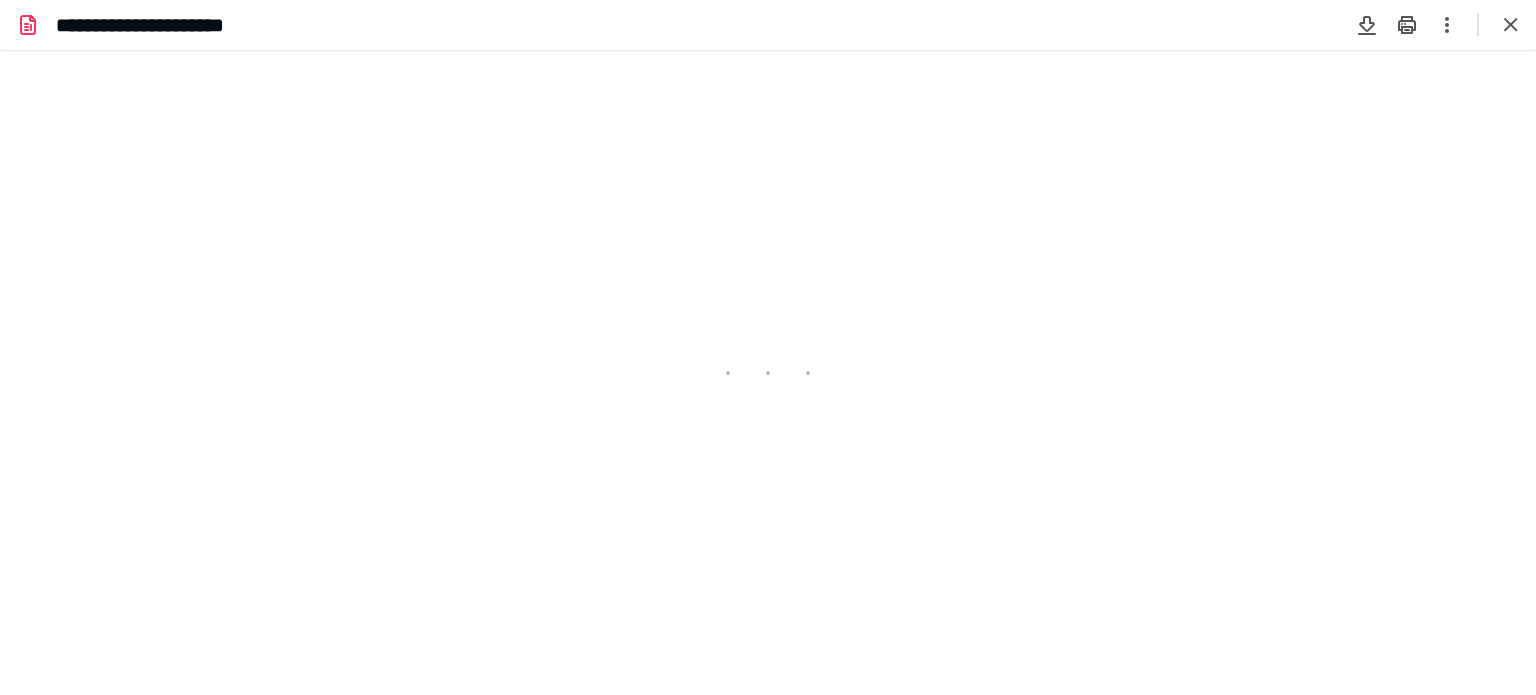 scroll, scrollTop: 0, scrollLeft: 0, axis: both 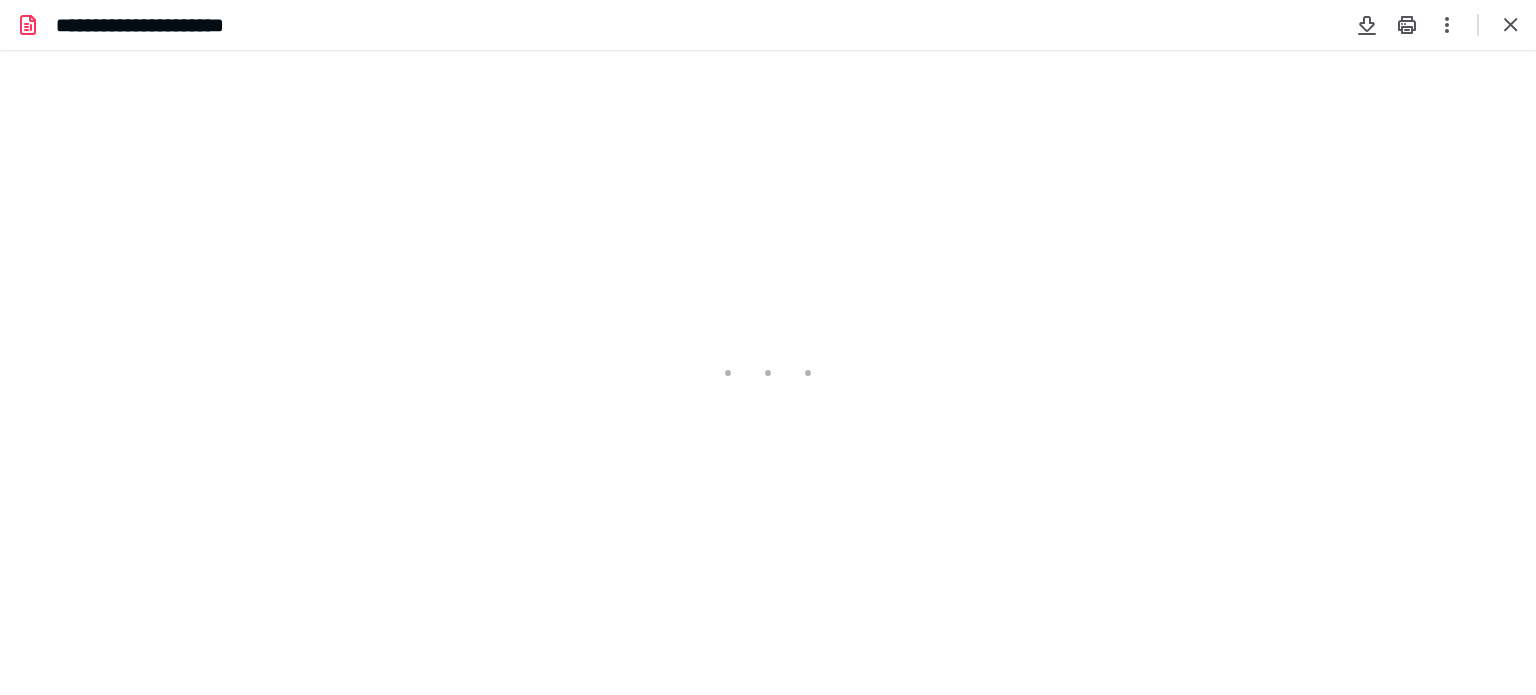 type on "247" 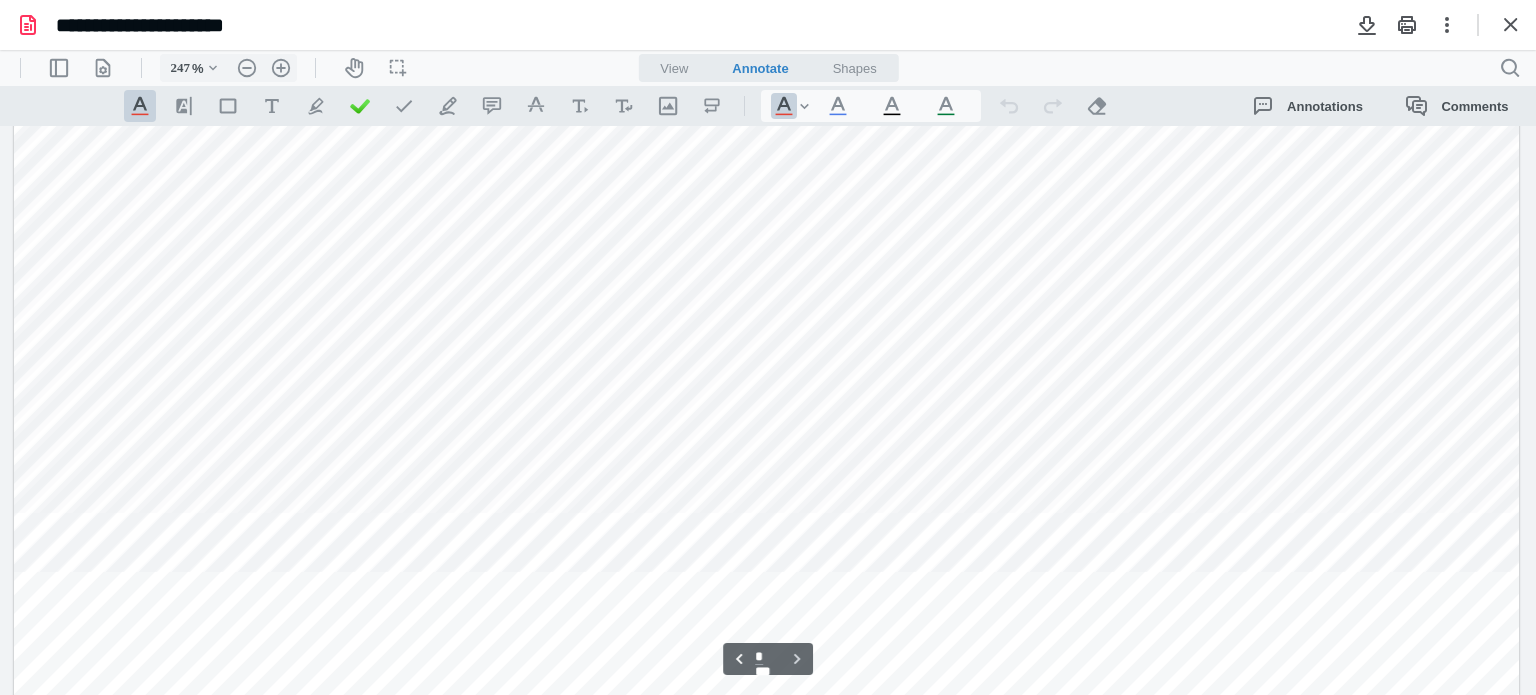 scroll, scrollTop: 2486, scrollLeft: 0, axis: vertical 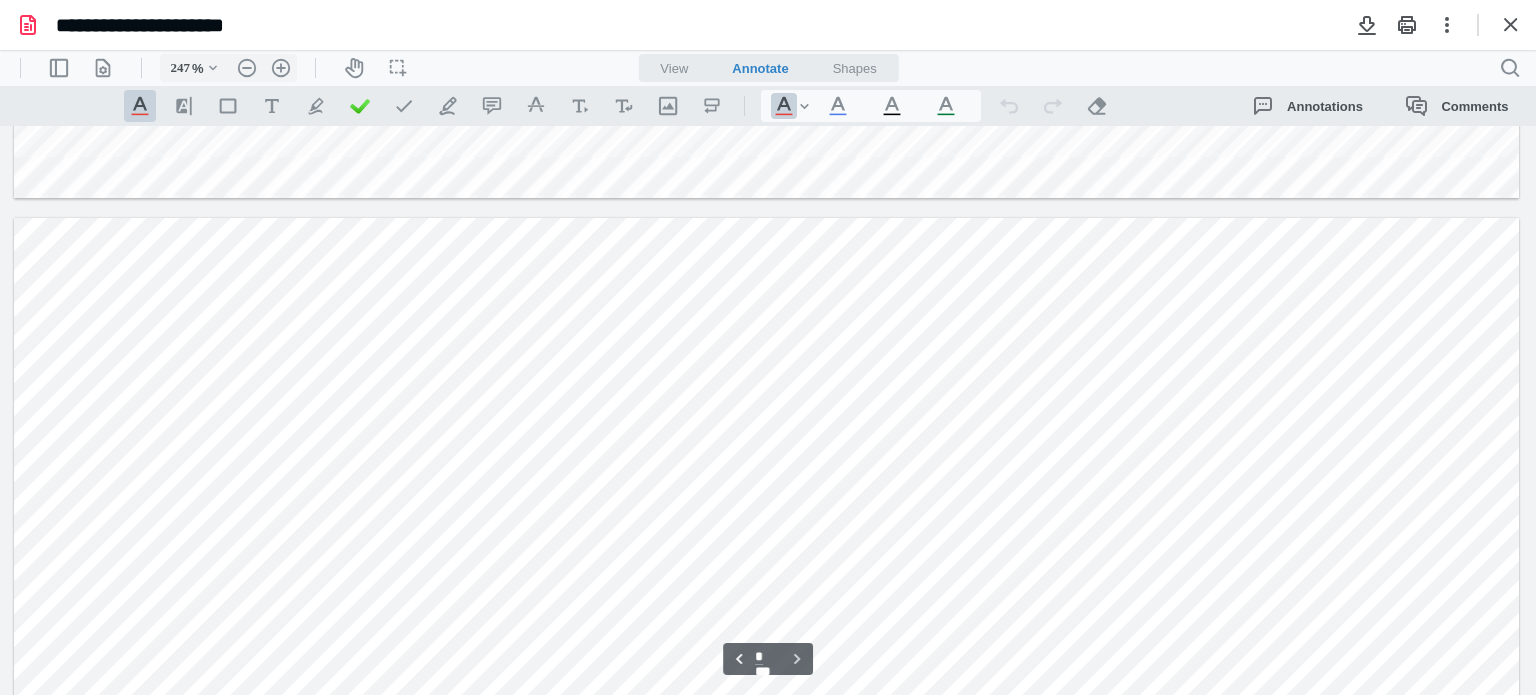type on "*" 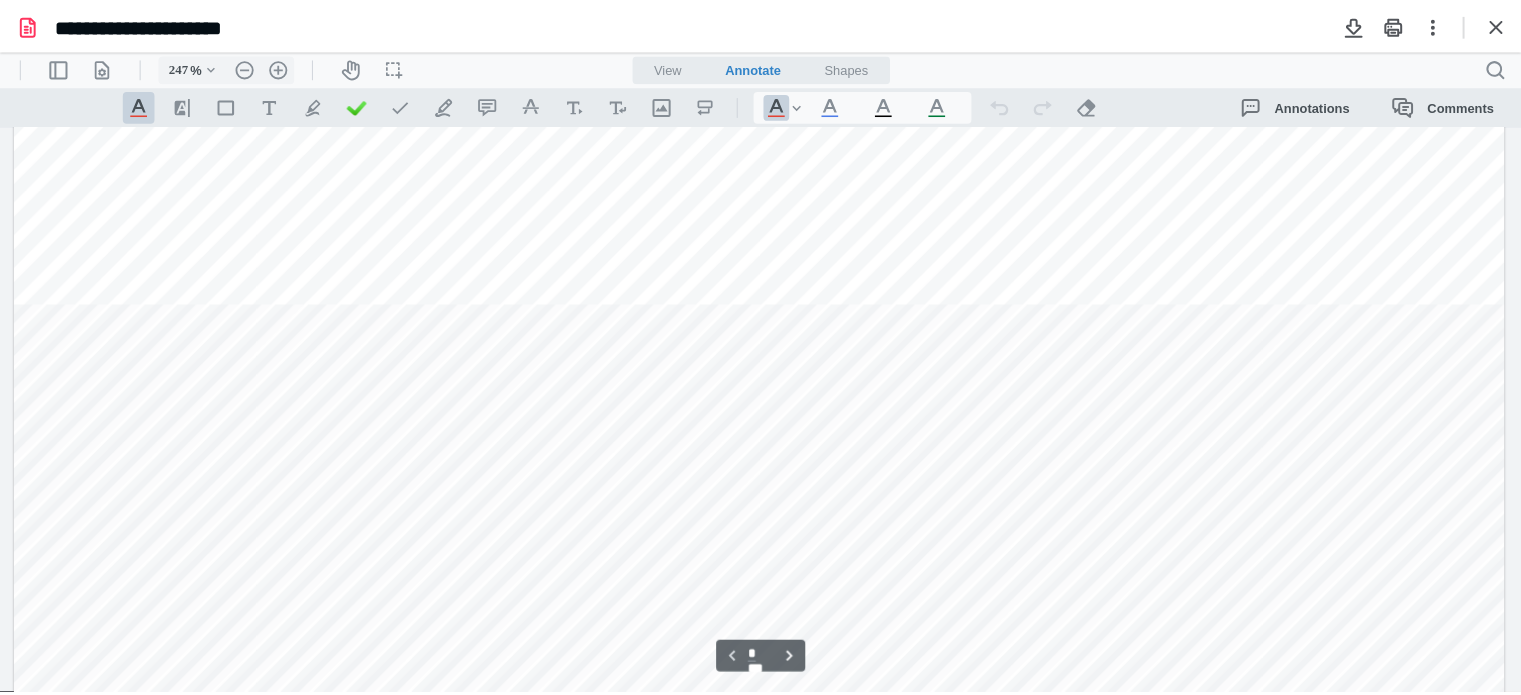 scroll, scrollTop: 1186, scrollLeft: 0, axis: vertical 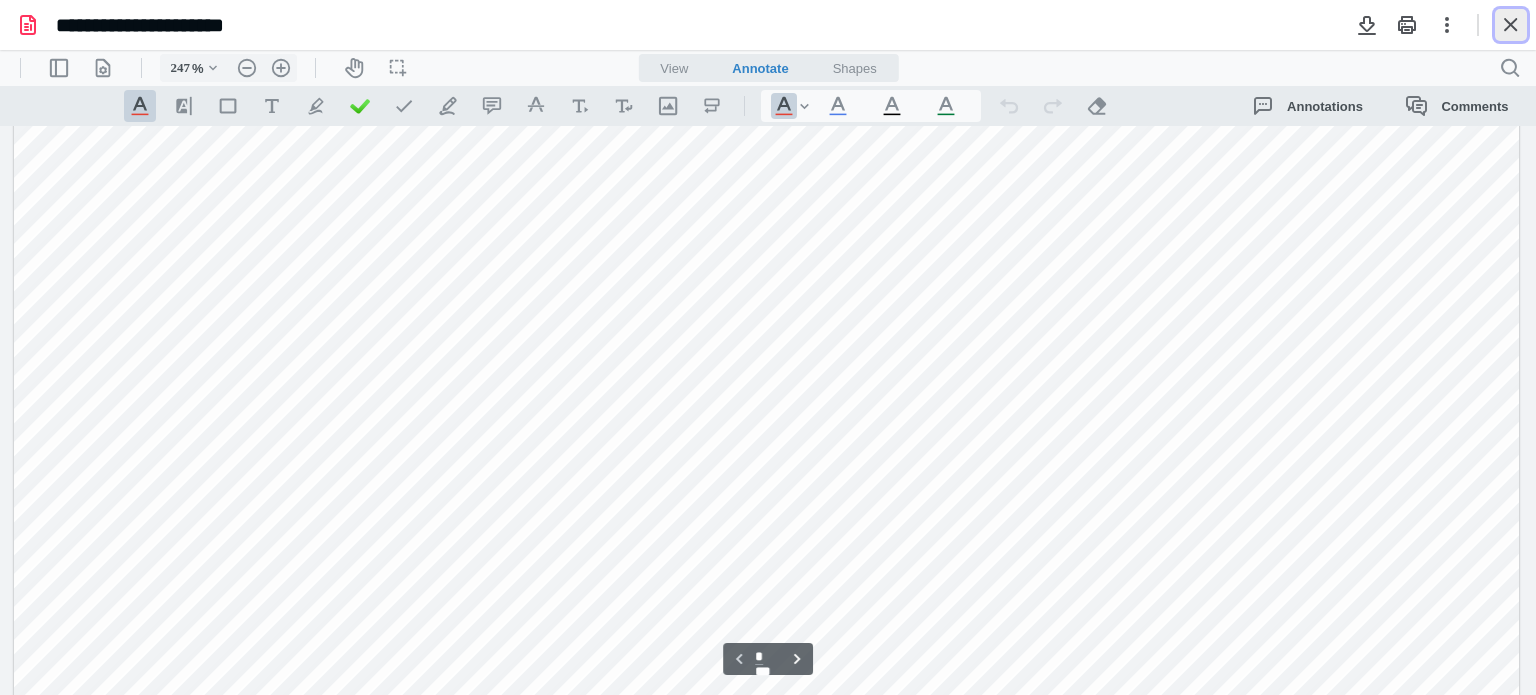 click at bounding box center [1511, 25] 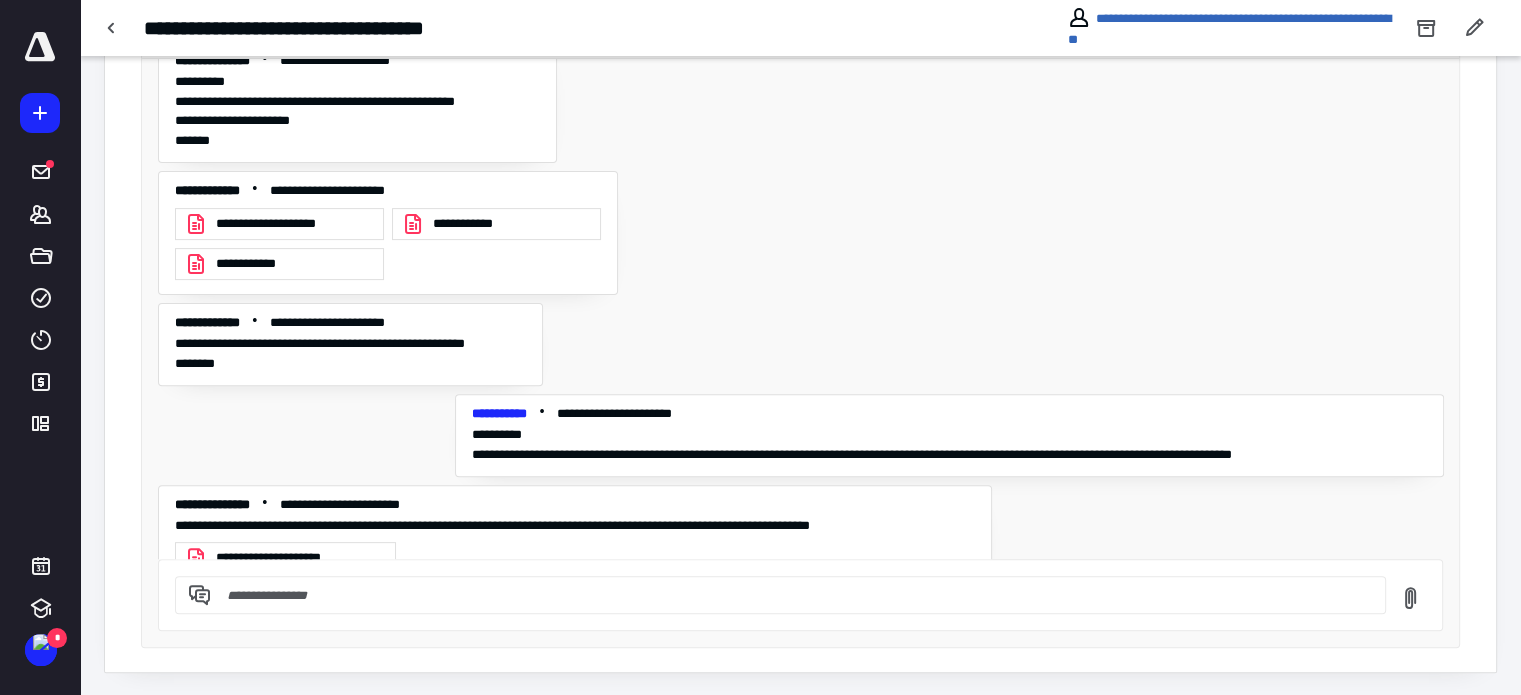 click at bounding box center [792, 595] 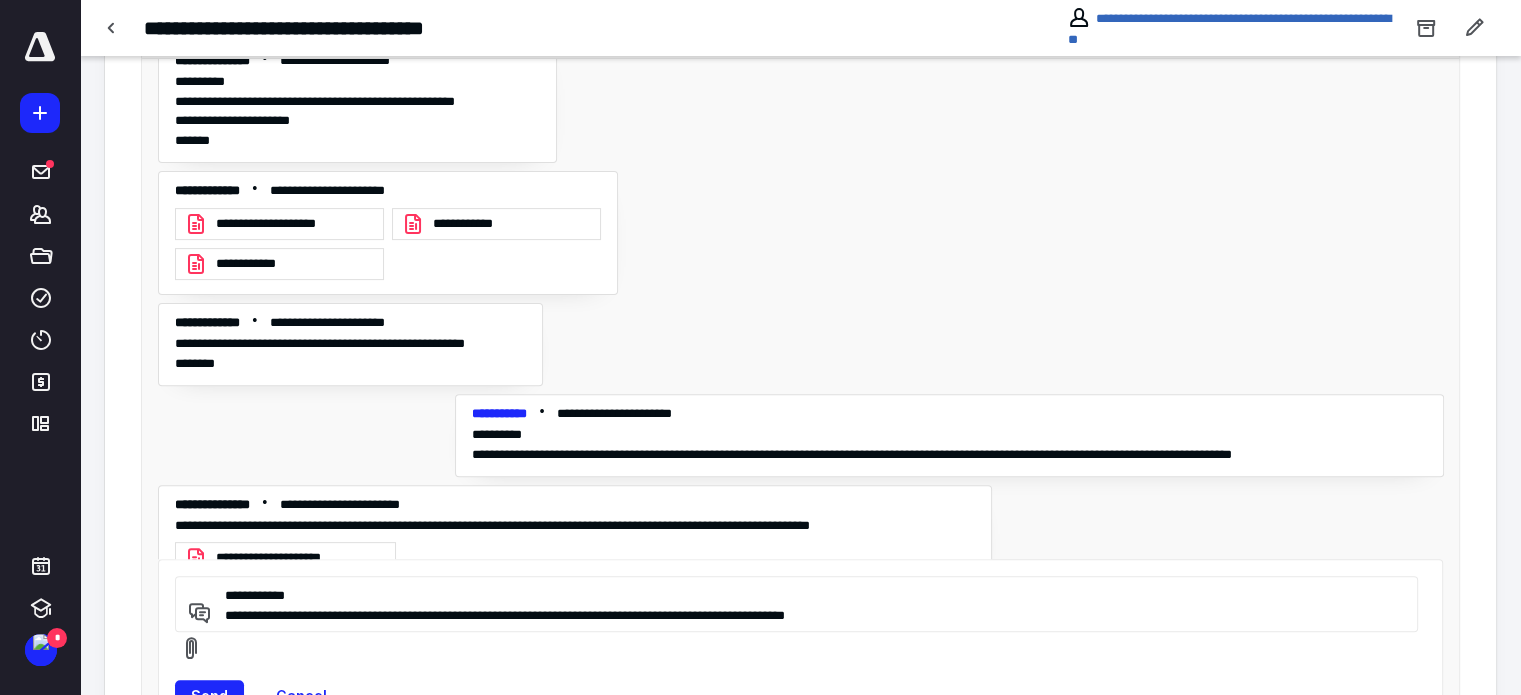 drag, startPoint x: 454, startPoint y: 612, endPoint x: 468, endPoint y: 612, distance: 14 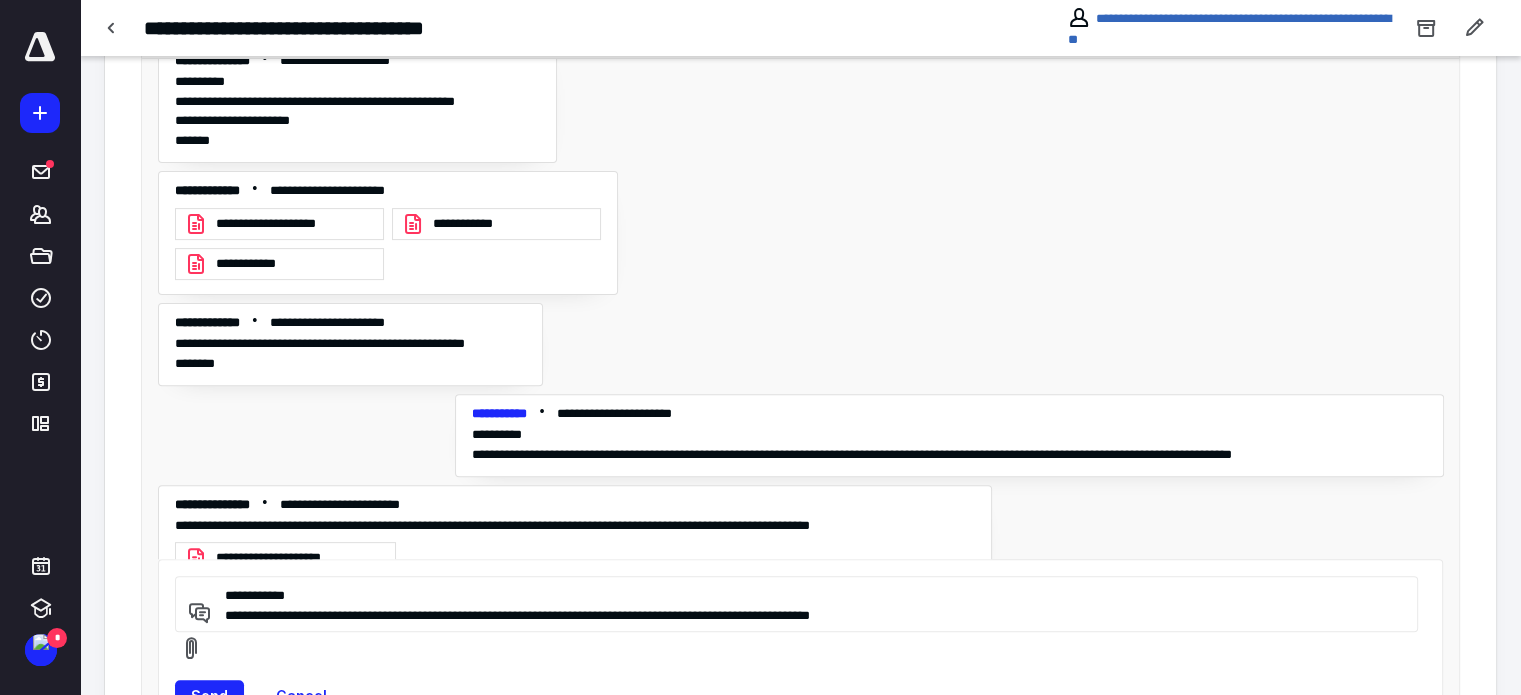 click on "**********" at bounding box center [793, 604] 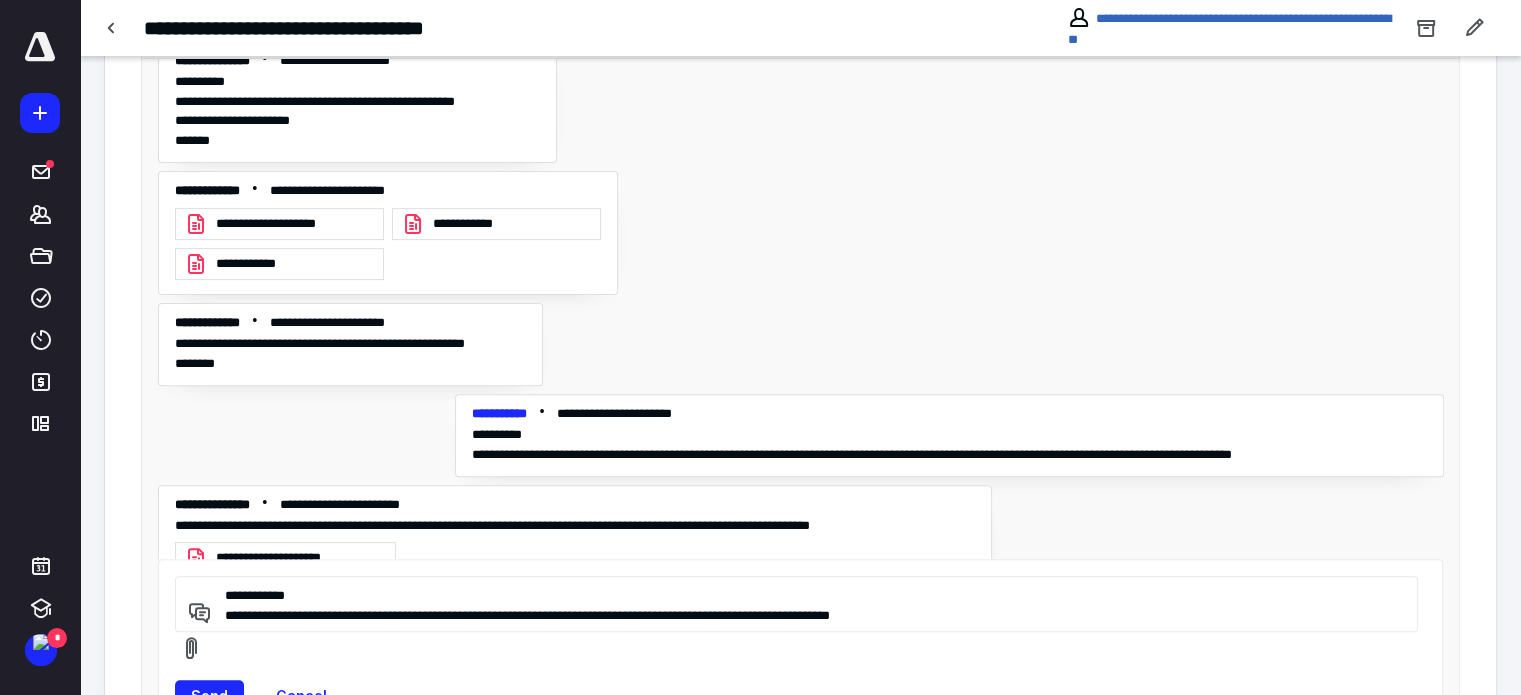 click on "**********" at bounding box center (793, 604) 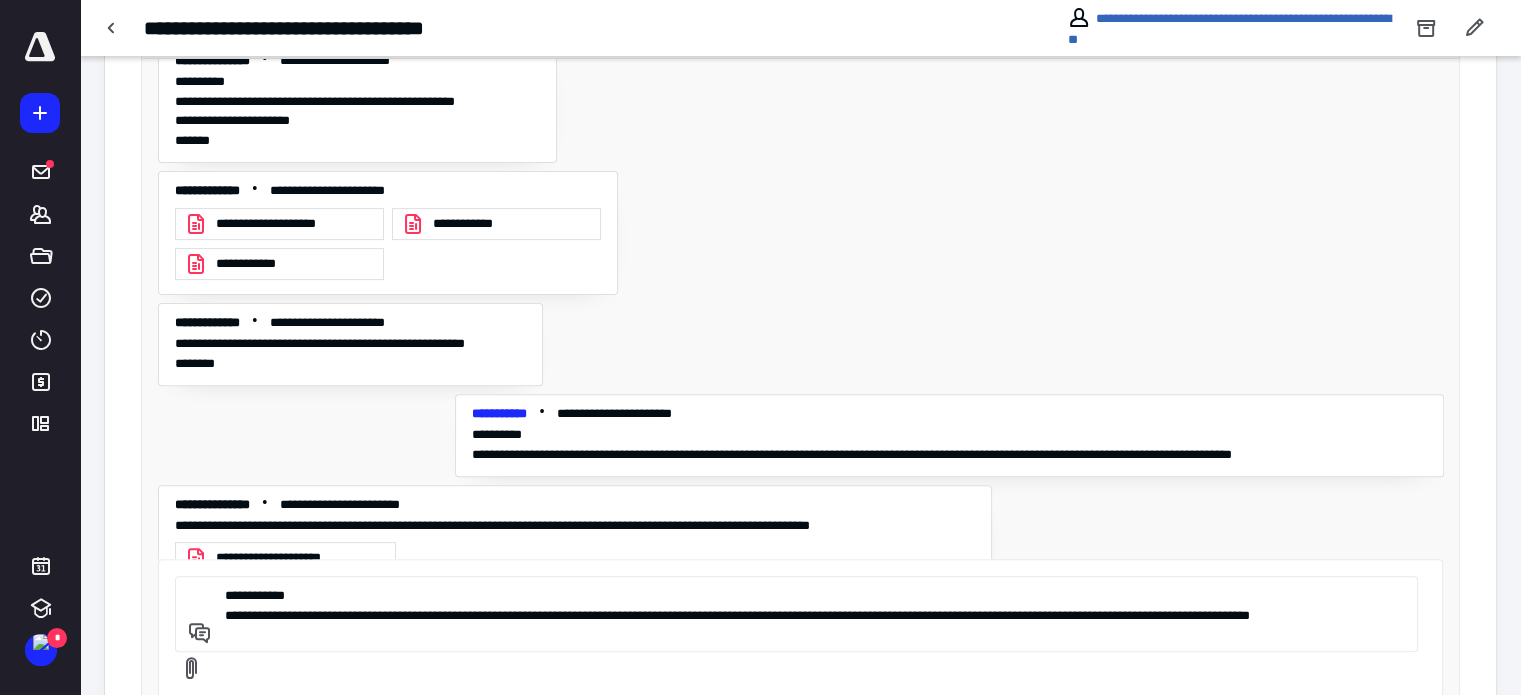 type on "**********" 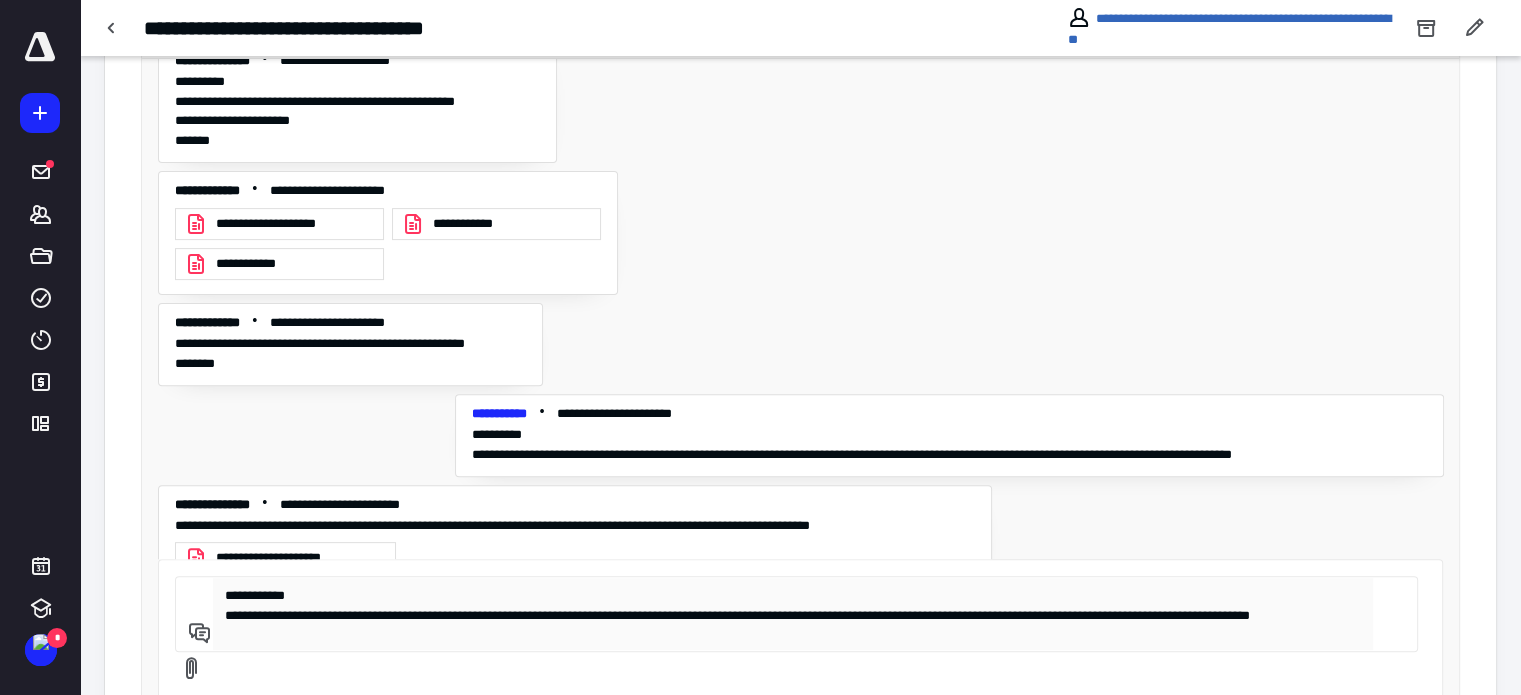 type 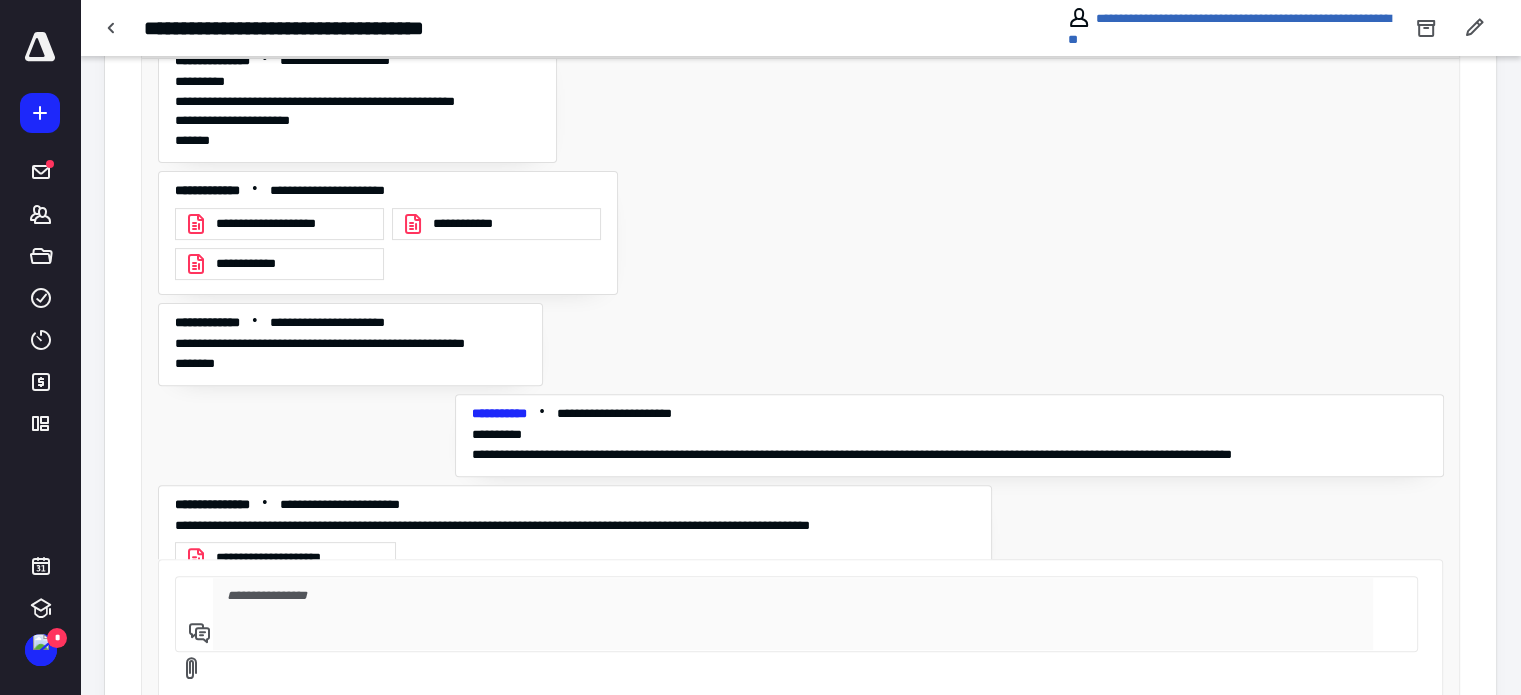 scroll, scrollTop: 8777, scrollLeft: 0, axis: vertical 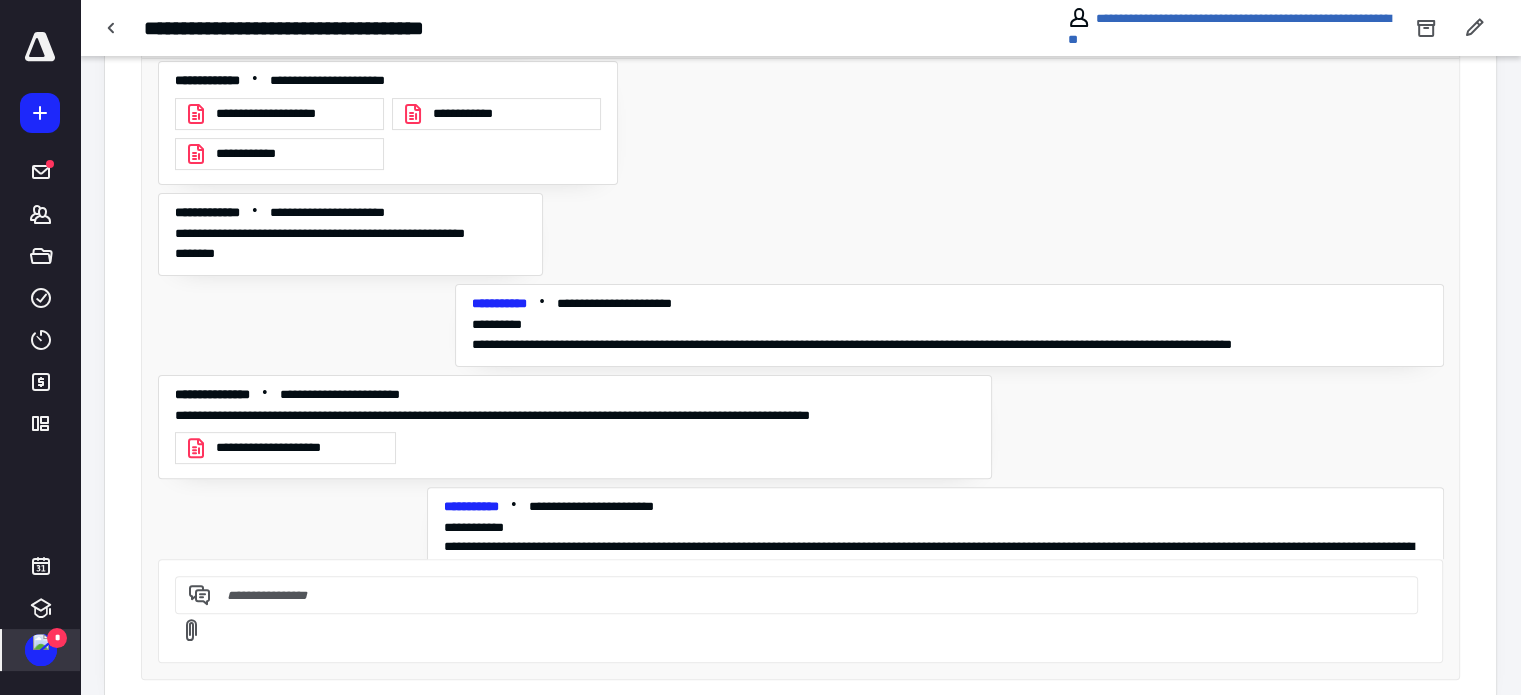 click on "*" at bounding box center [57, 638] 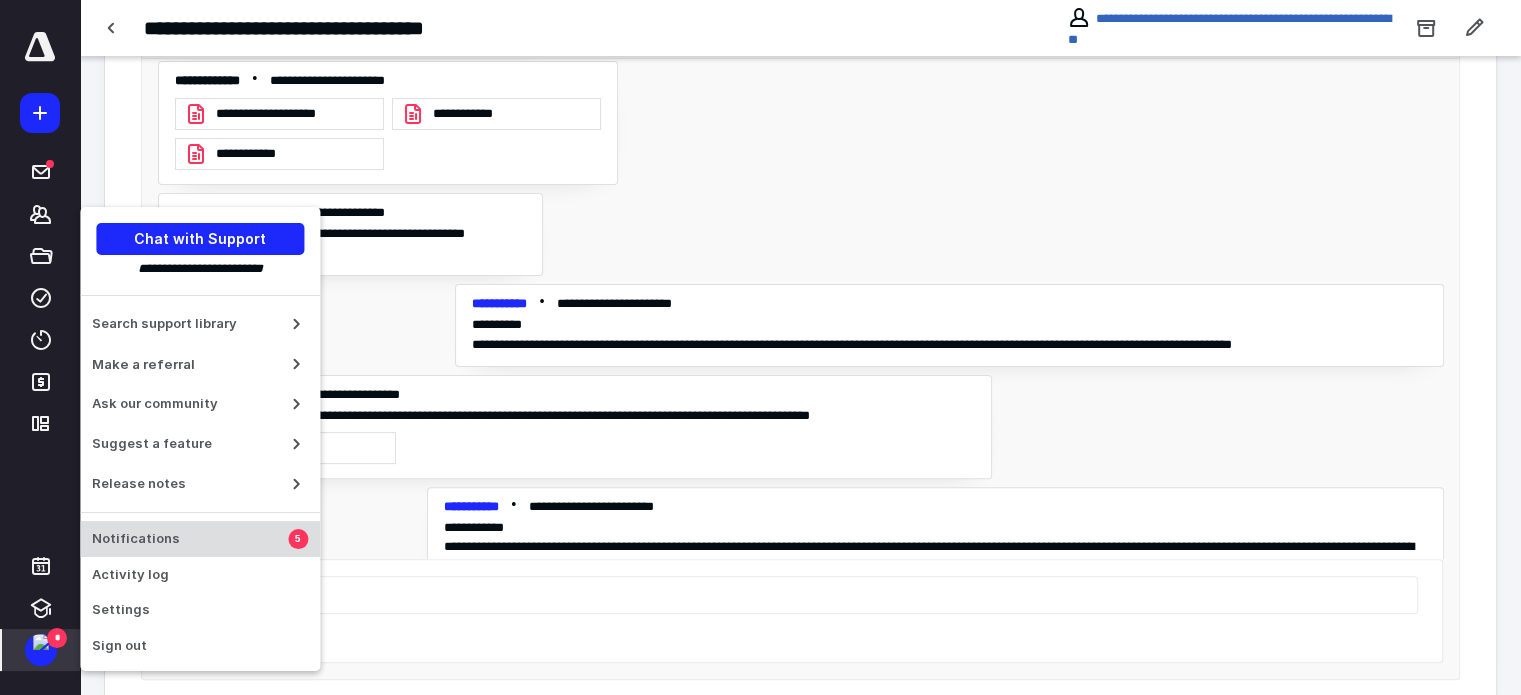 click on "Notifications" at bounding box center [190, 539] 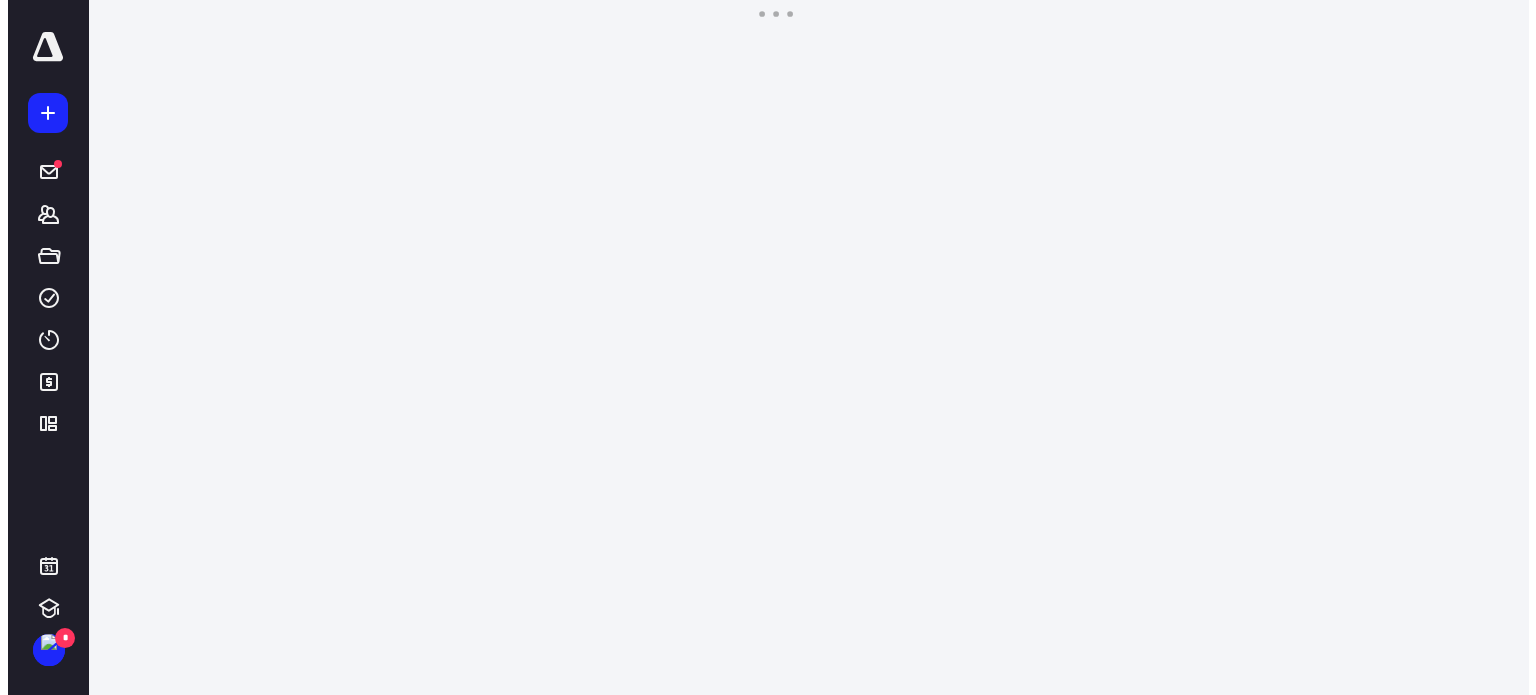 scroll, scrollTop: 0, scrollLeft: 0, axis: both 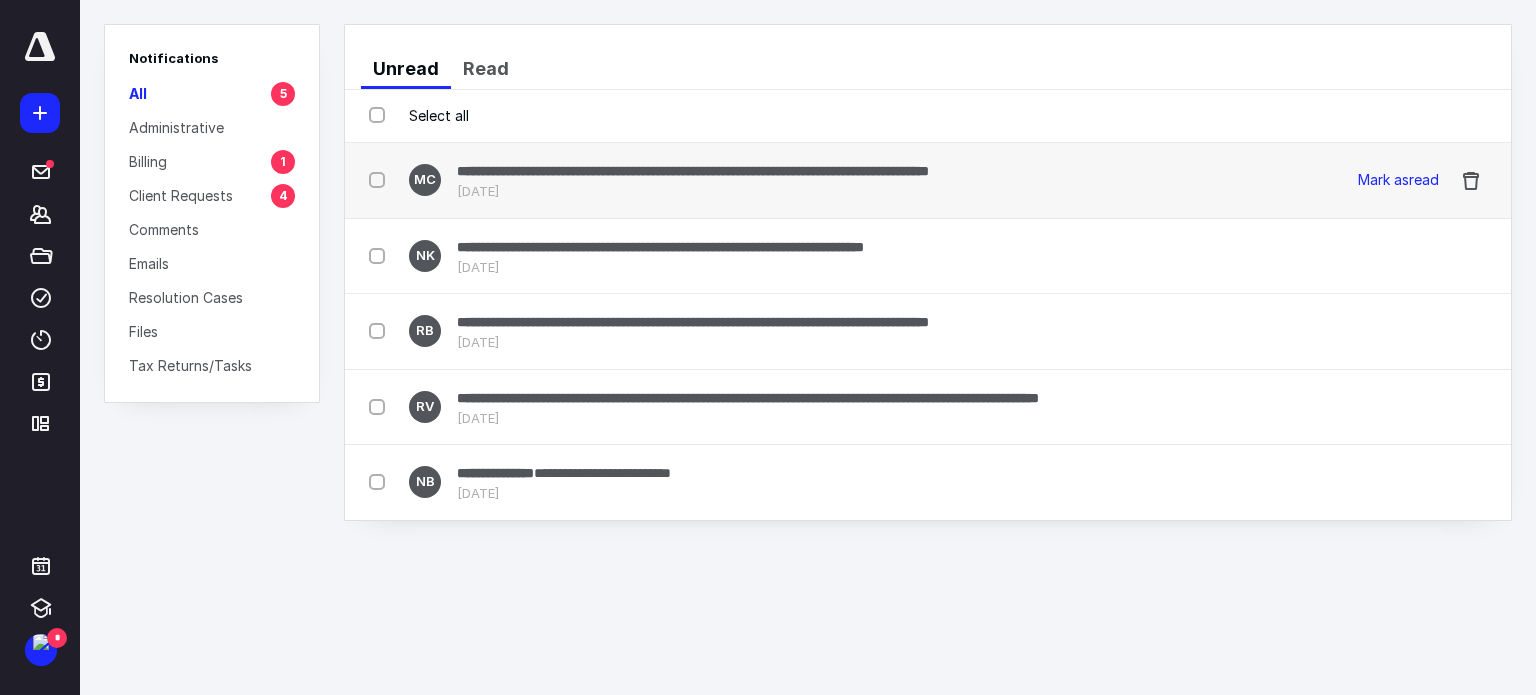 click on "Jul 10, 2025" at bounding box center (693, 192) 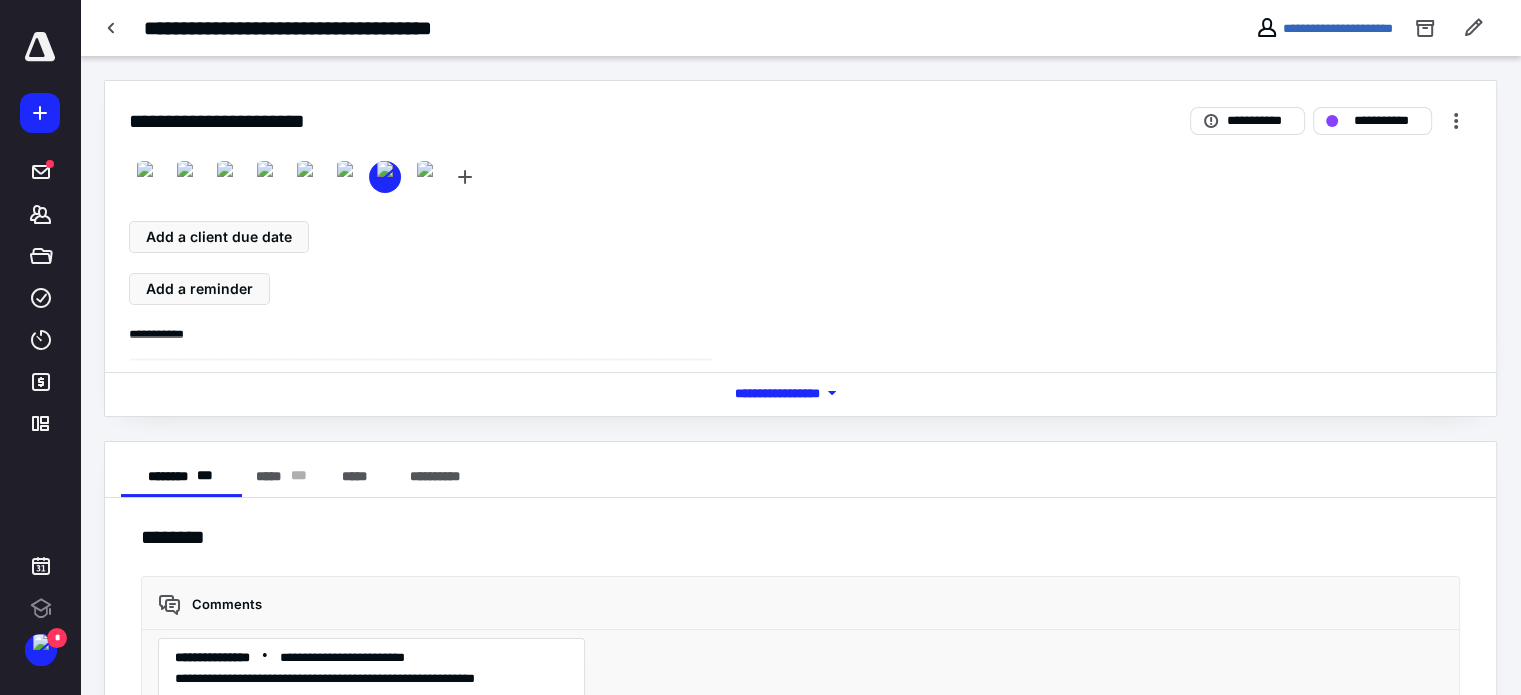 scroll, scrollTop: 0, scrollLeft: 0, axis: both 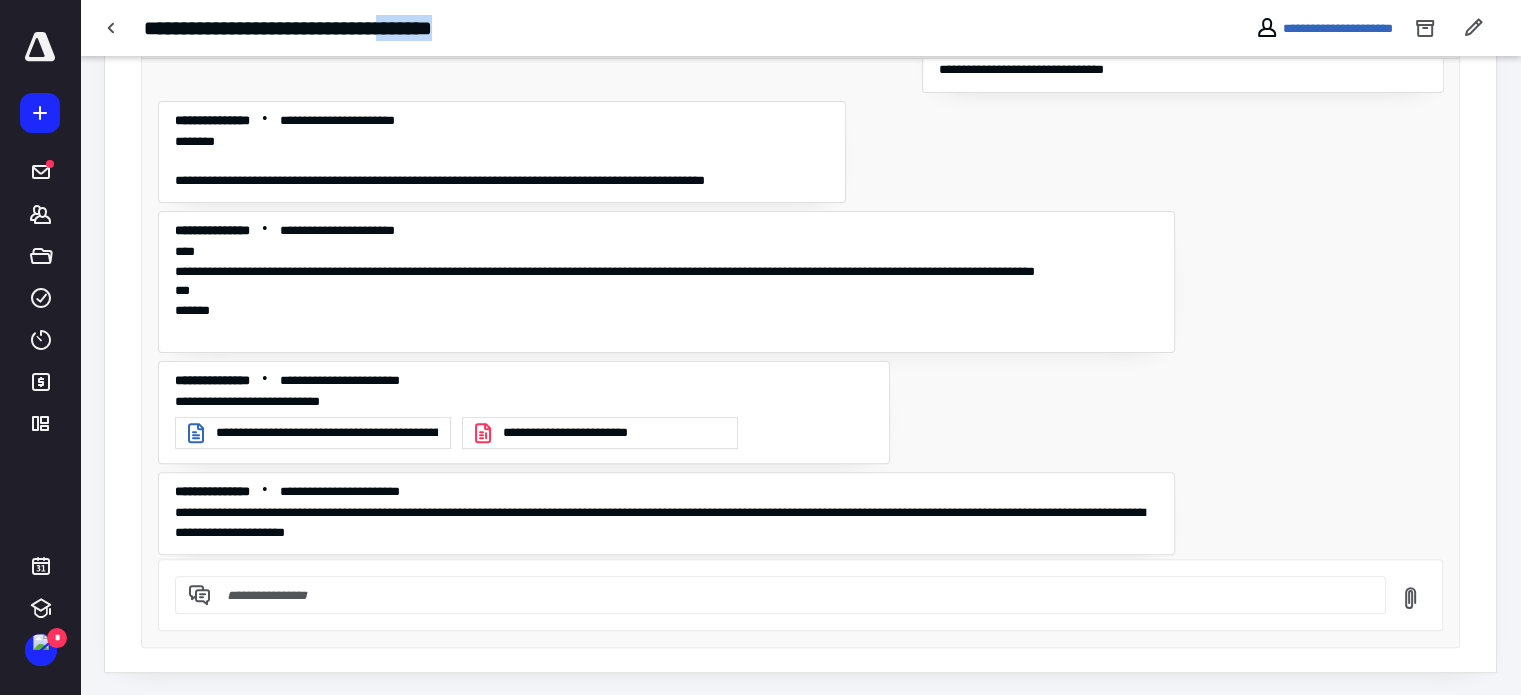 drag, startPoint x: 443, startPoint y: 19, endPoint x: 513, endPoint y: 35, distance: 71.80529 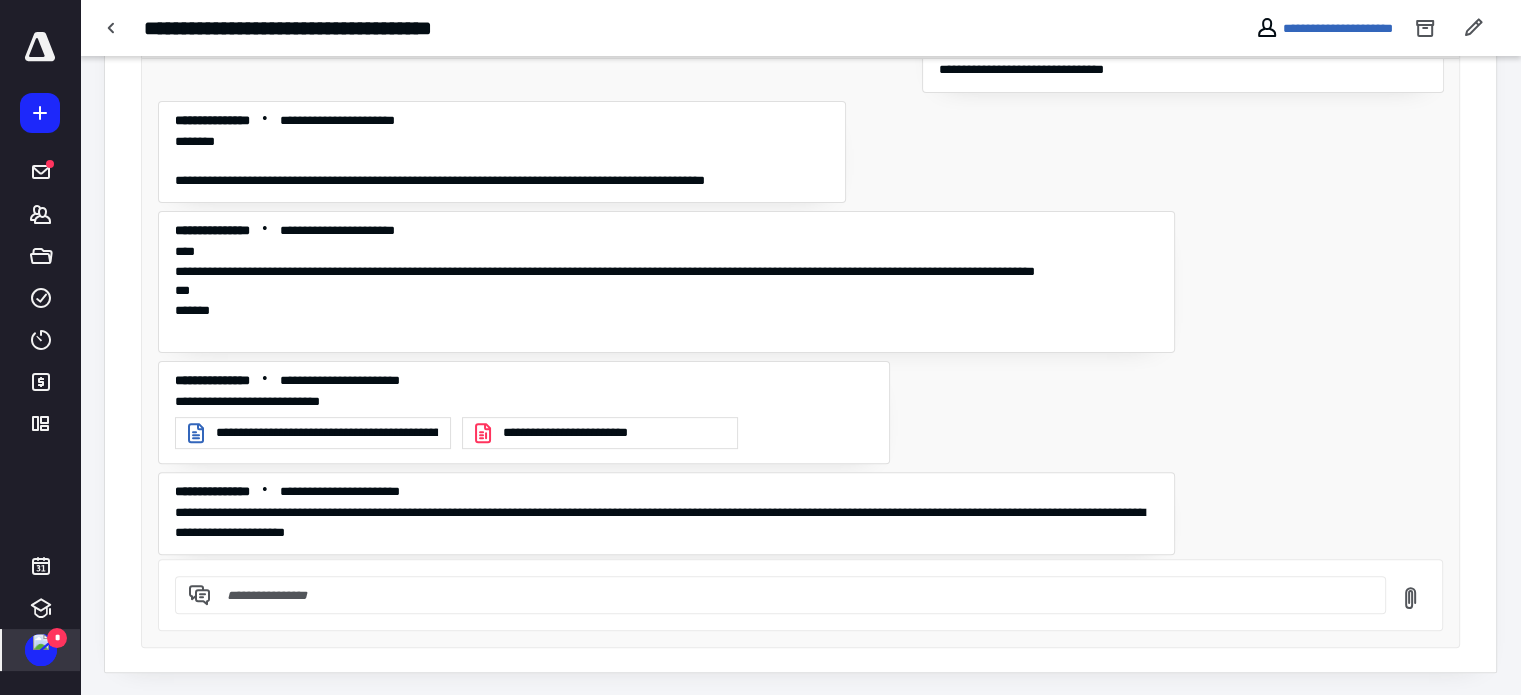 click on "*" at bounding box center (57, 638) 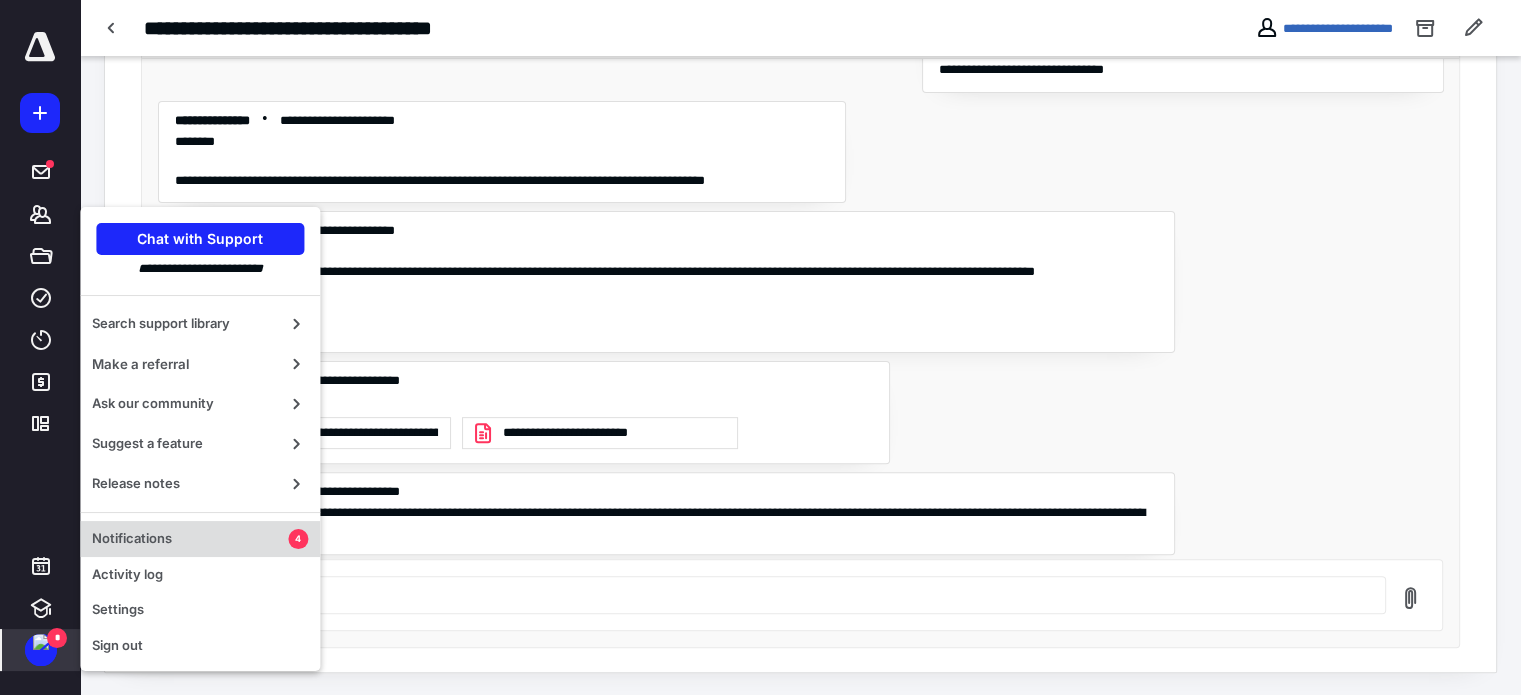 click on "Notifications" at bounding box center [190, 539] 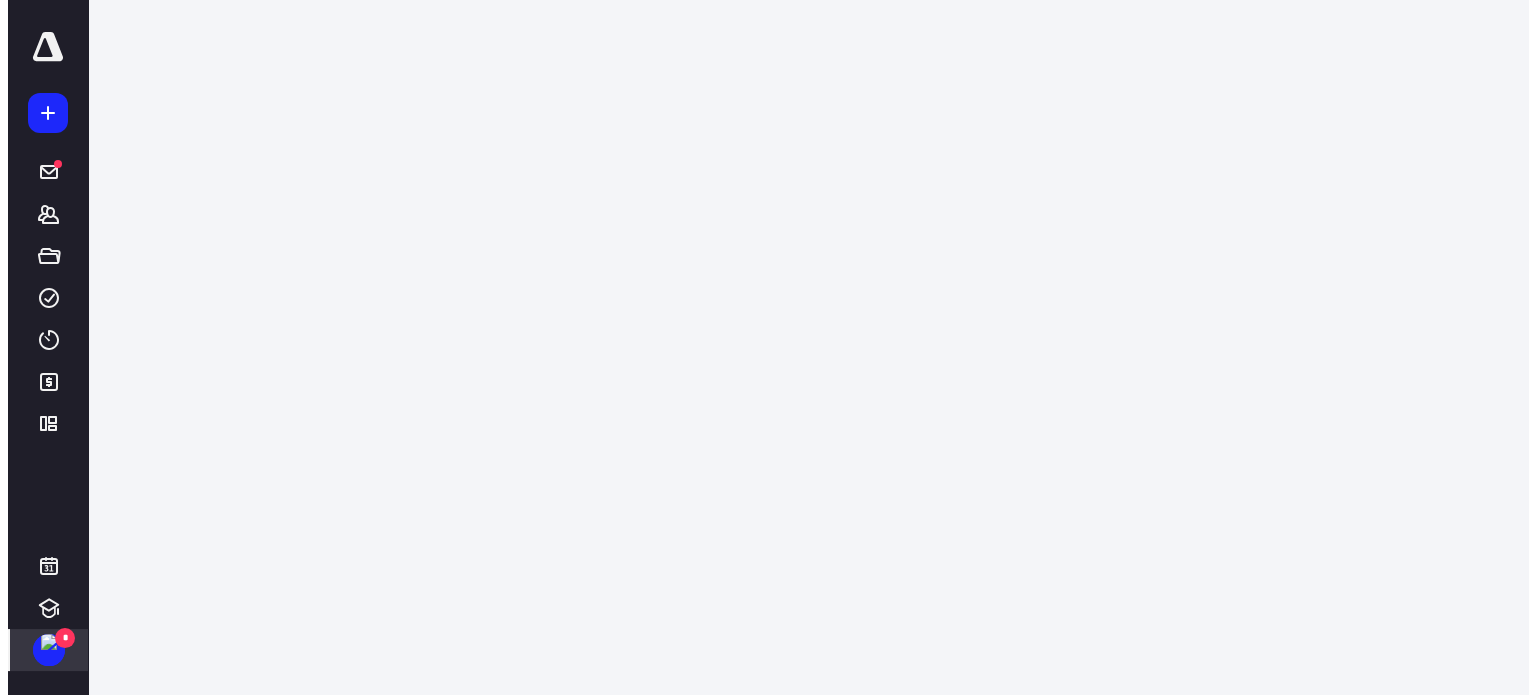 scroll, scrollTop: 0, scrollLeft: 0, axis: both 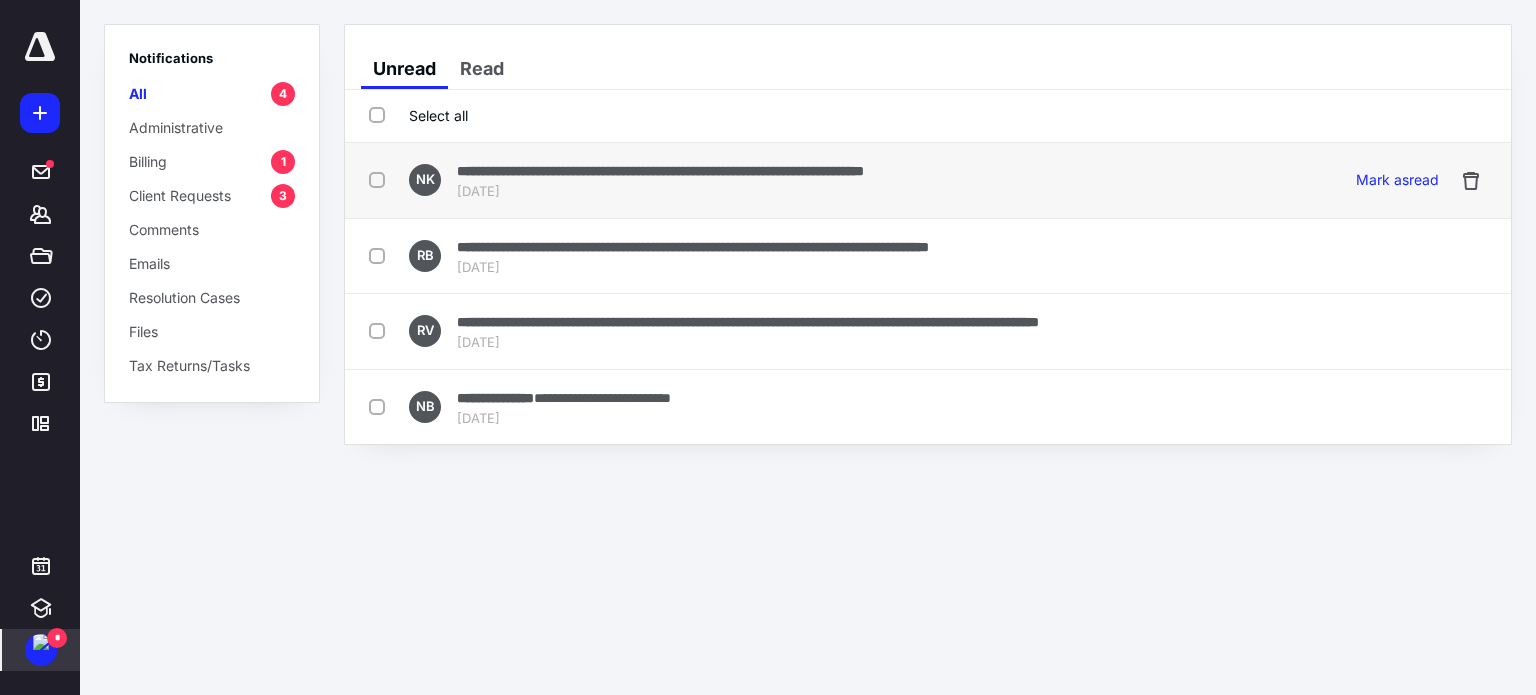 click on "**********" at bounding box center [660, 171] 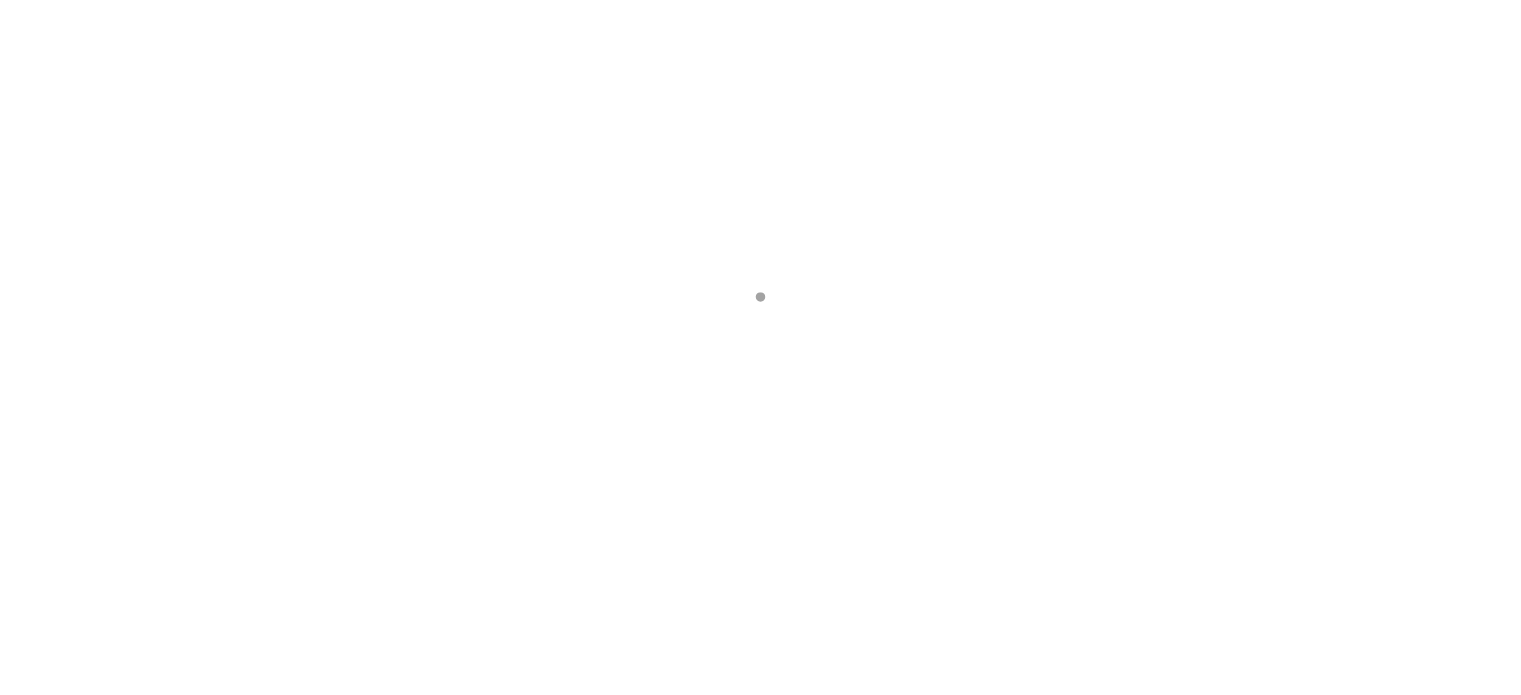 scroll, scrollTop: 0, scrollLeft: 0, axis: both 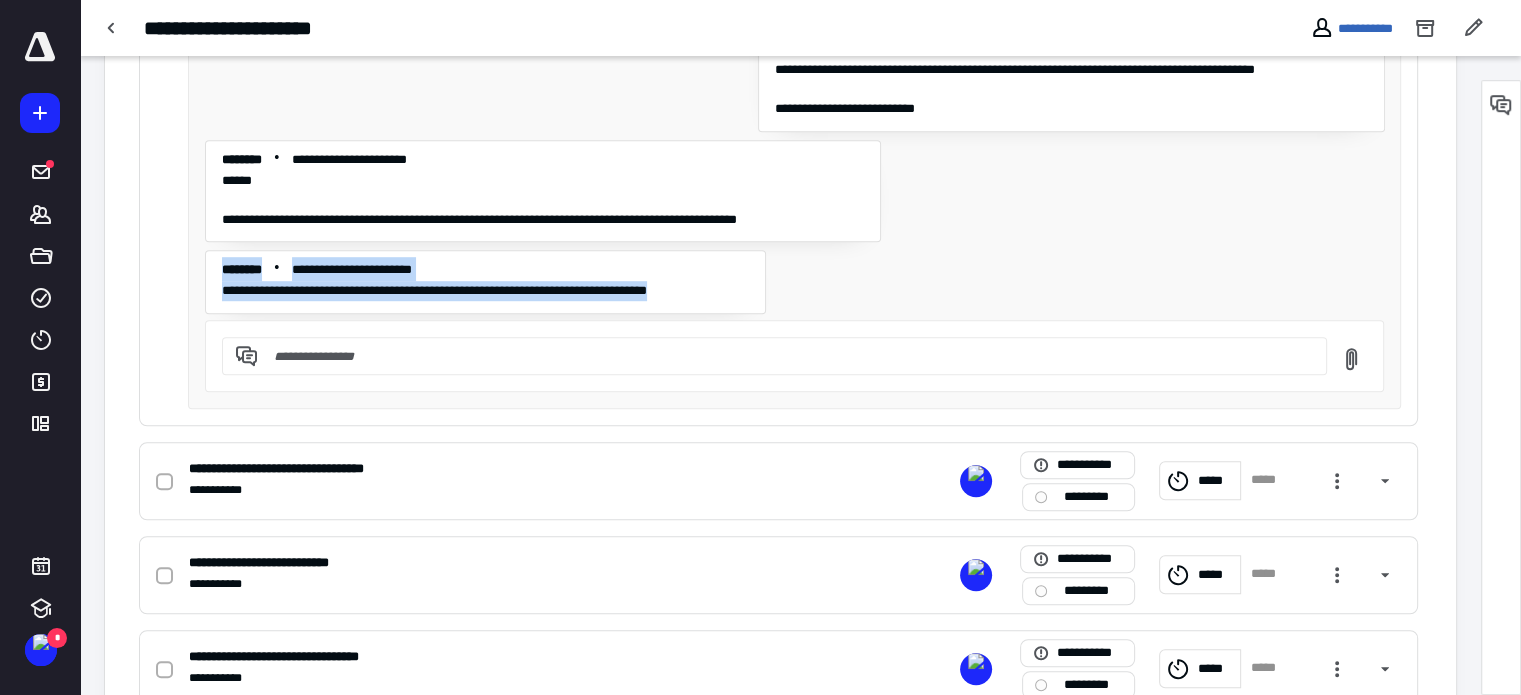drag, startPoint x: 217, startPoint y: 263, endPoint x: 752, endPoint y: 305, distance: 536.64606 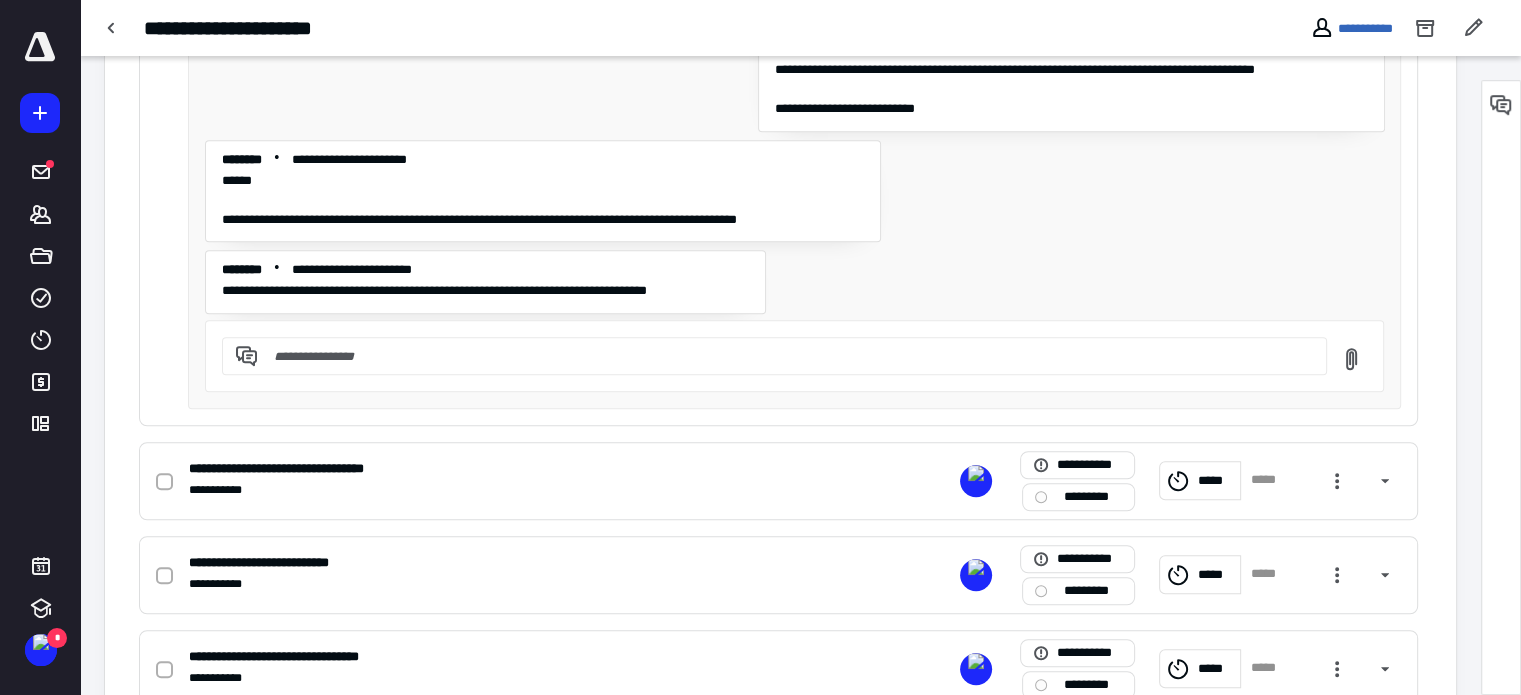 click at bounding box center [786, 356] 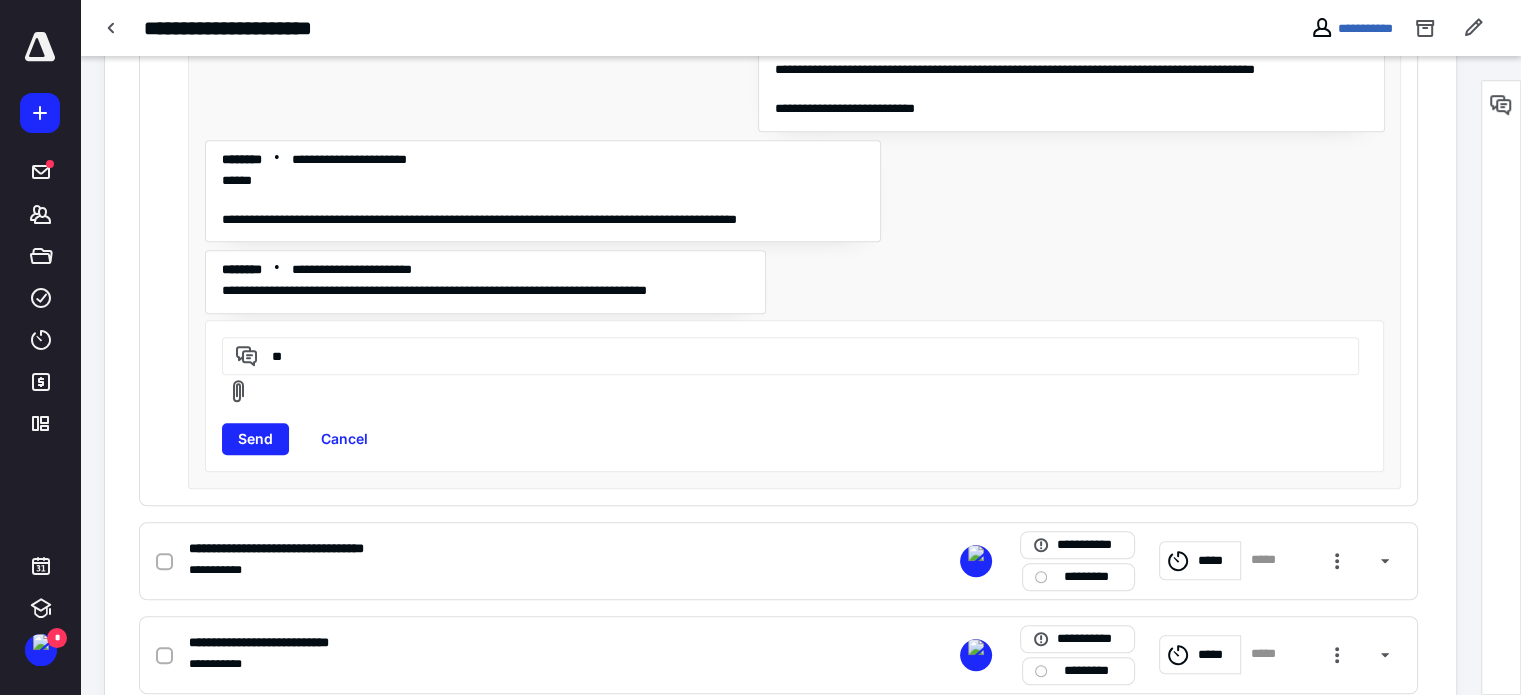 type on "*" 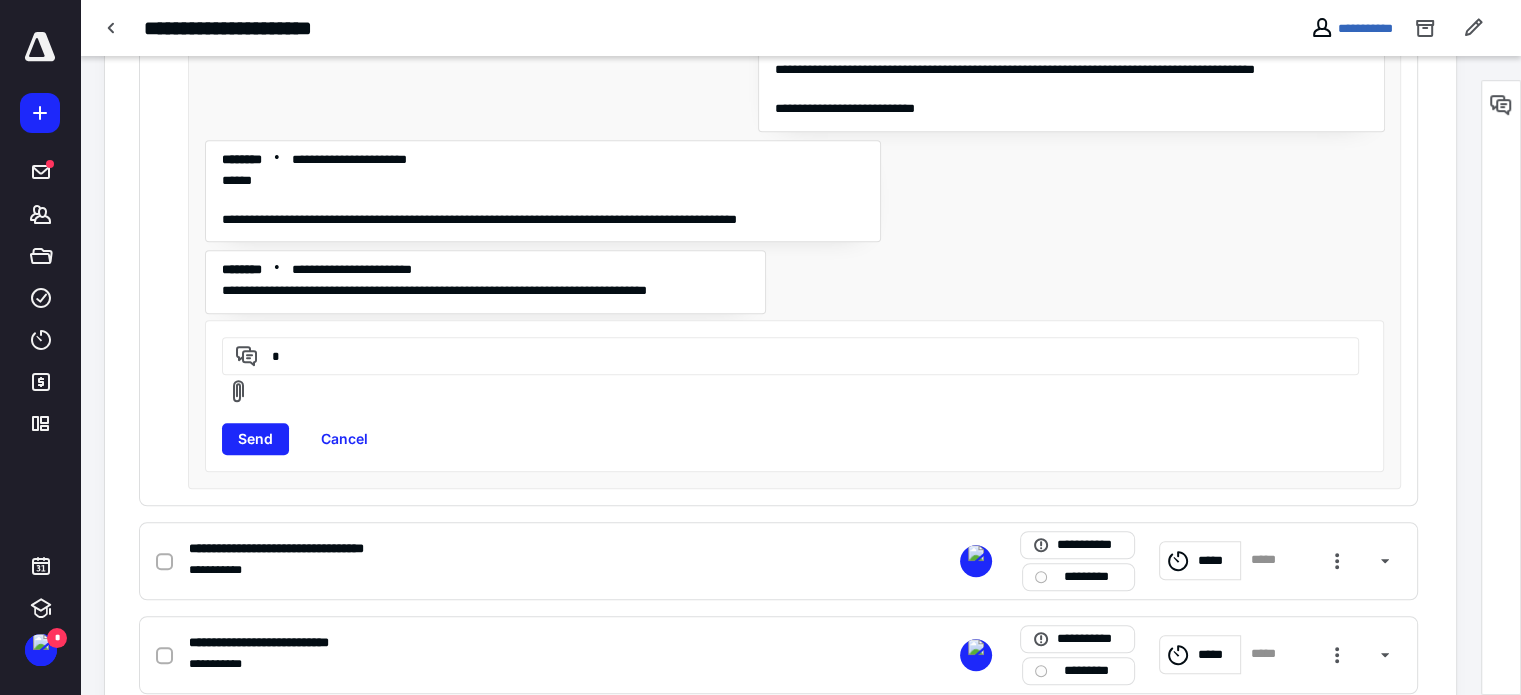 type 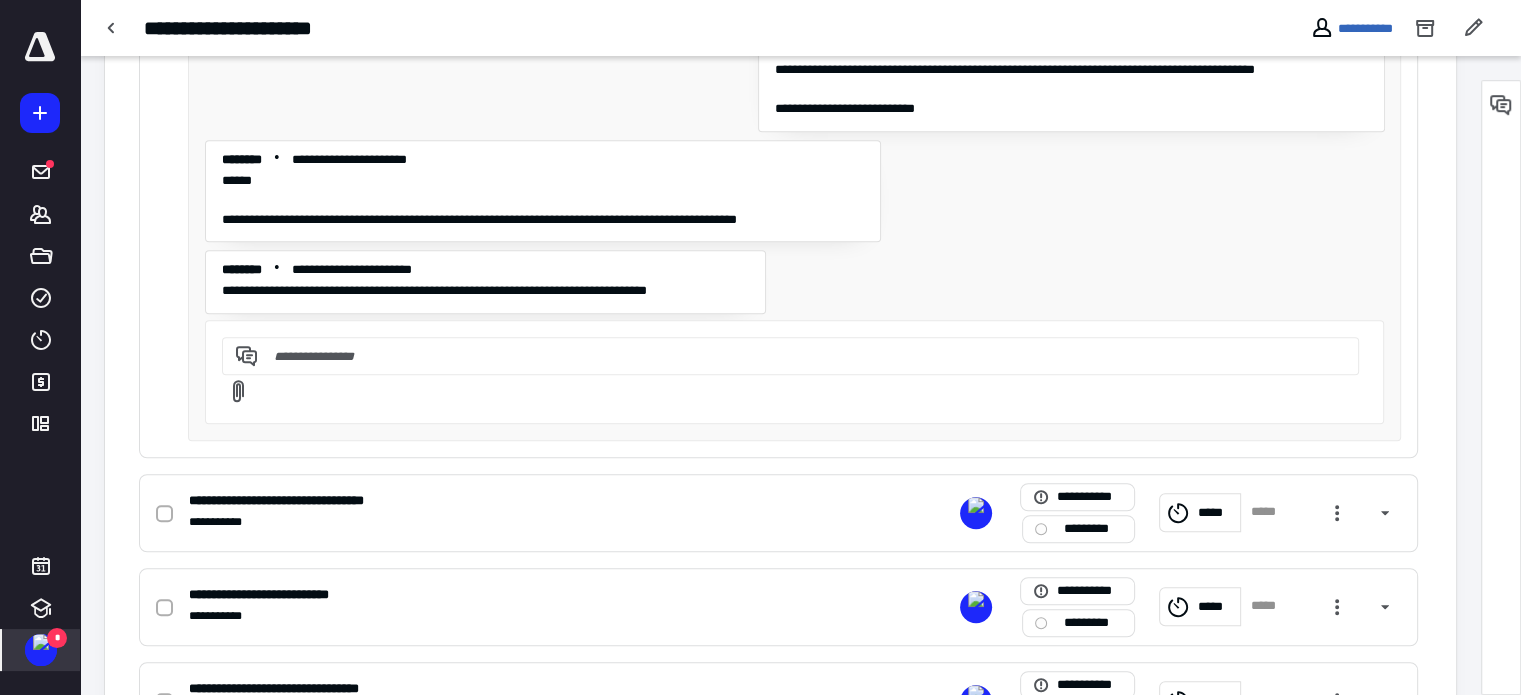 click at bounding box center (41, 642) 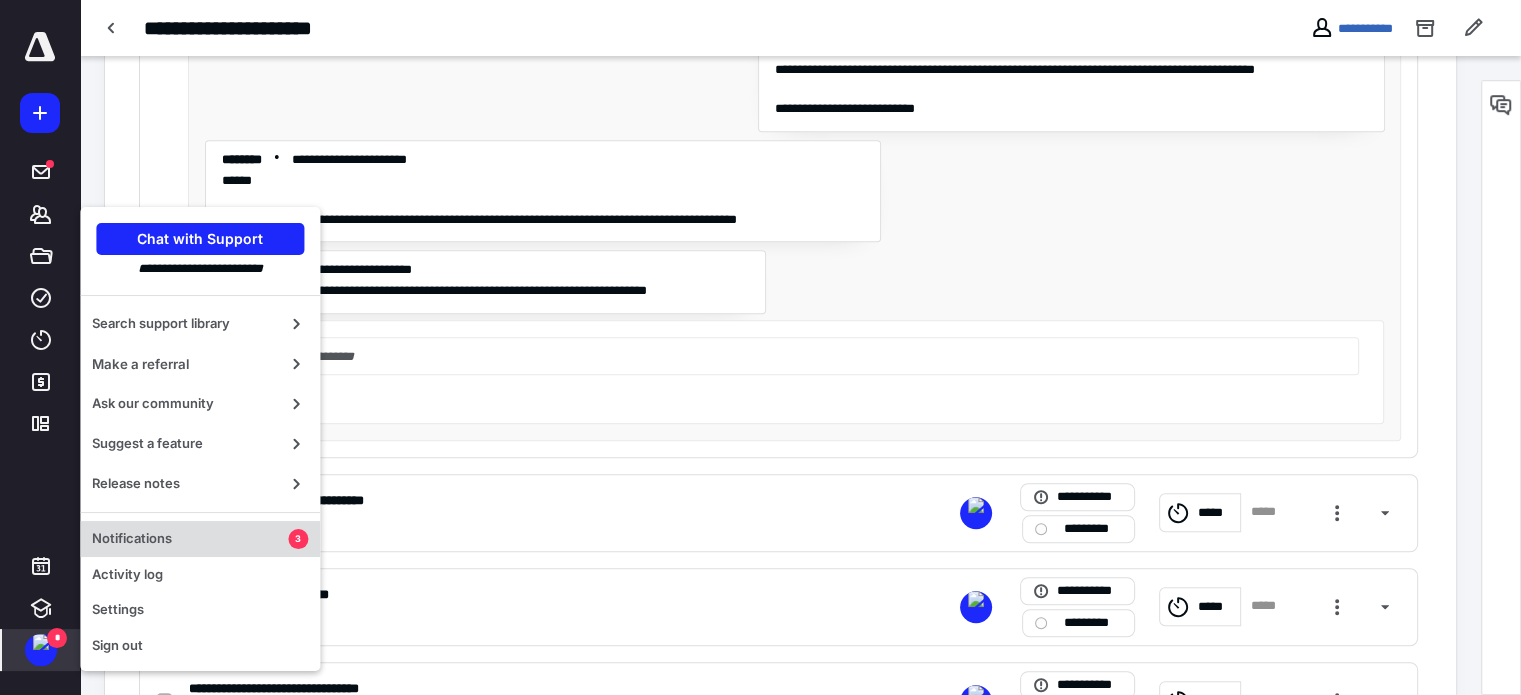 click on "Notifications" at bounding box center (190, 539) 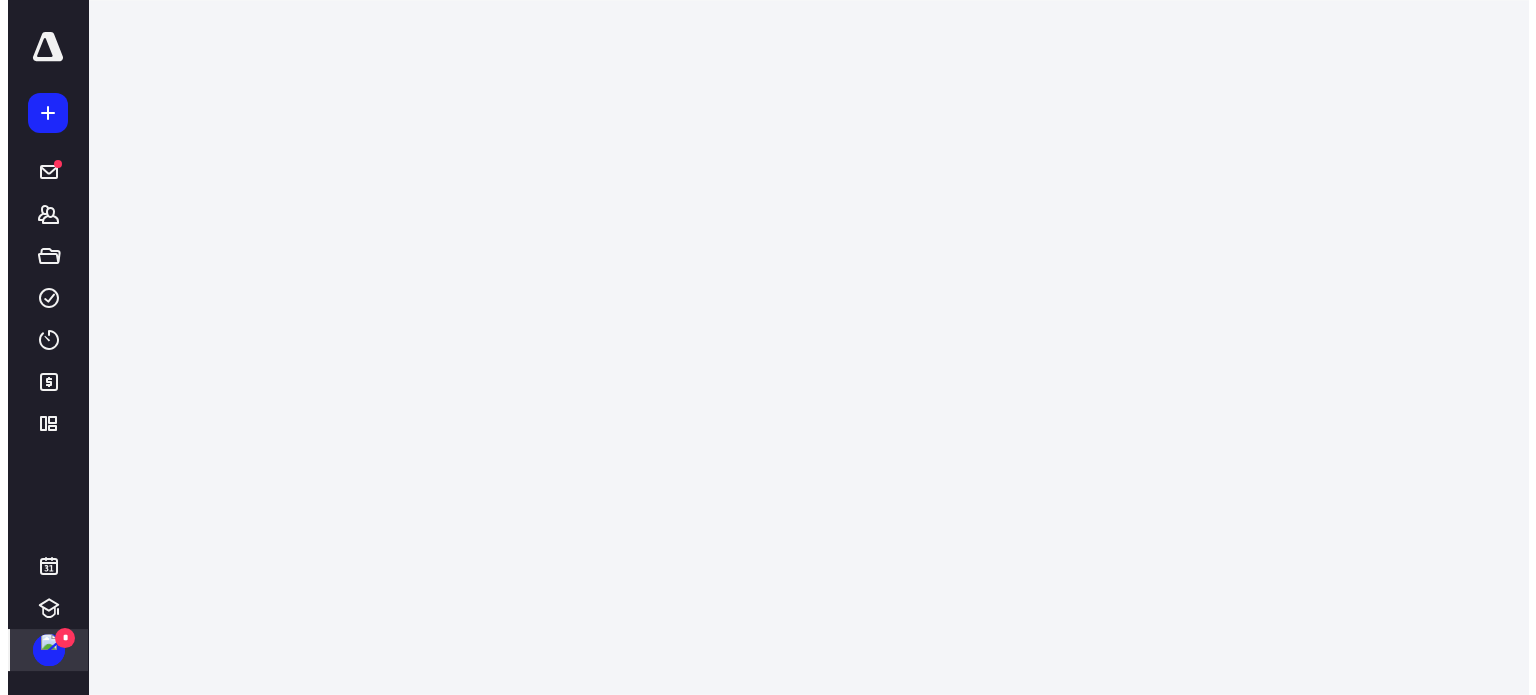 scroll, scrollTop: 0, scrollLeft: 0, axis: both 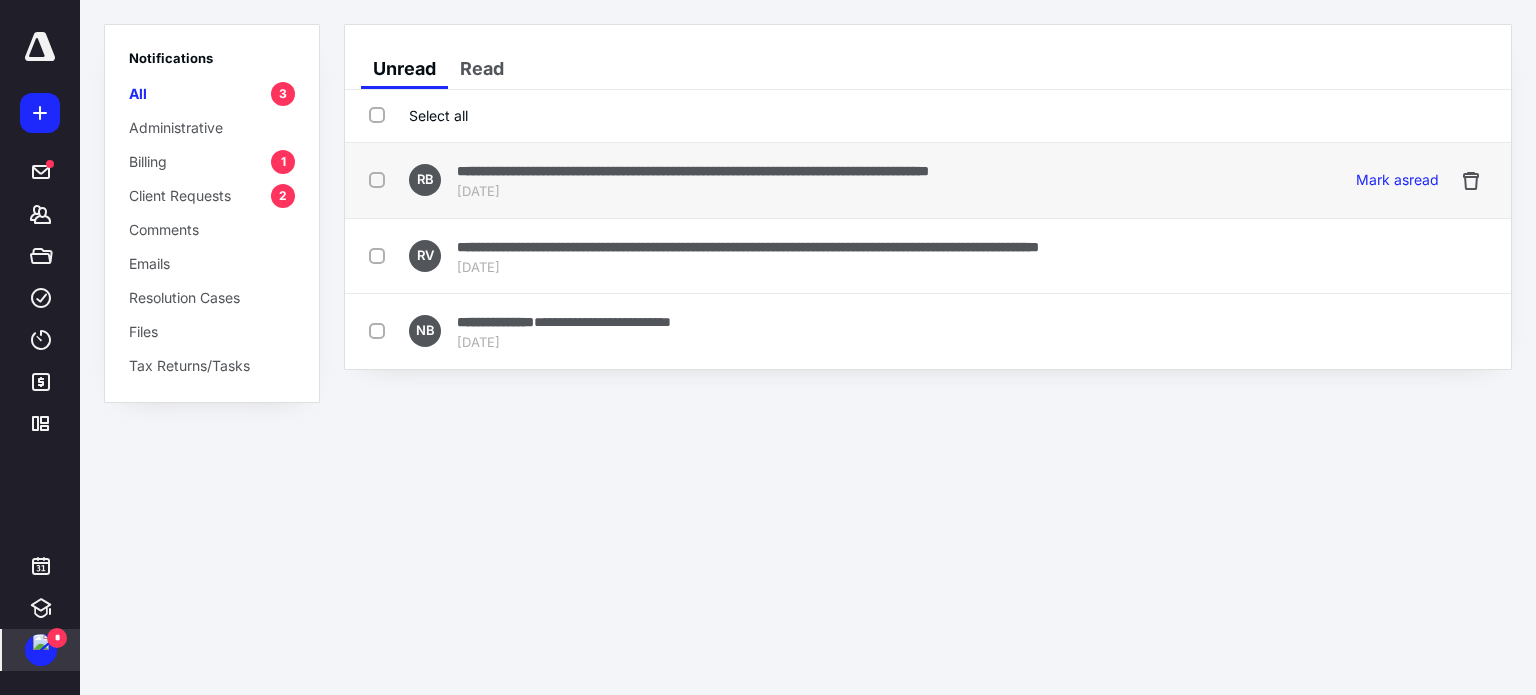click on "**********" at bounding box center (928, 181) 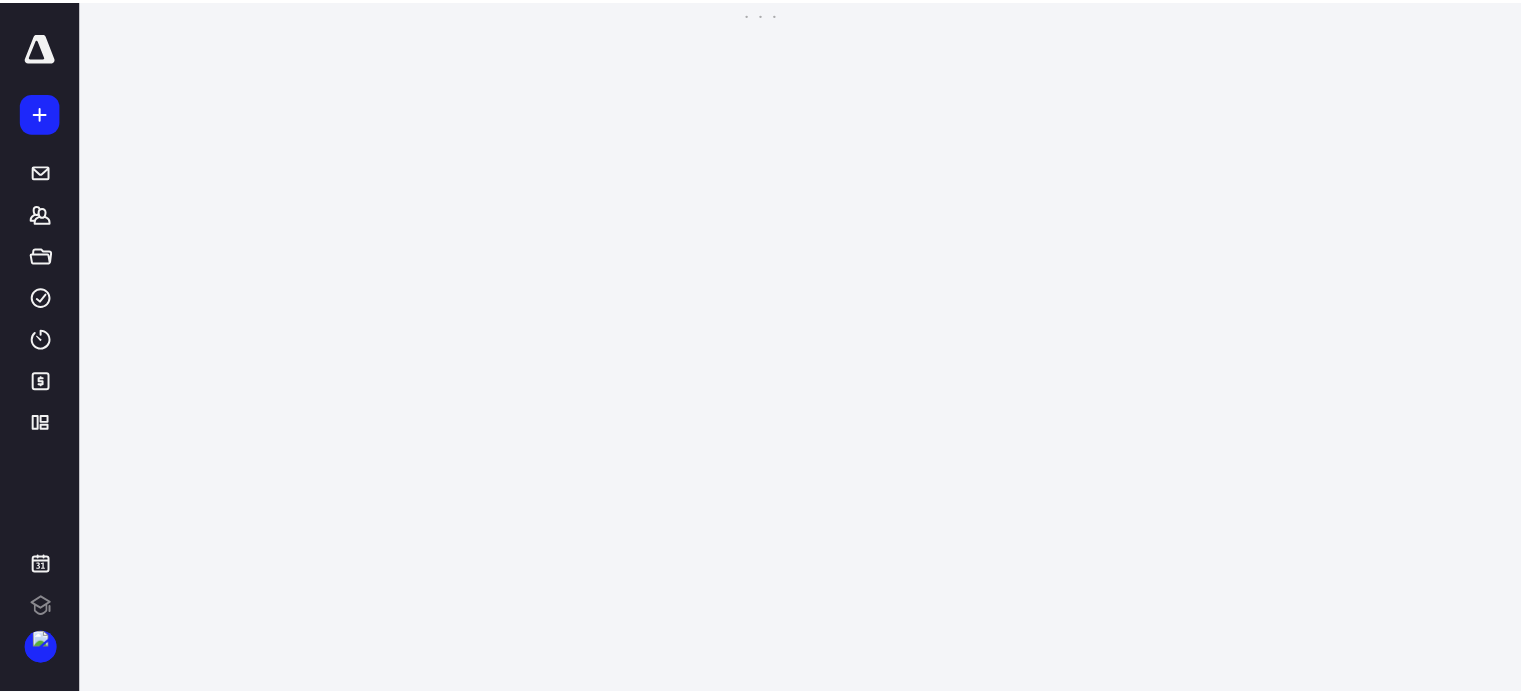 scroll, scrollTop: 0, scrollLeft: 0, axis: both 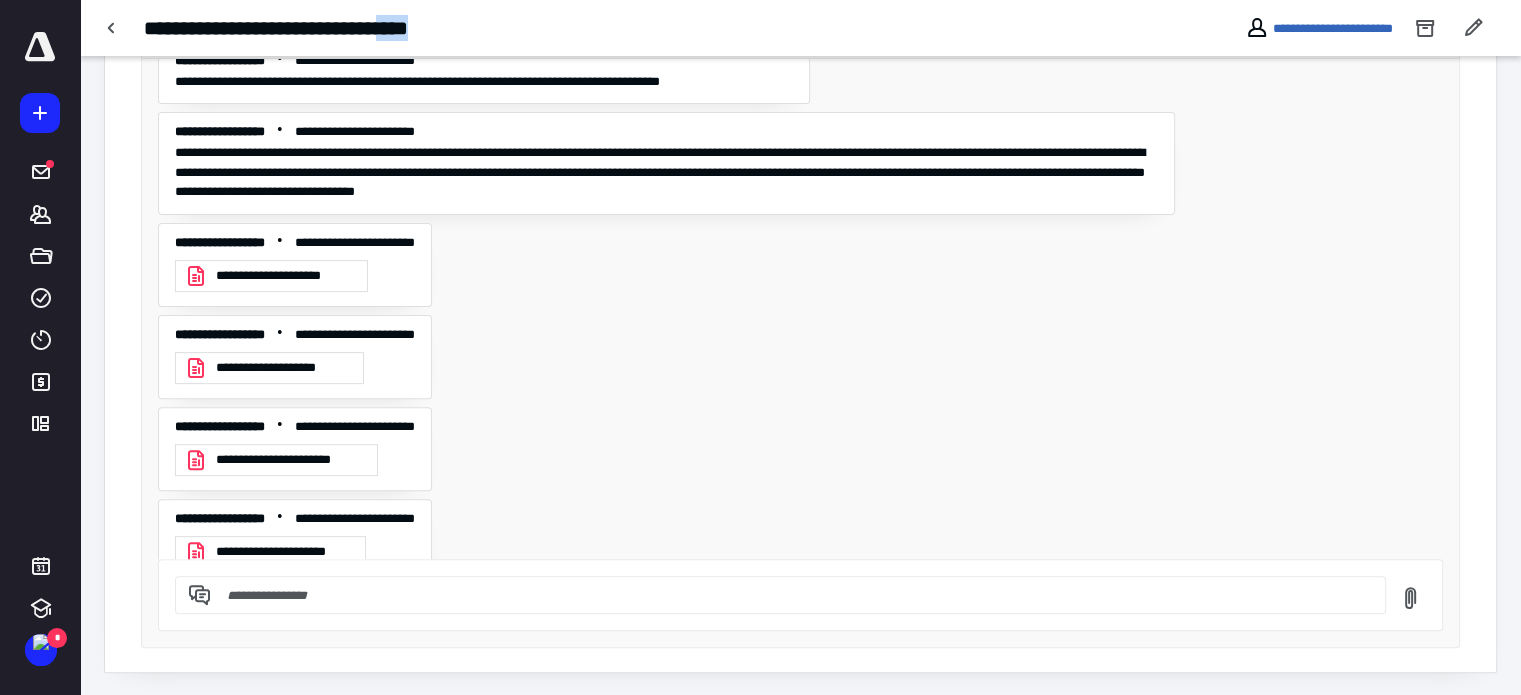 drag, startPoint x: 444, startPoint y: 27, endPoint x: 502, endPoint y: 25, distance: 58.034473 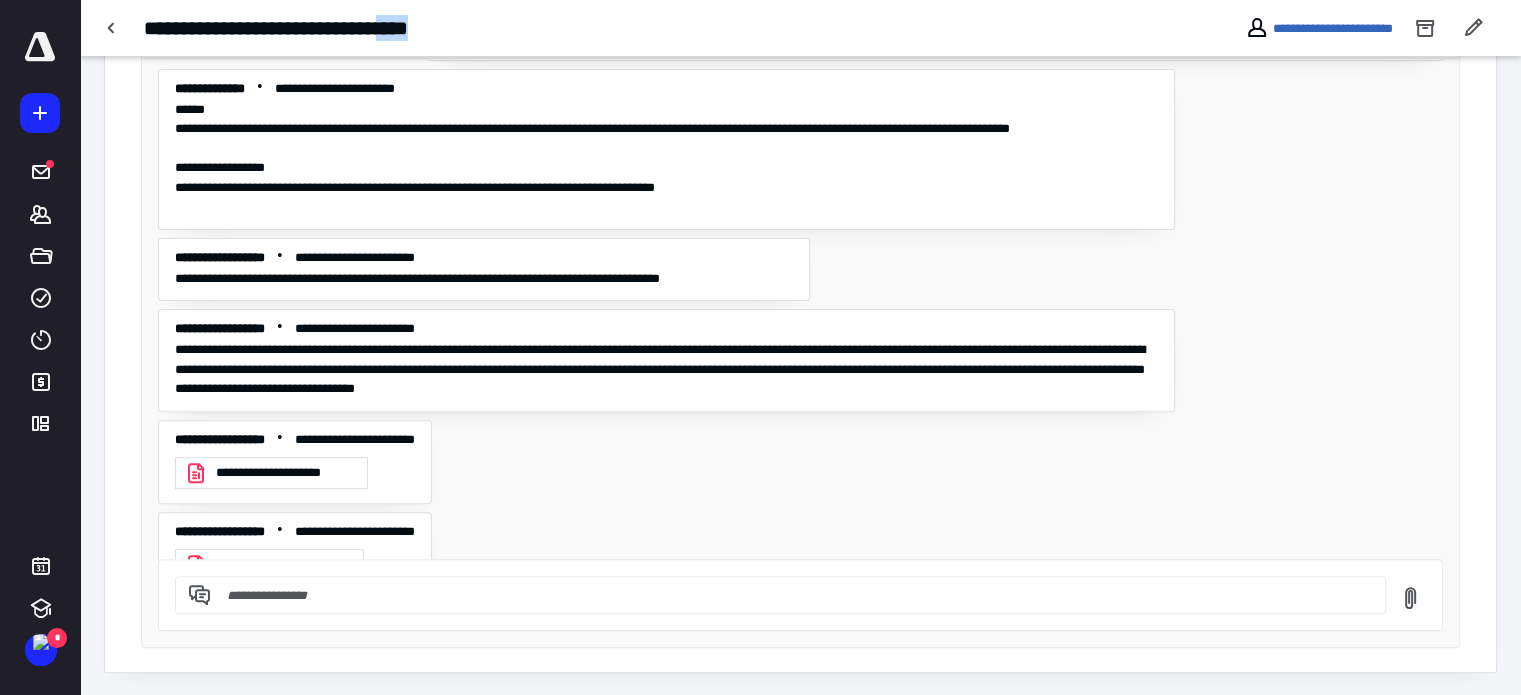 scroll, scrollTop: 6720, scrollLeft: 0, axis: vertical 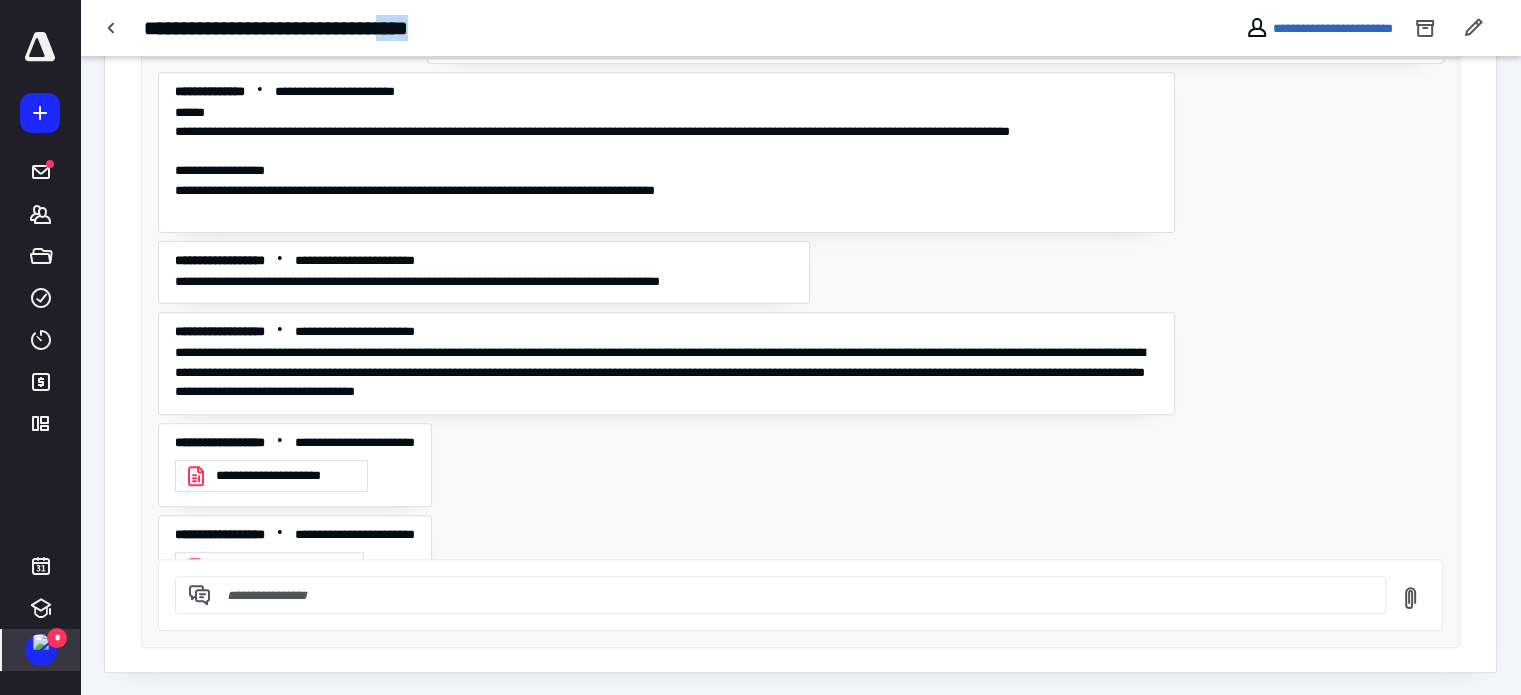 click at bounding box center [41, 642] 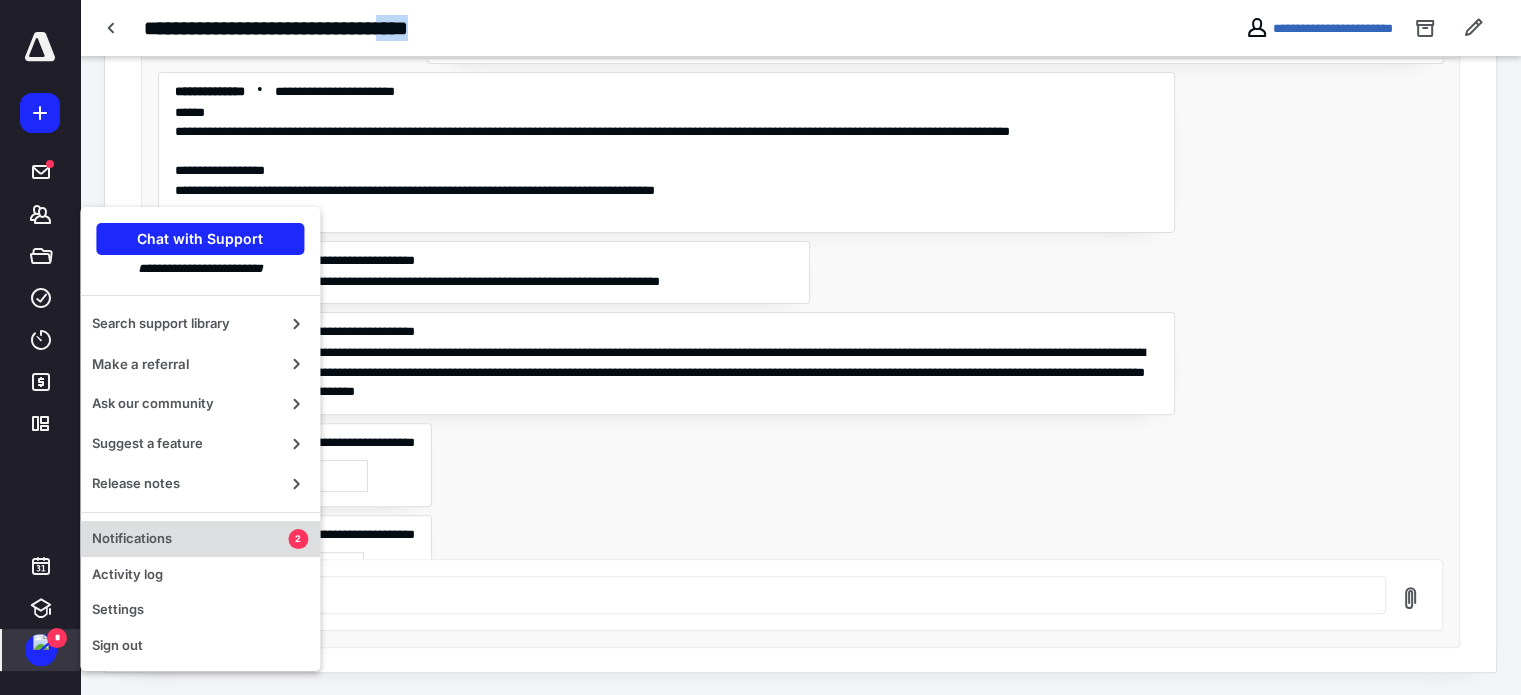 click on "Notifications" at bounding box center [190, 539] 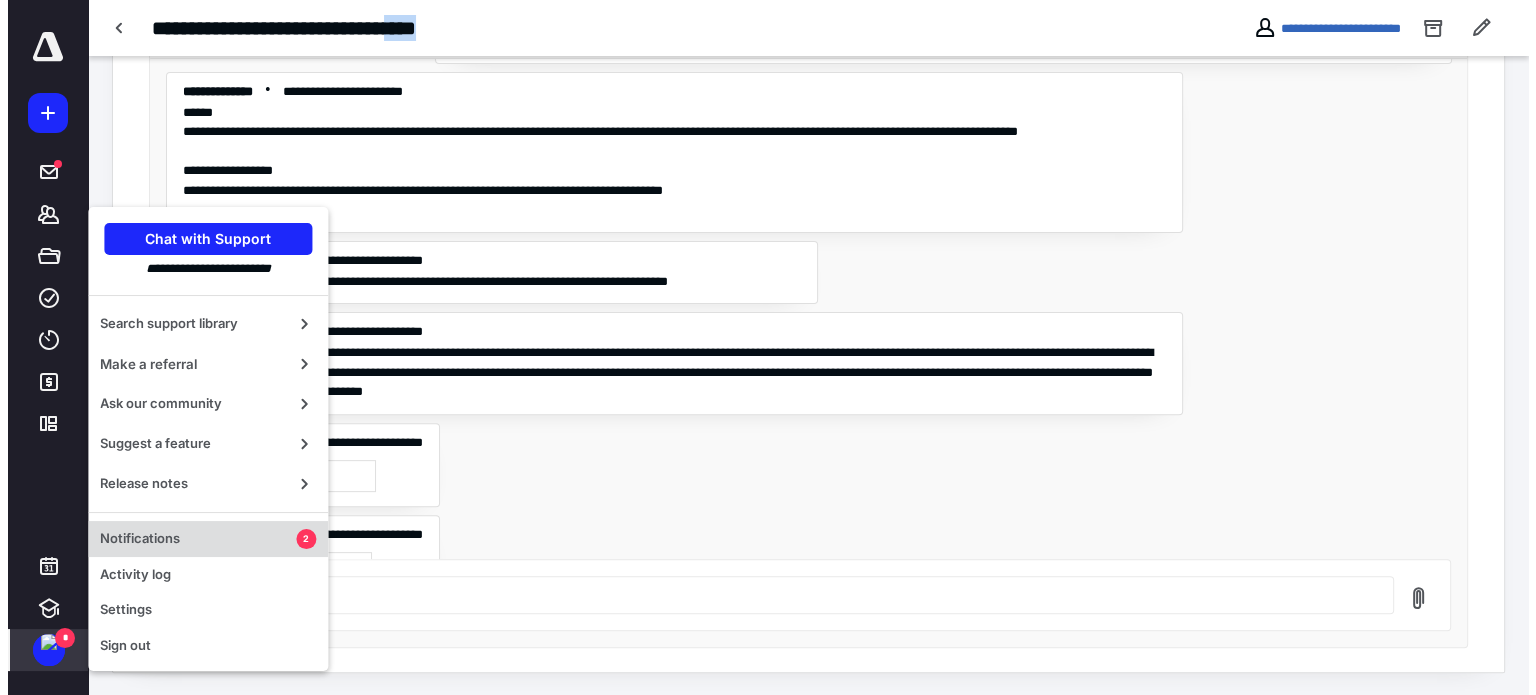 scroll, scrollTop: 0, scrollLeft: 0, axis: both 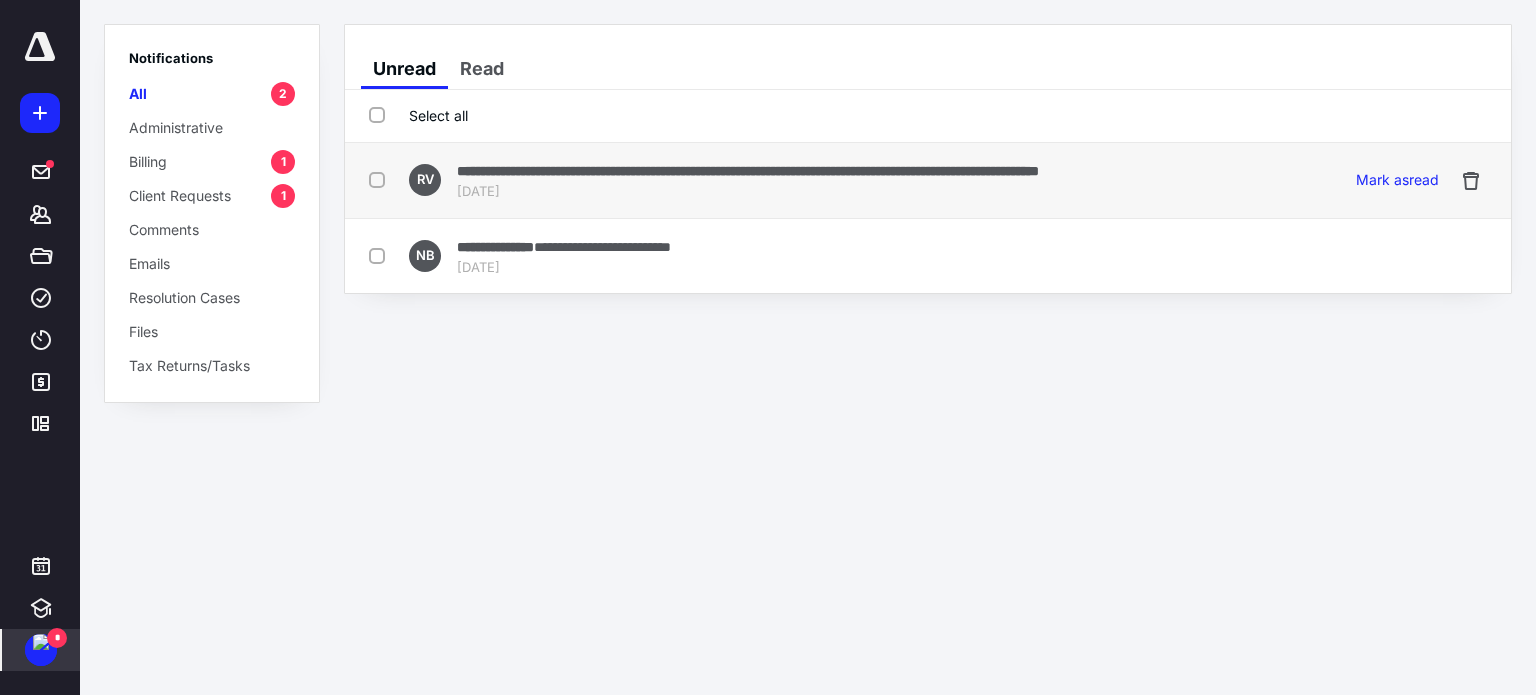 click on "**********" at bounding box center (748, 171) 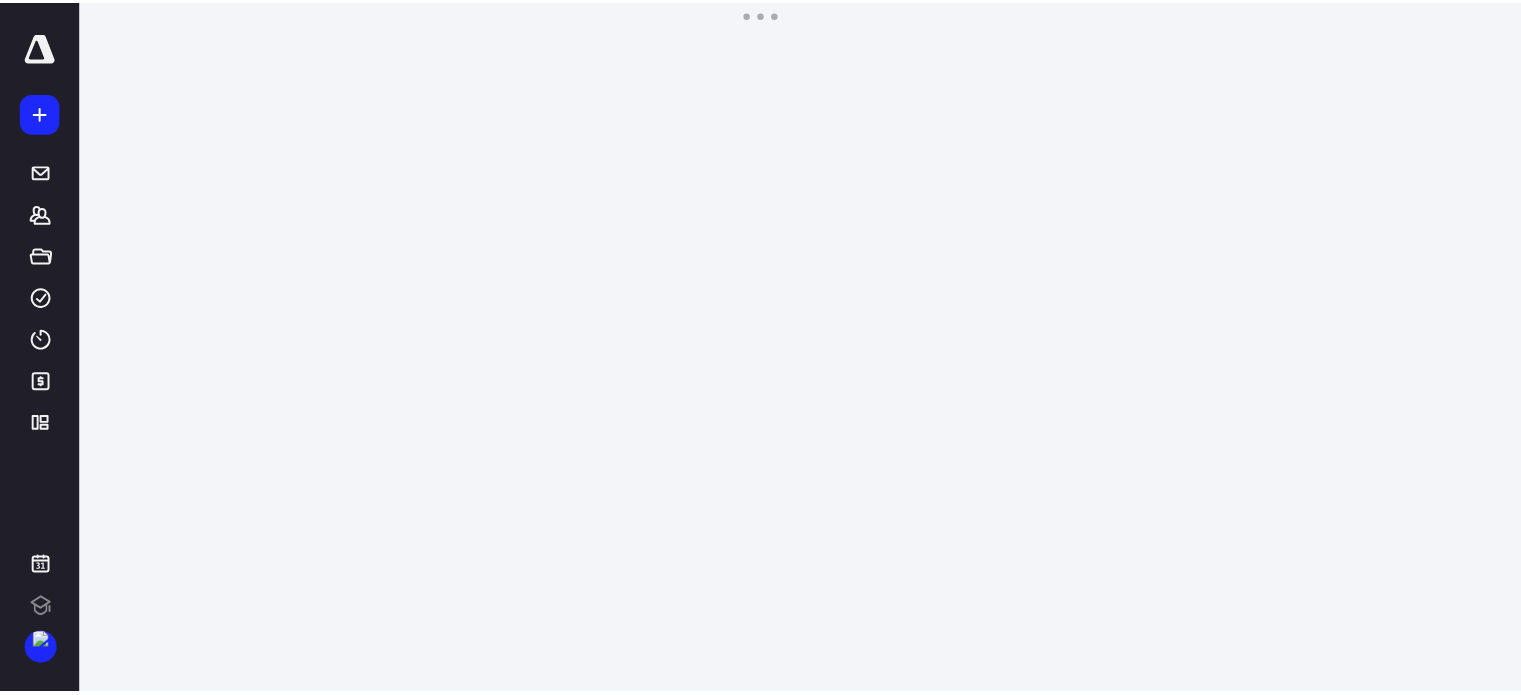 scroll, scrollTop: 0, scrollLeft: 0, axis: both 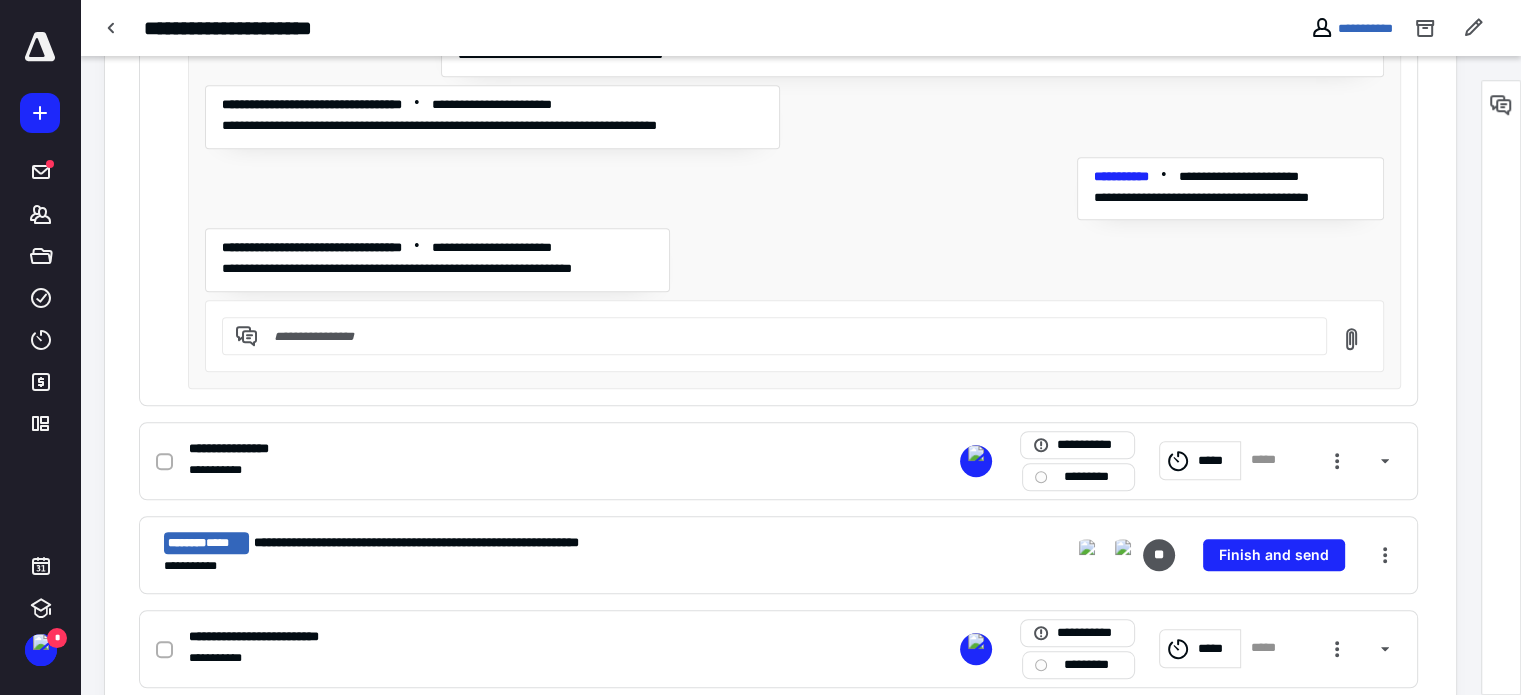 click at bounding box center [786, 336] 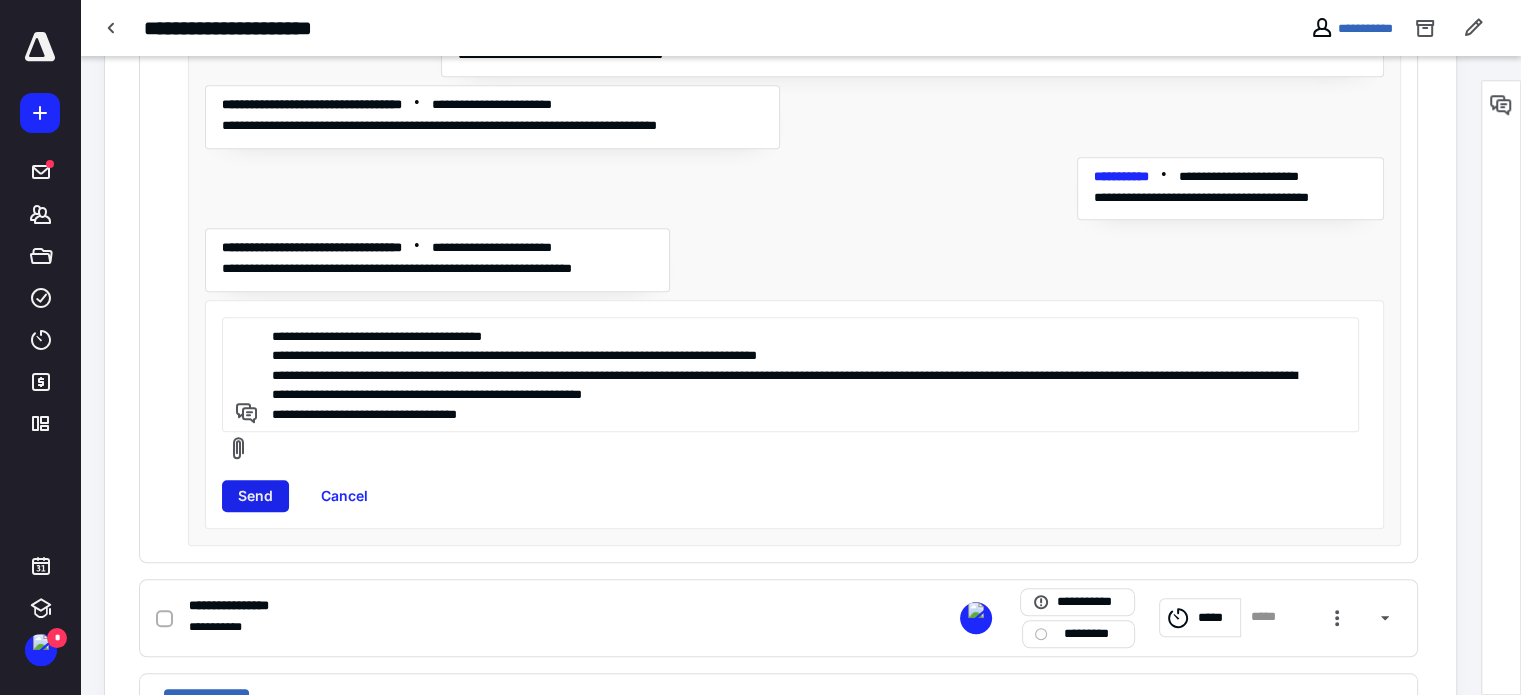 type on "**********" 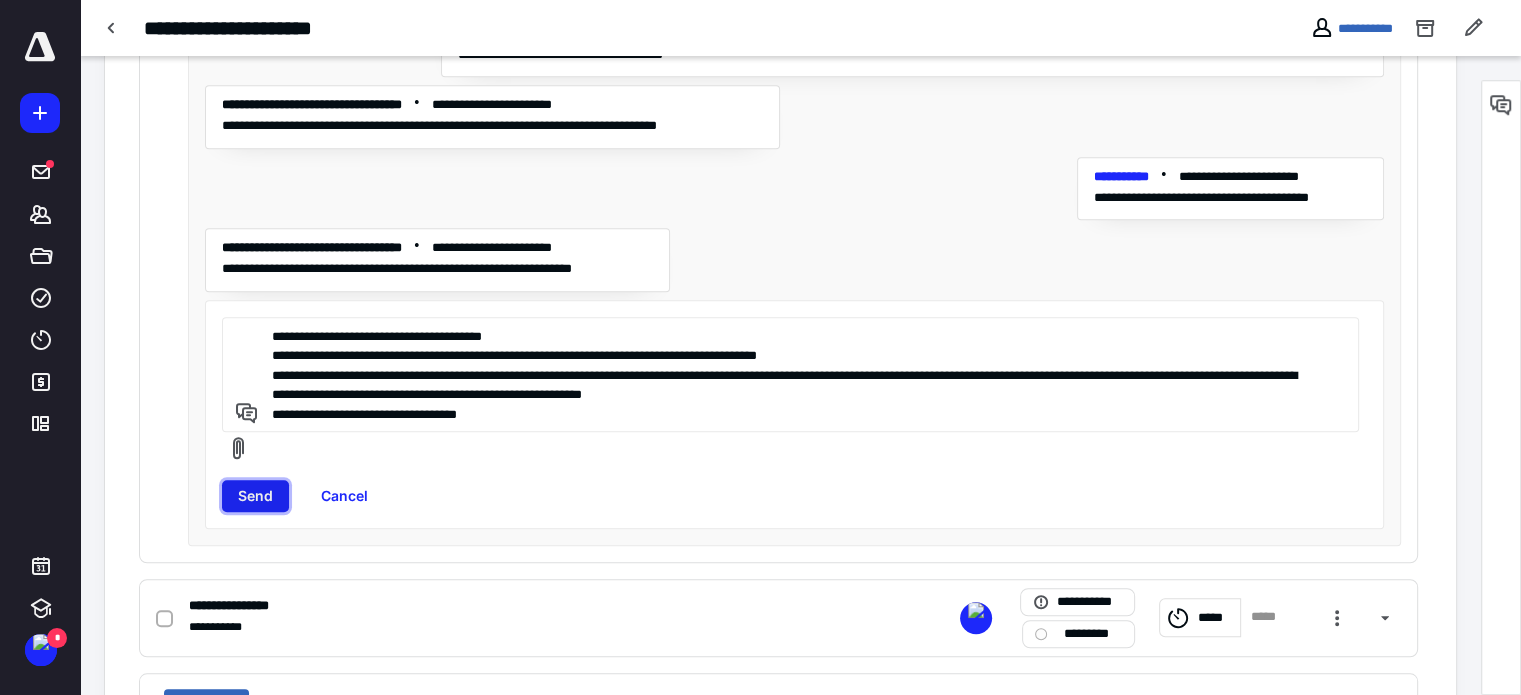 click on "Send" at bounding box center (255, 496) 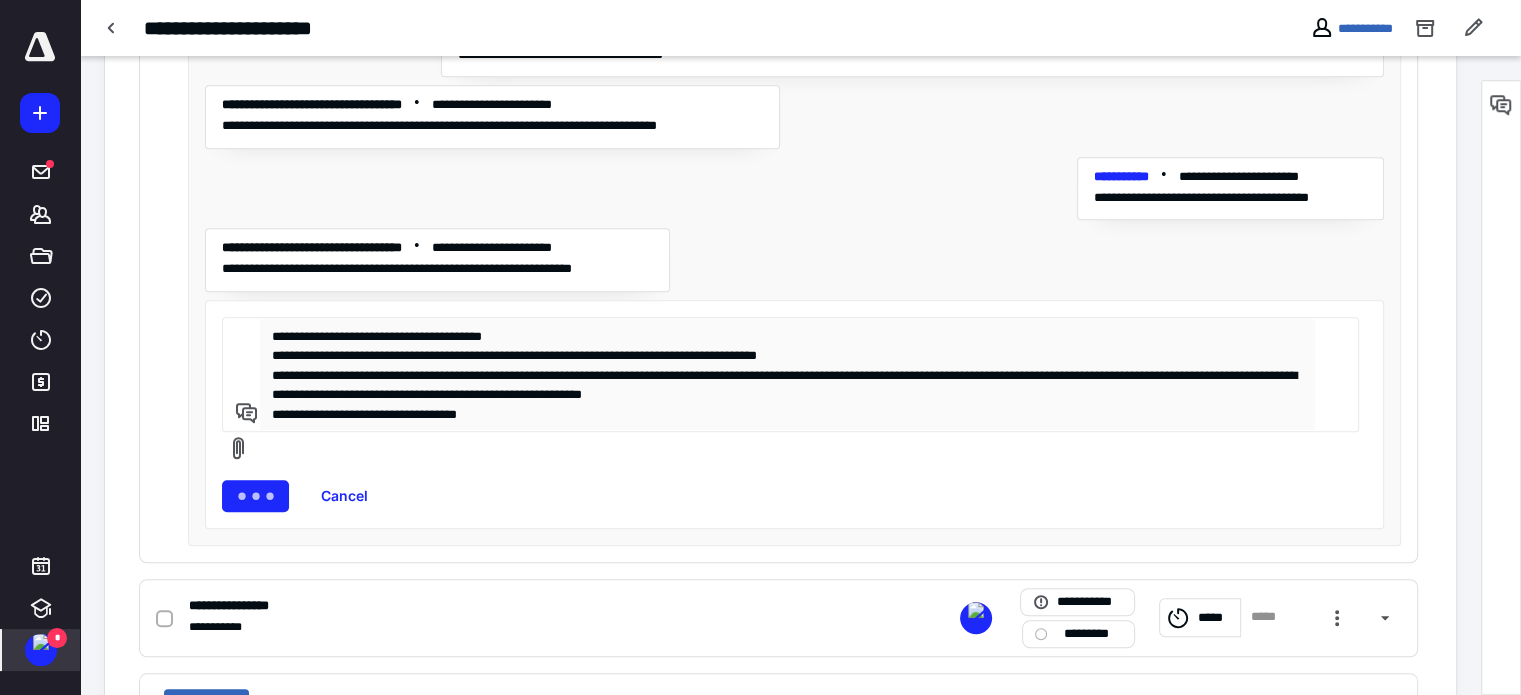 type 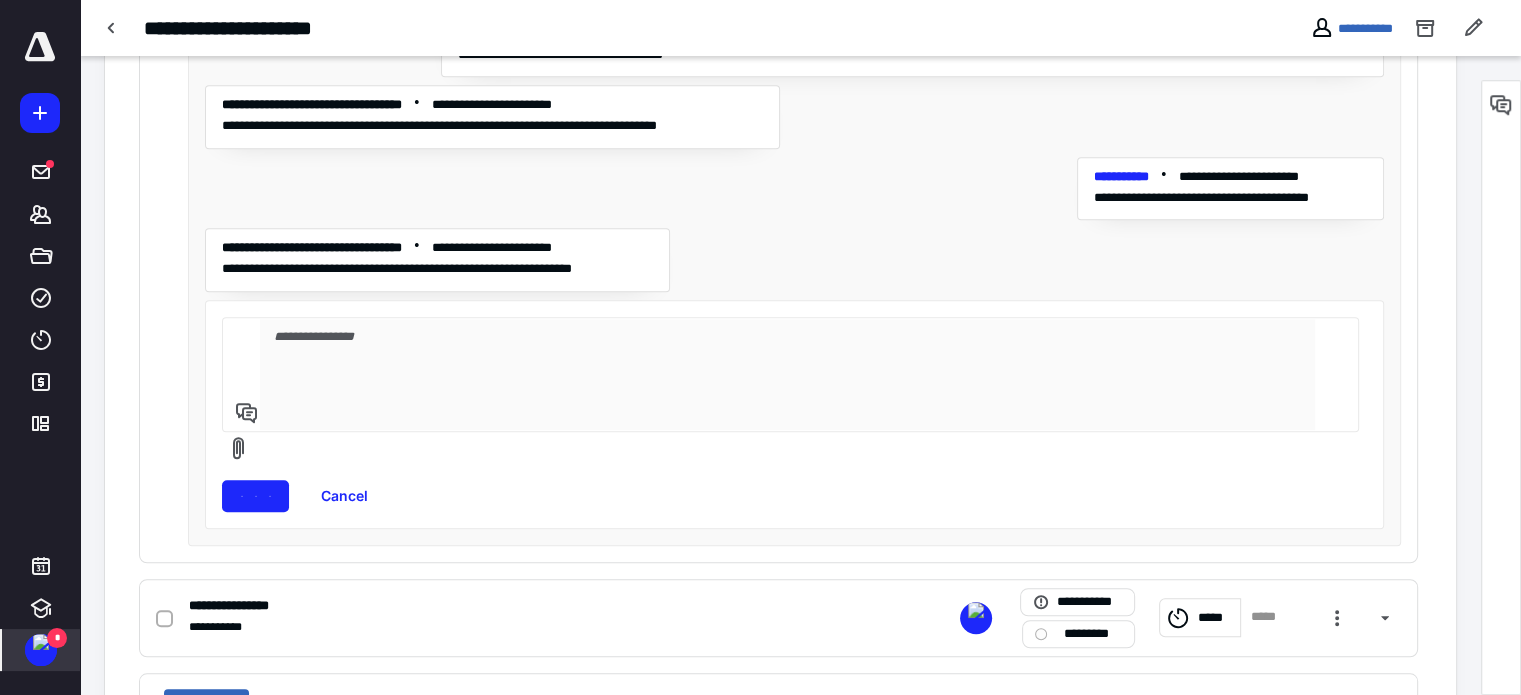scroll, scrollTop: 19, scrollLeft: 0, axis: vertical 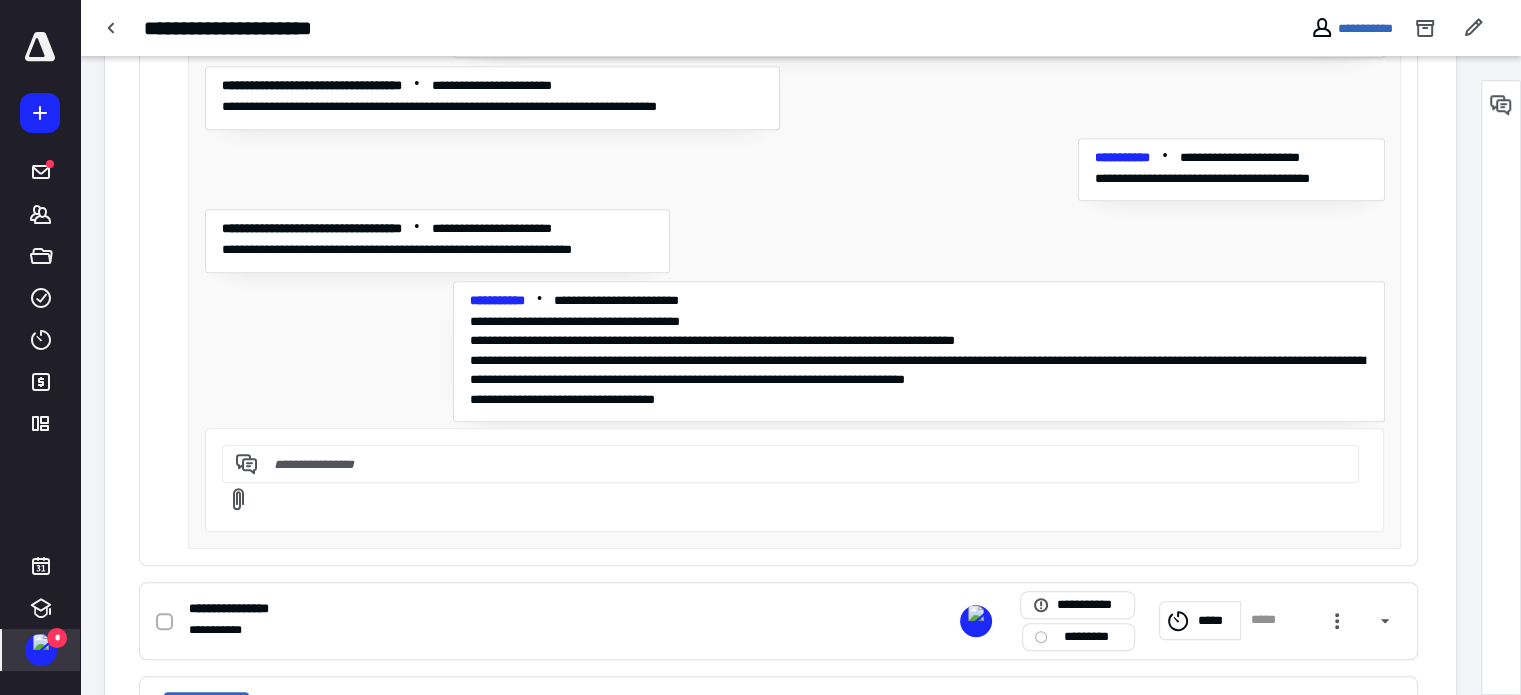 click at bounding box center [41, 642] 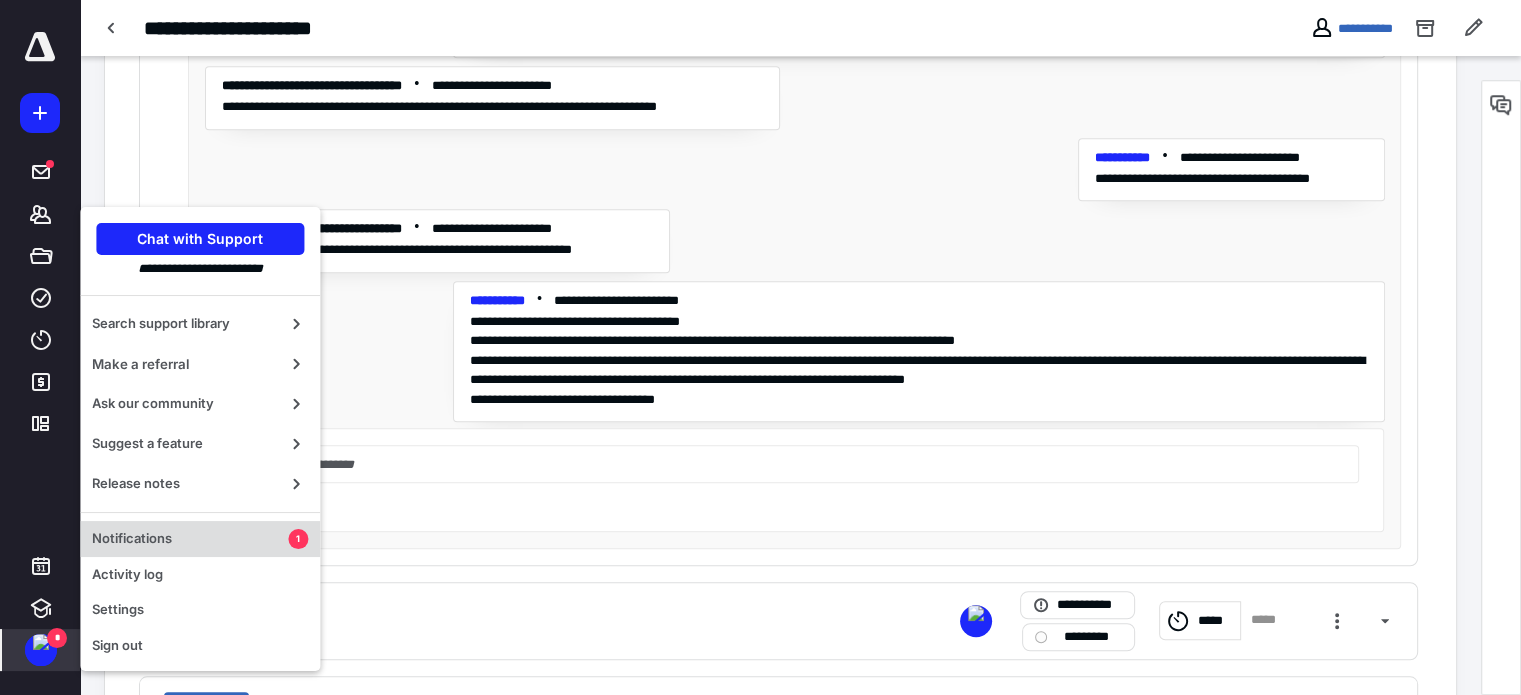 click on "Notifications" at bounding box center [190, 539] 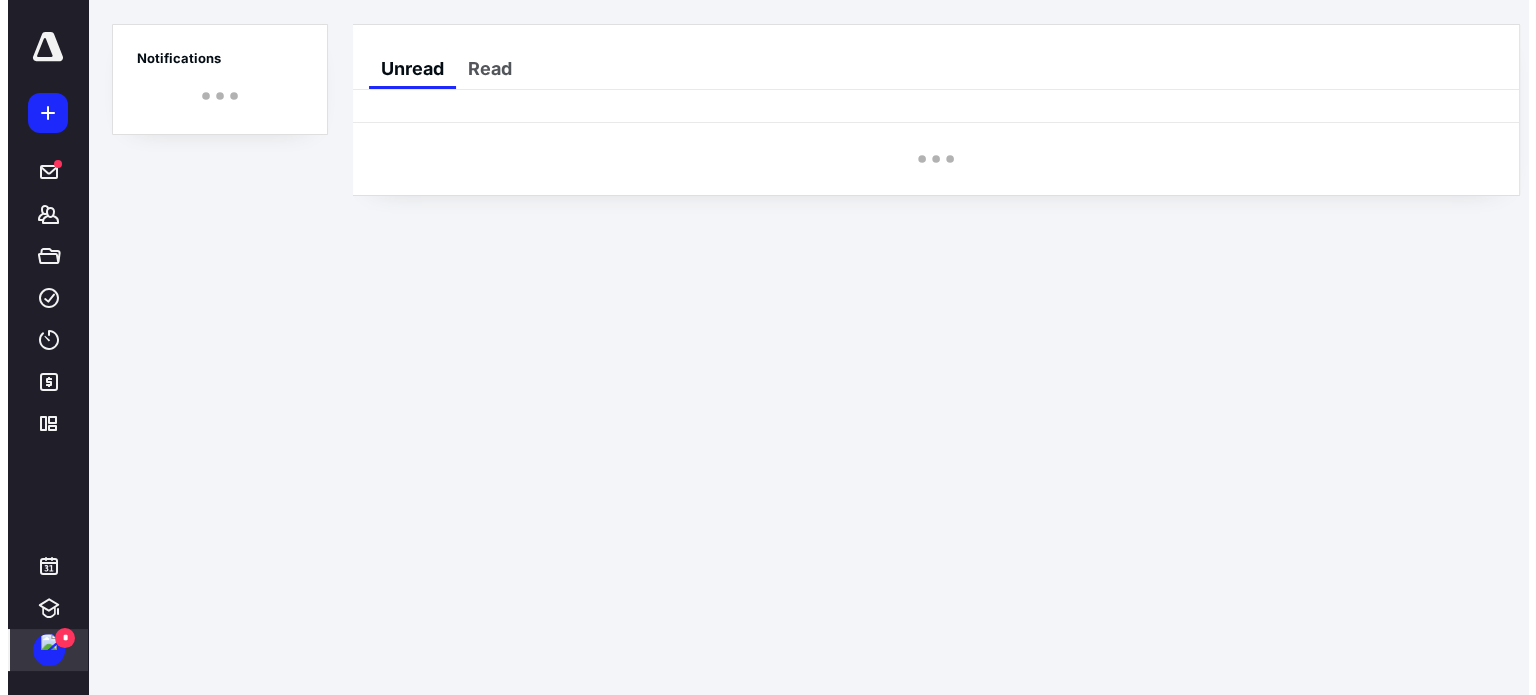 scroll, scrollTop: 0, scrollLeft: 0, axis: both 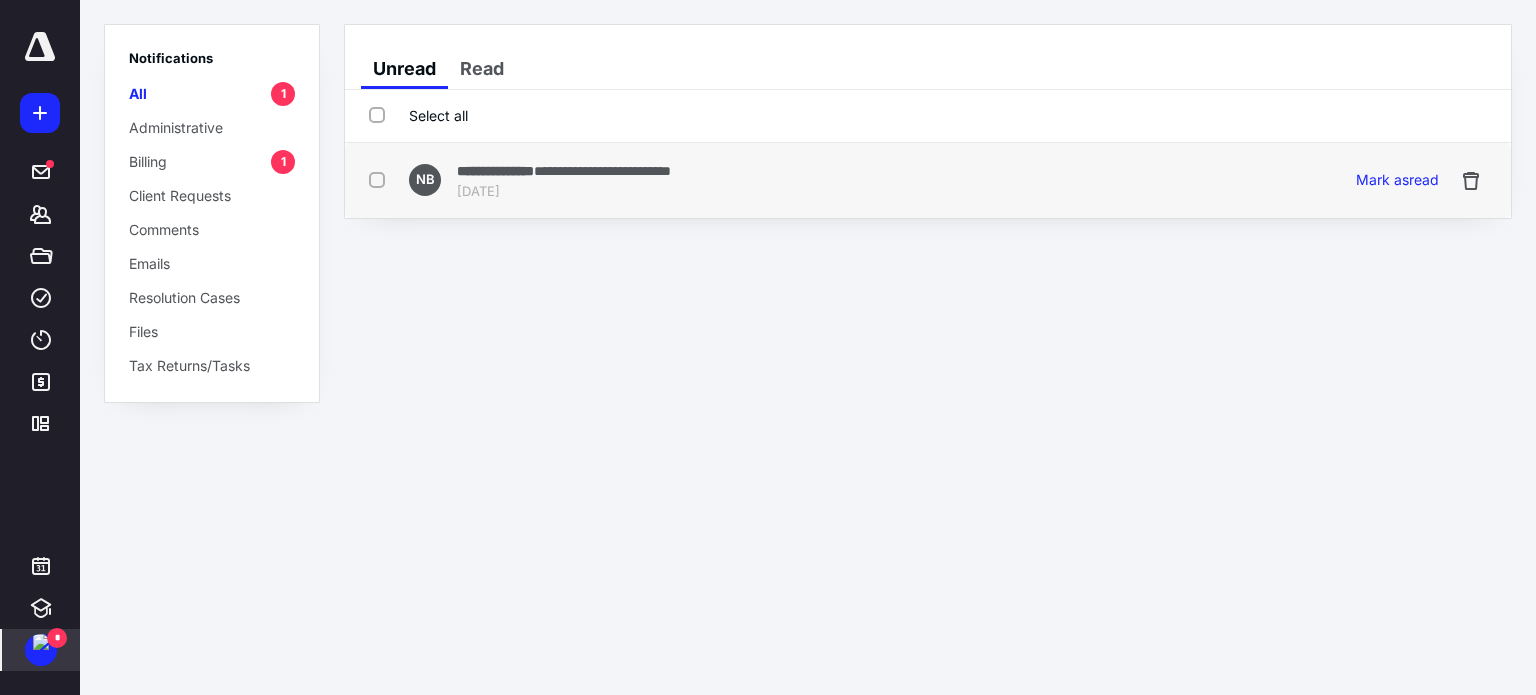 click on "**********" at bounding box center [495, 171] 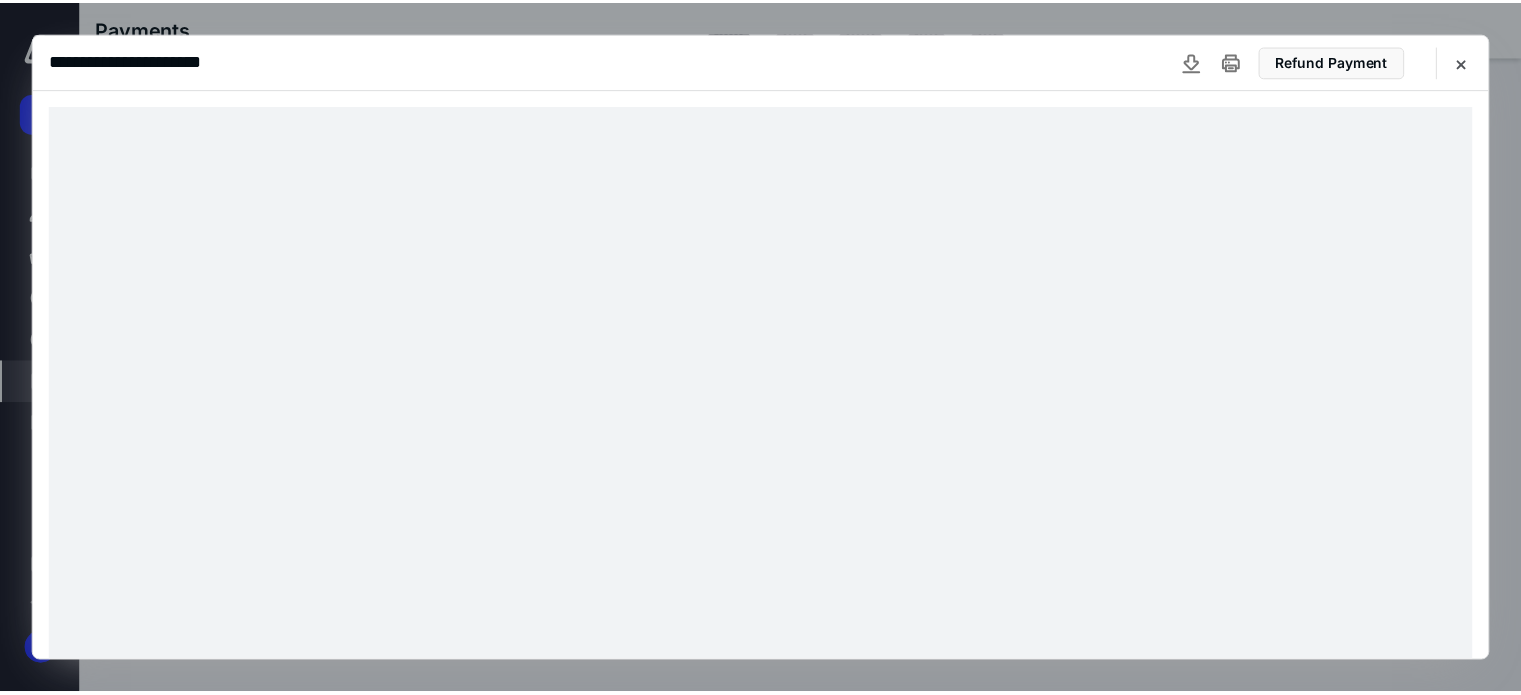 scroll, scrollTop: 0, scrollLeft: 0, axis: both 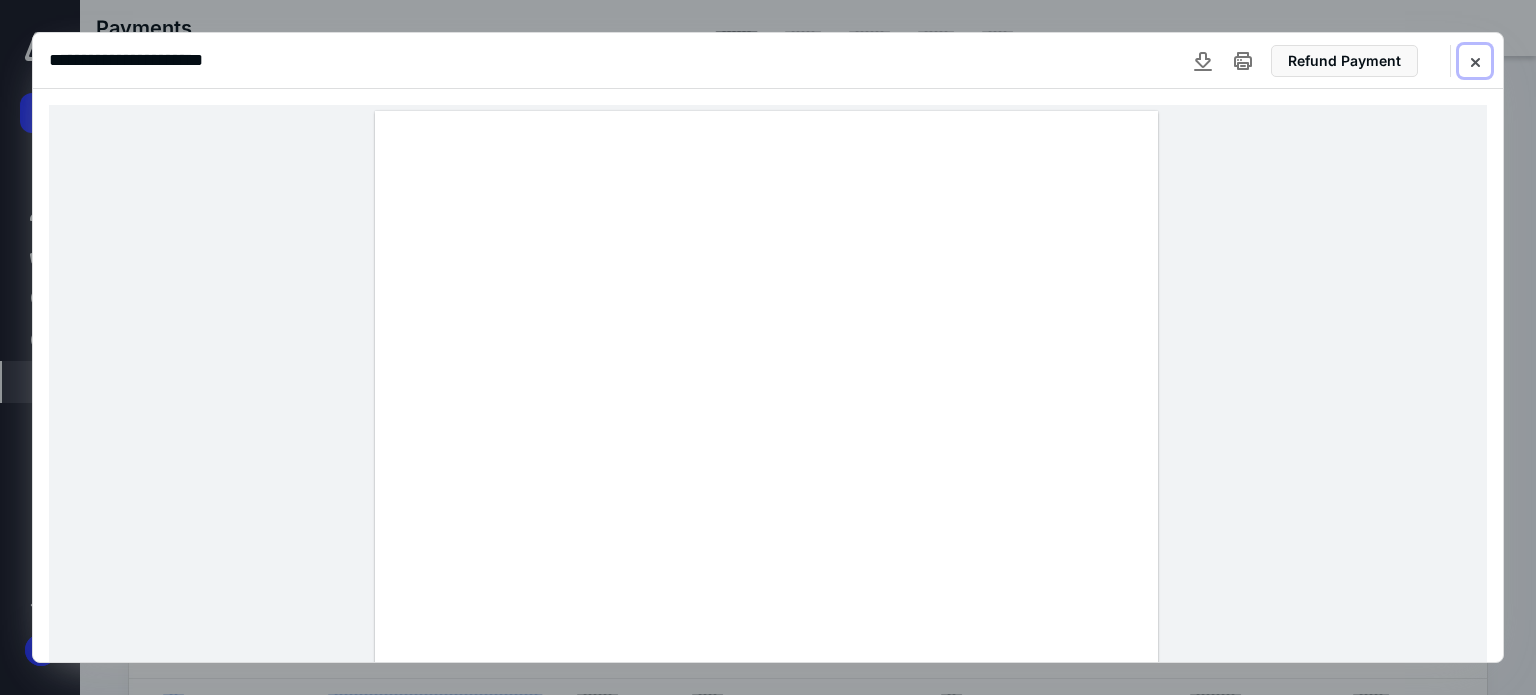click at bounding box center [1475, 61] 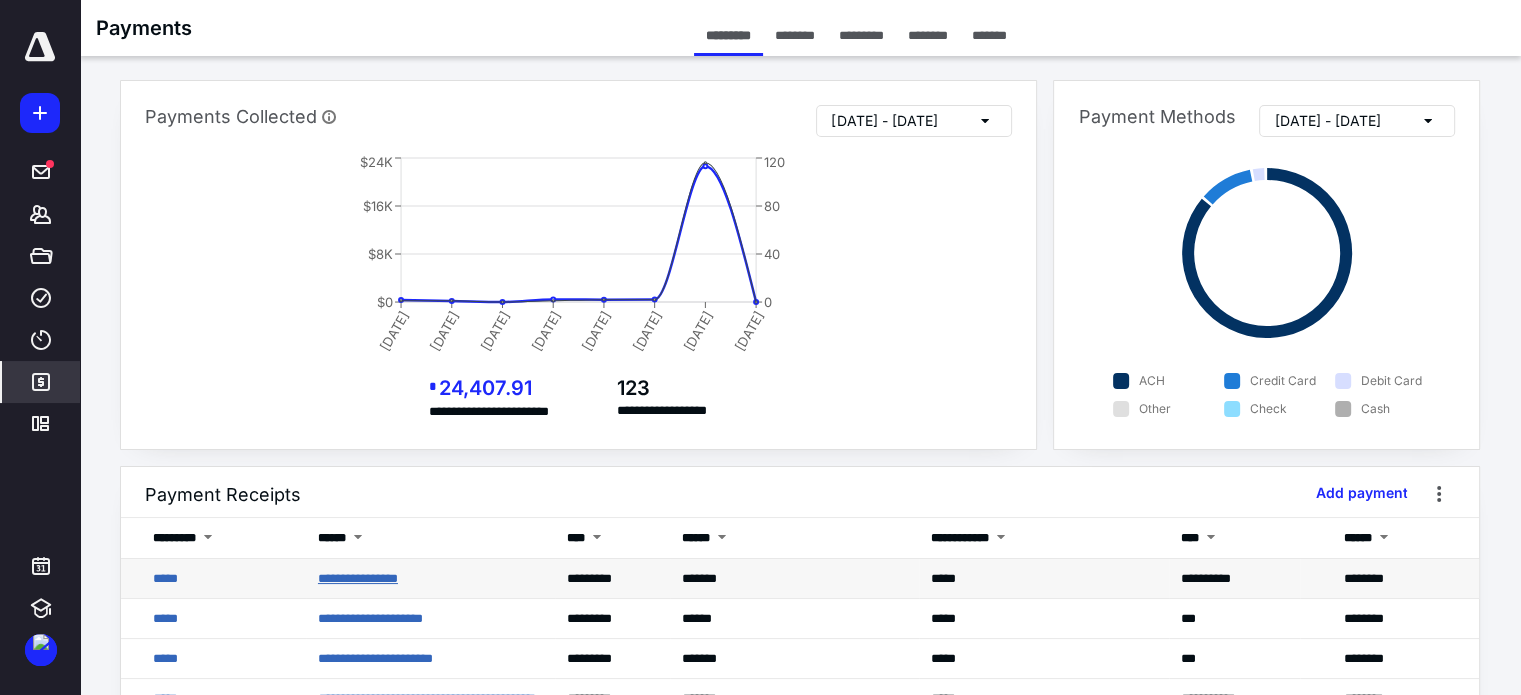 click on "**********" at bounding box center [358, 578] 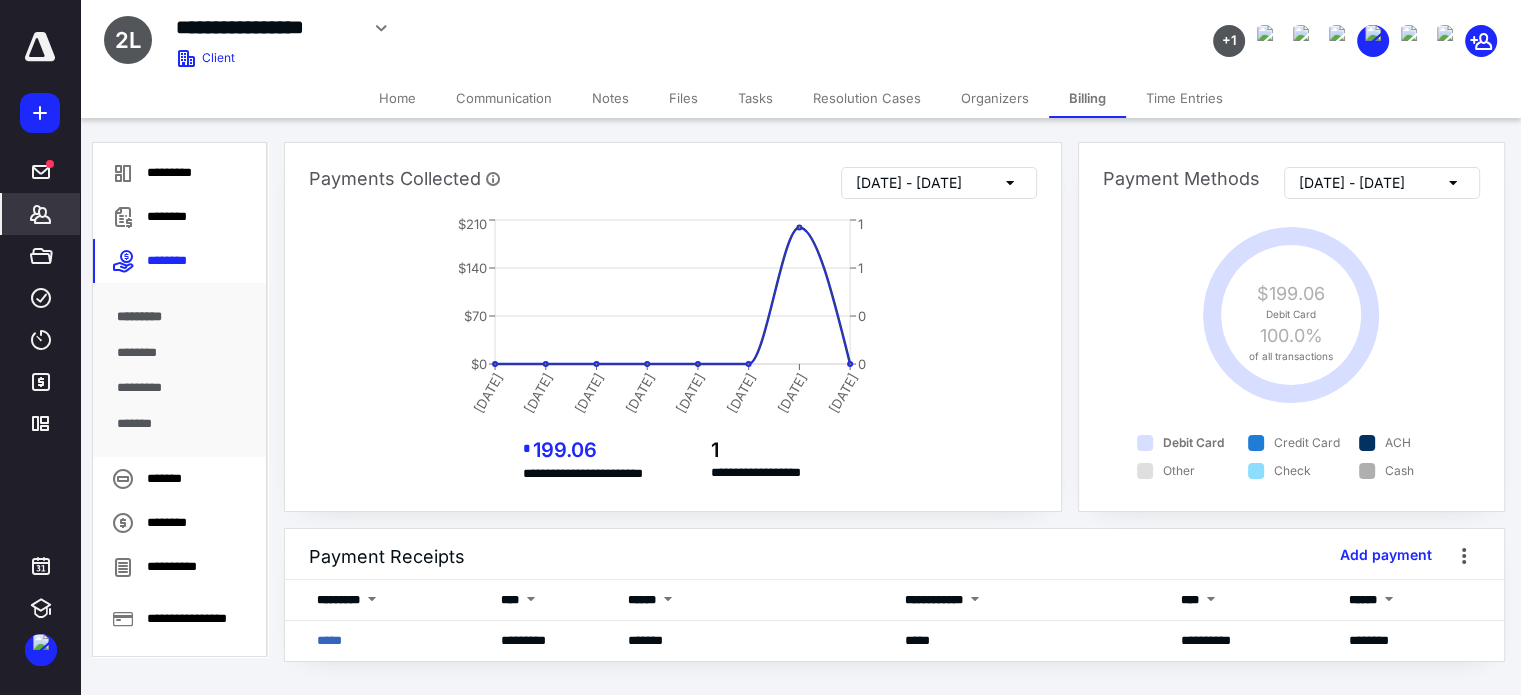 click on "Tasks" at bounding box center (755, 98) 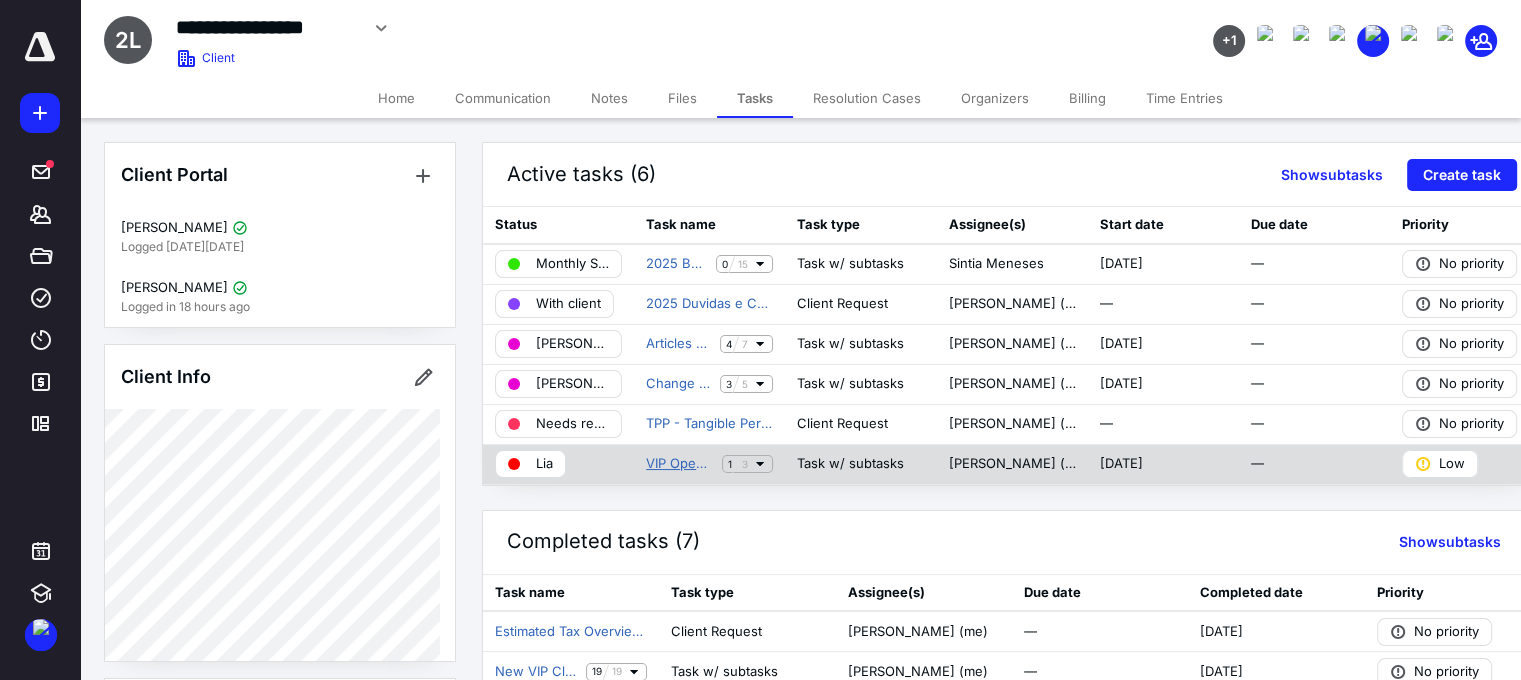 click on "VIP Open Balance" at bounding box center (680, 464) 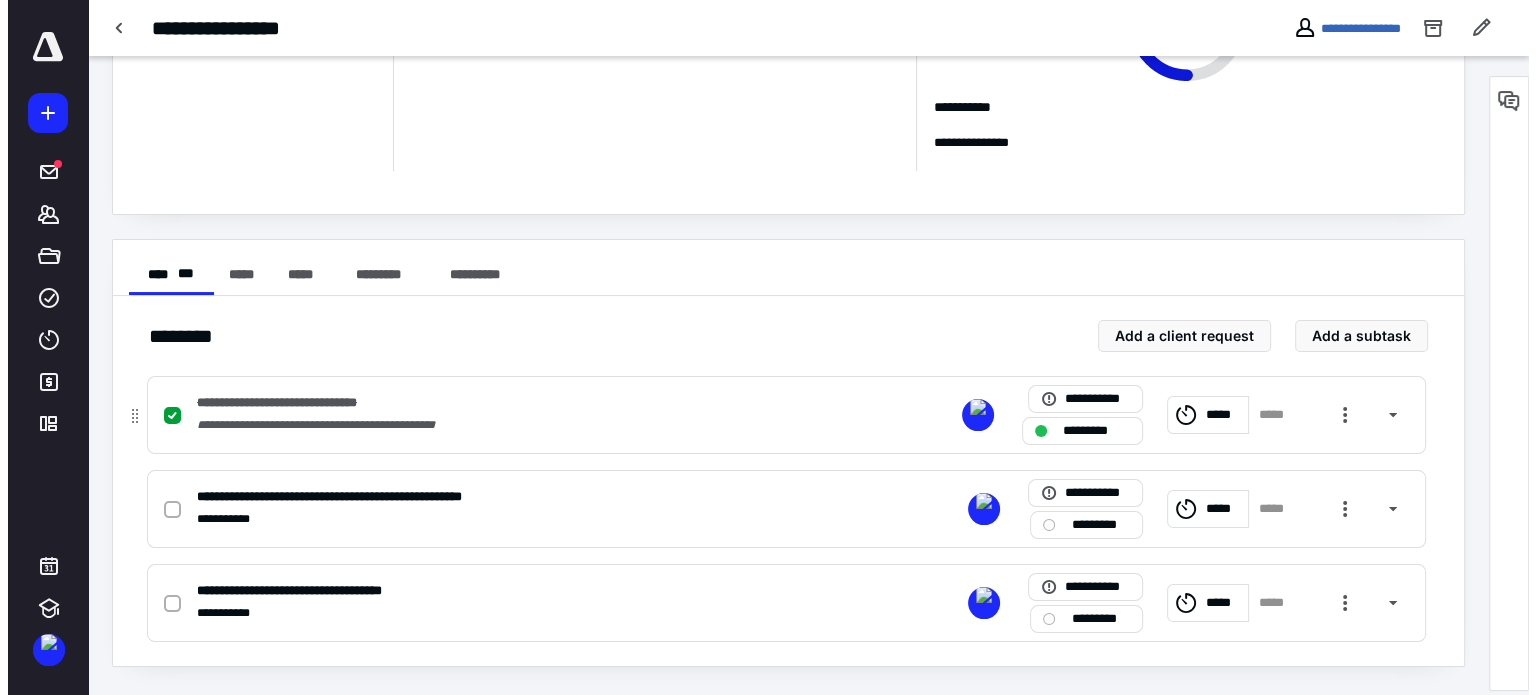 scroll, scrollTop: 216, scrollLeft: 0, axis: vertical 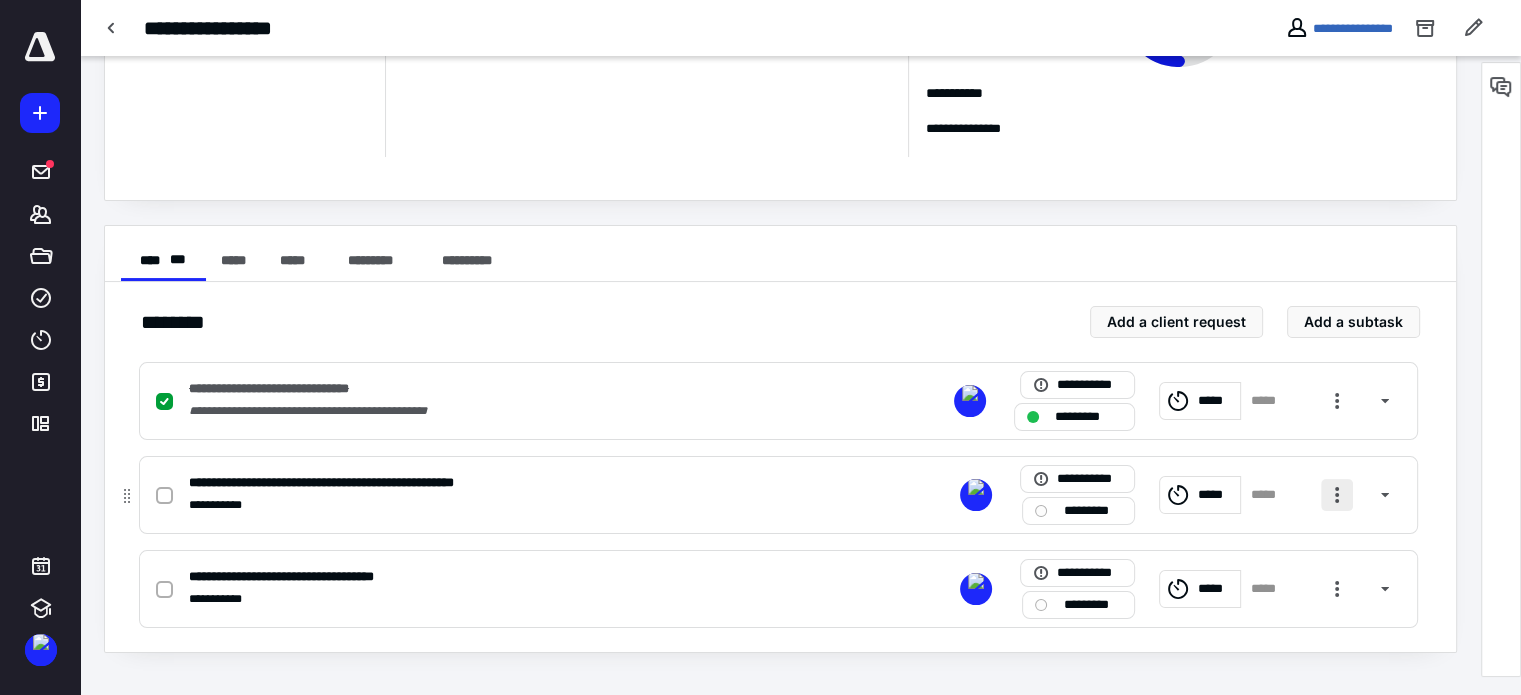 click at bounding box center (1337, 495) 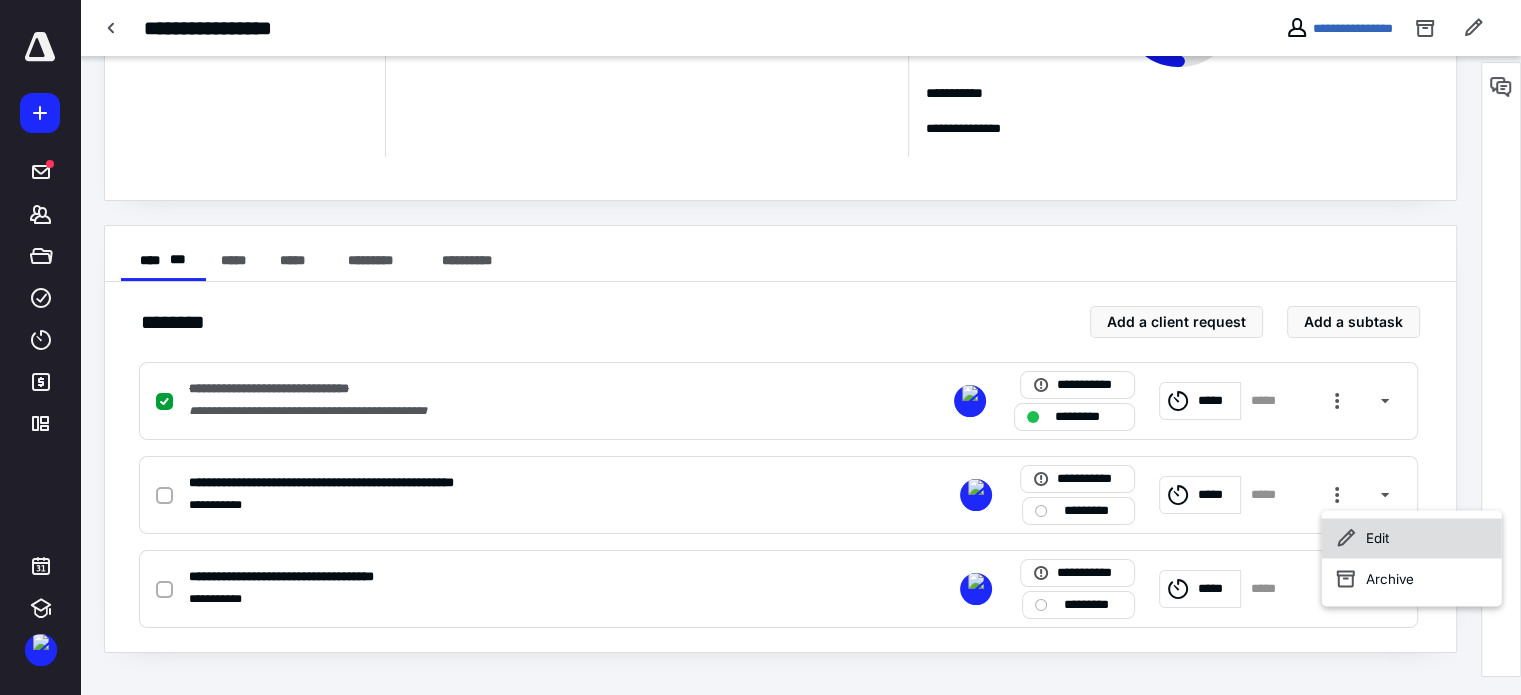 click on "Edit" at bounding box center (1412, 538) 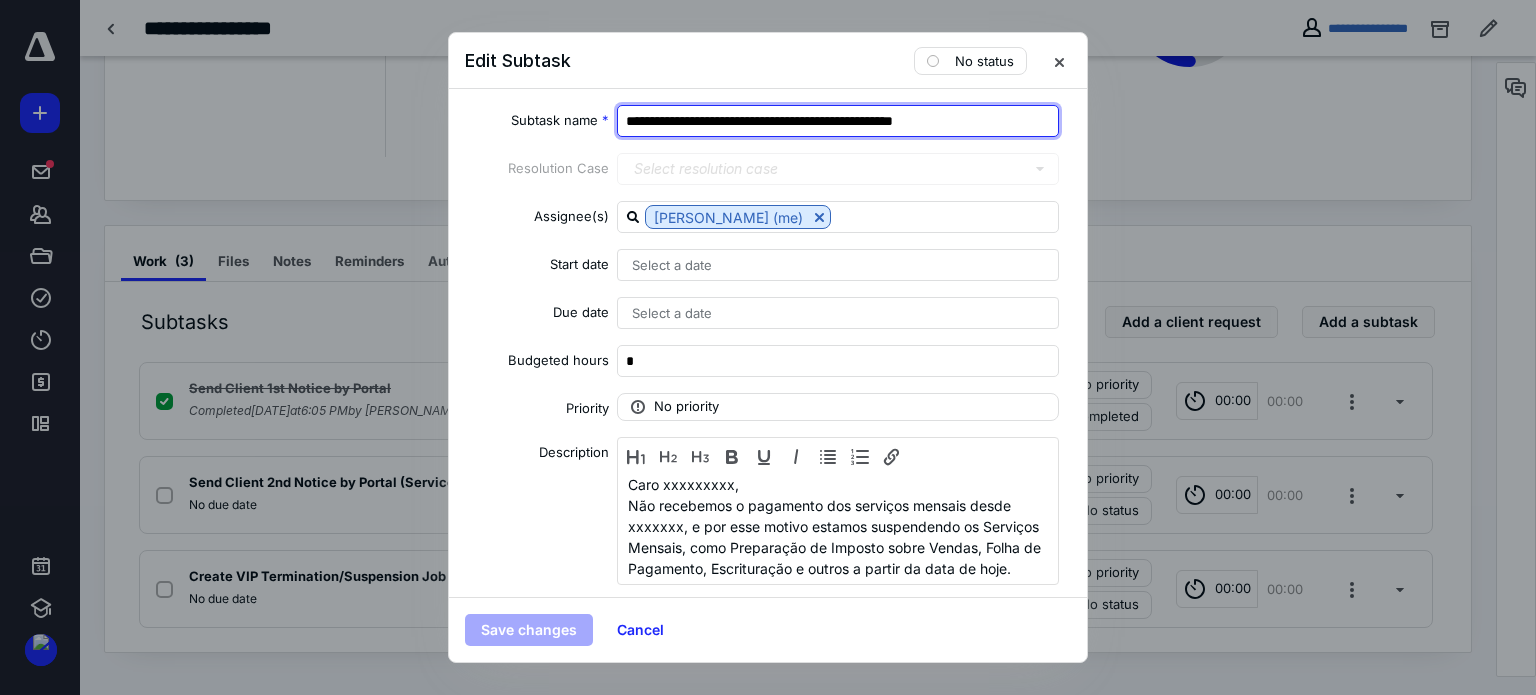 drag, startPoint x: 1004, startPoint y: 114, endPoint x: 621, endPoint y: 109, distance: 383.03262 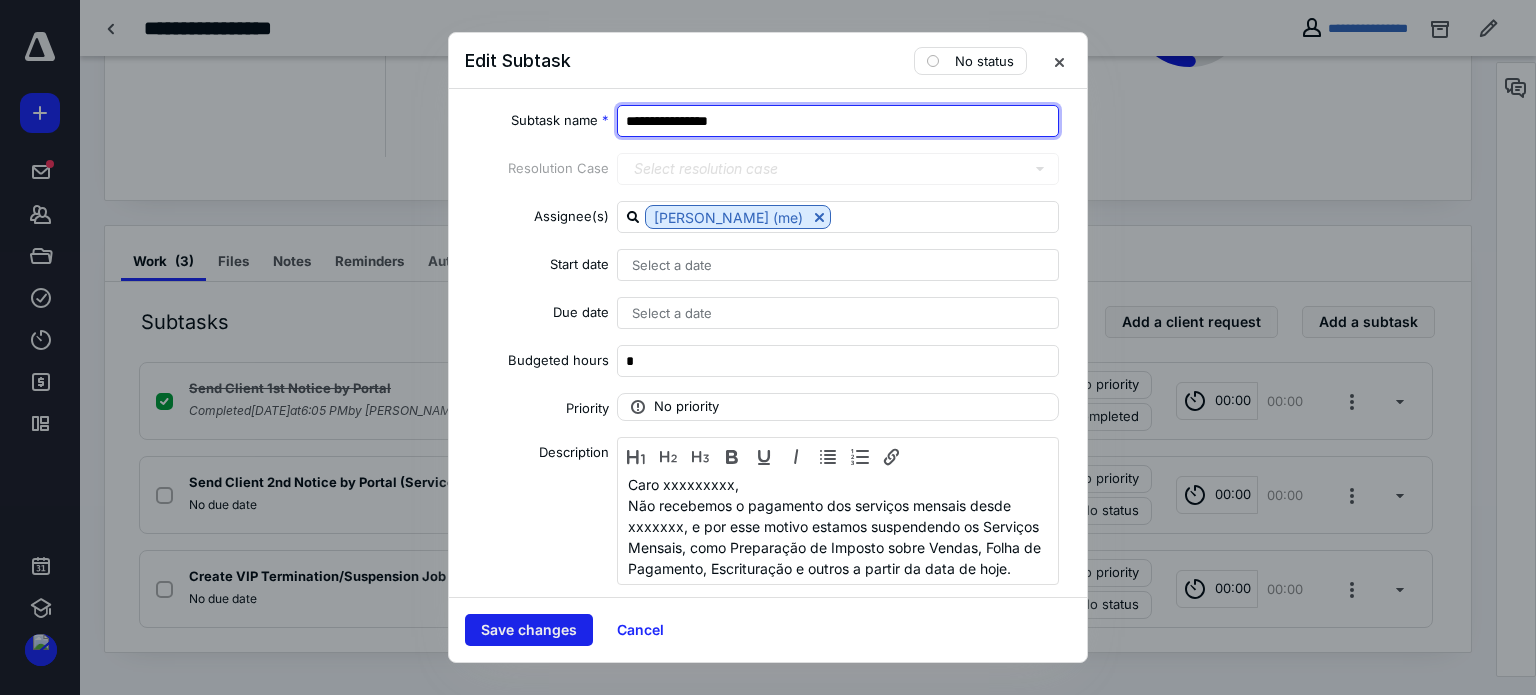 type on "**********" 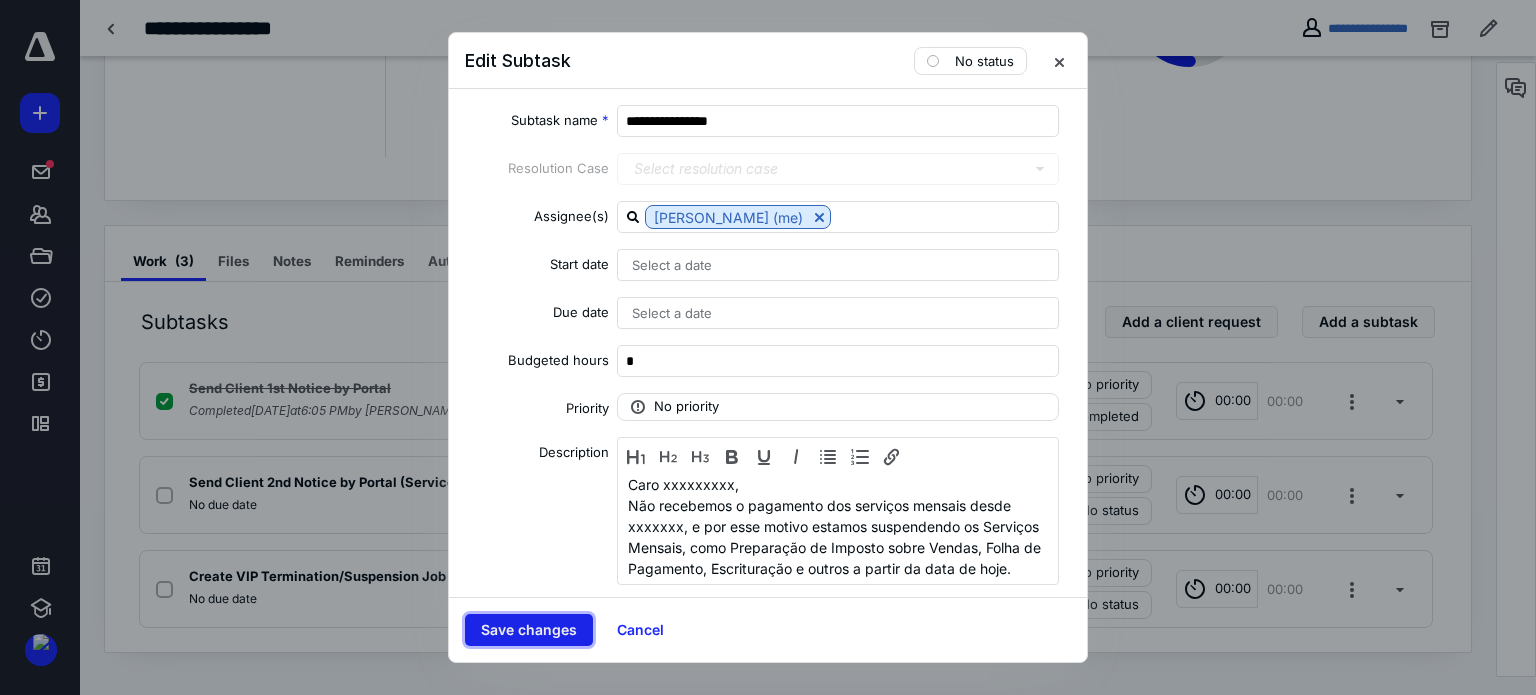 click on "Save changes" at bounding box center [529, 630] 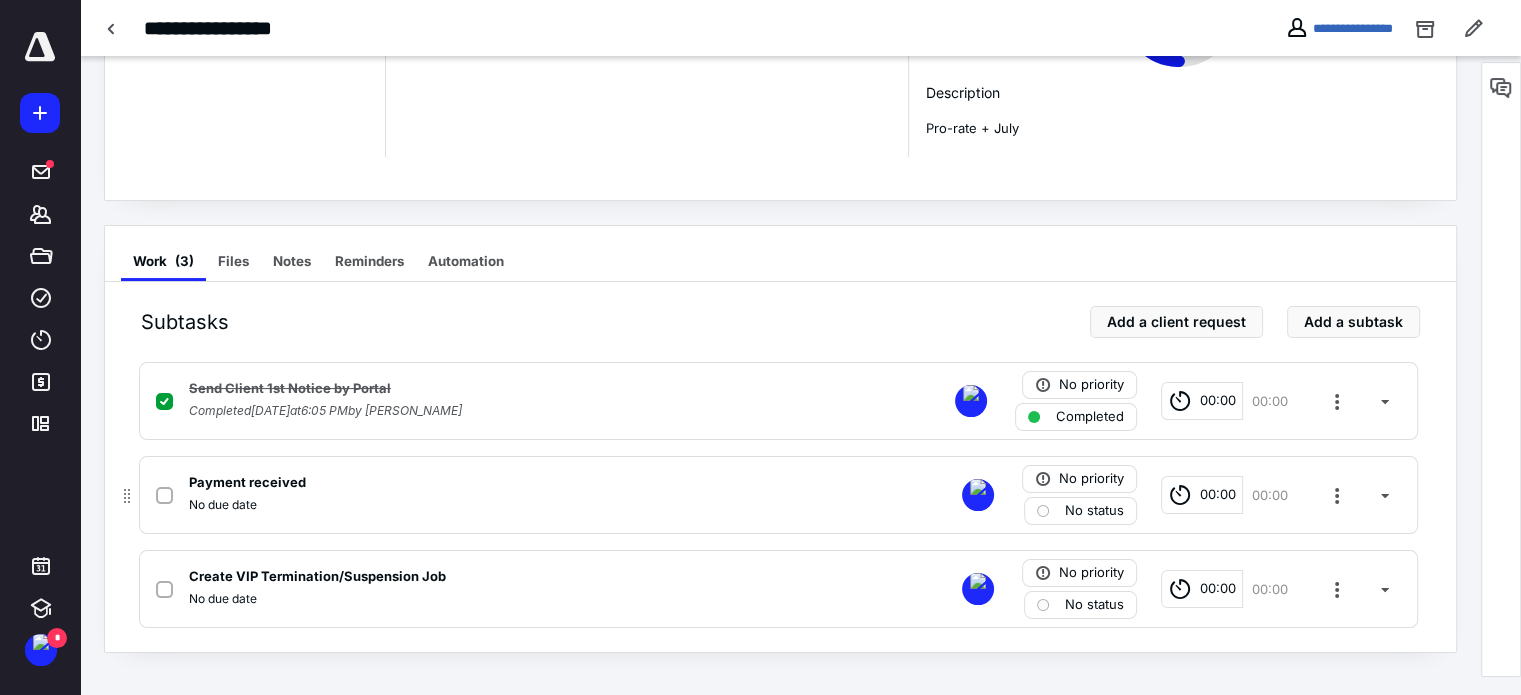 click 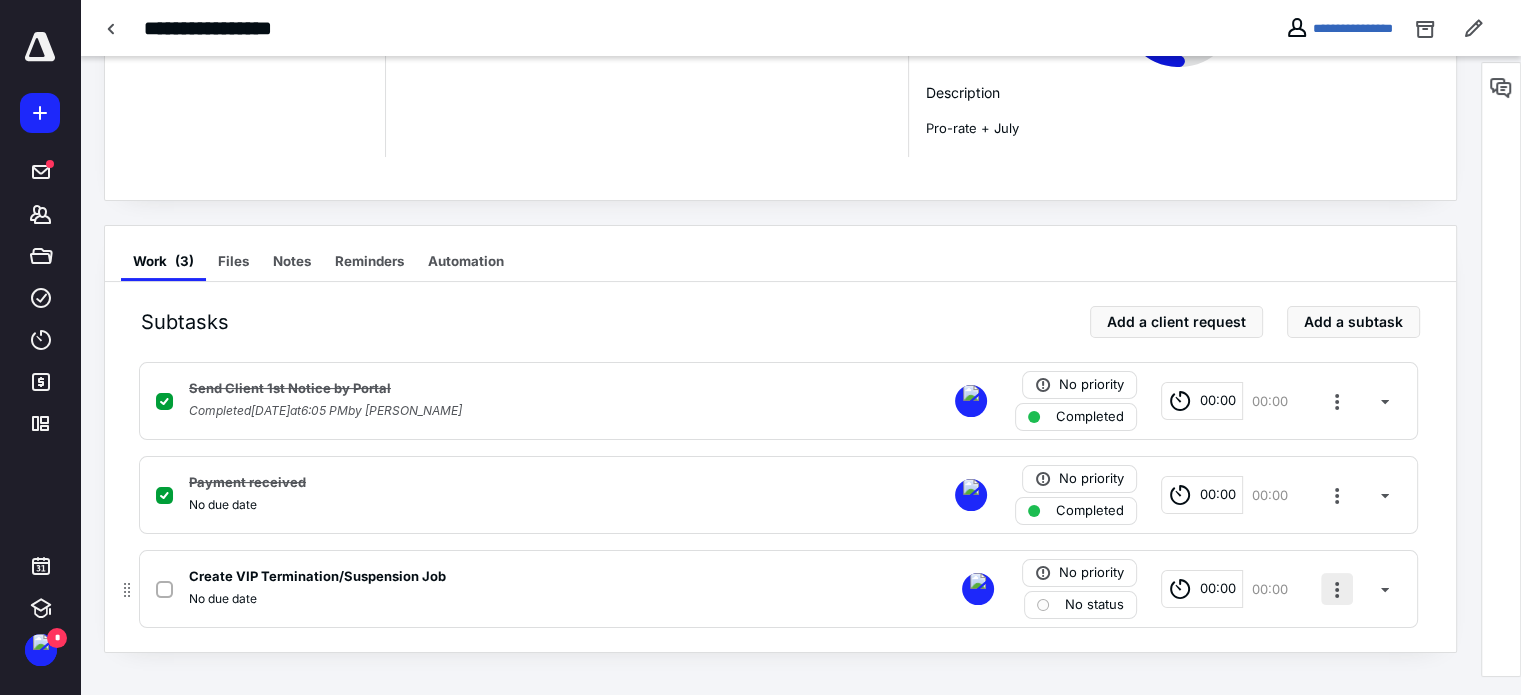 click at bounding box center [1337, 589] 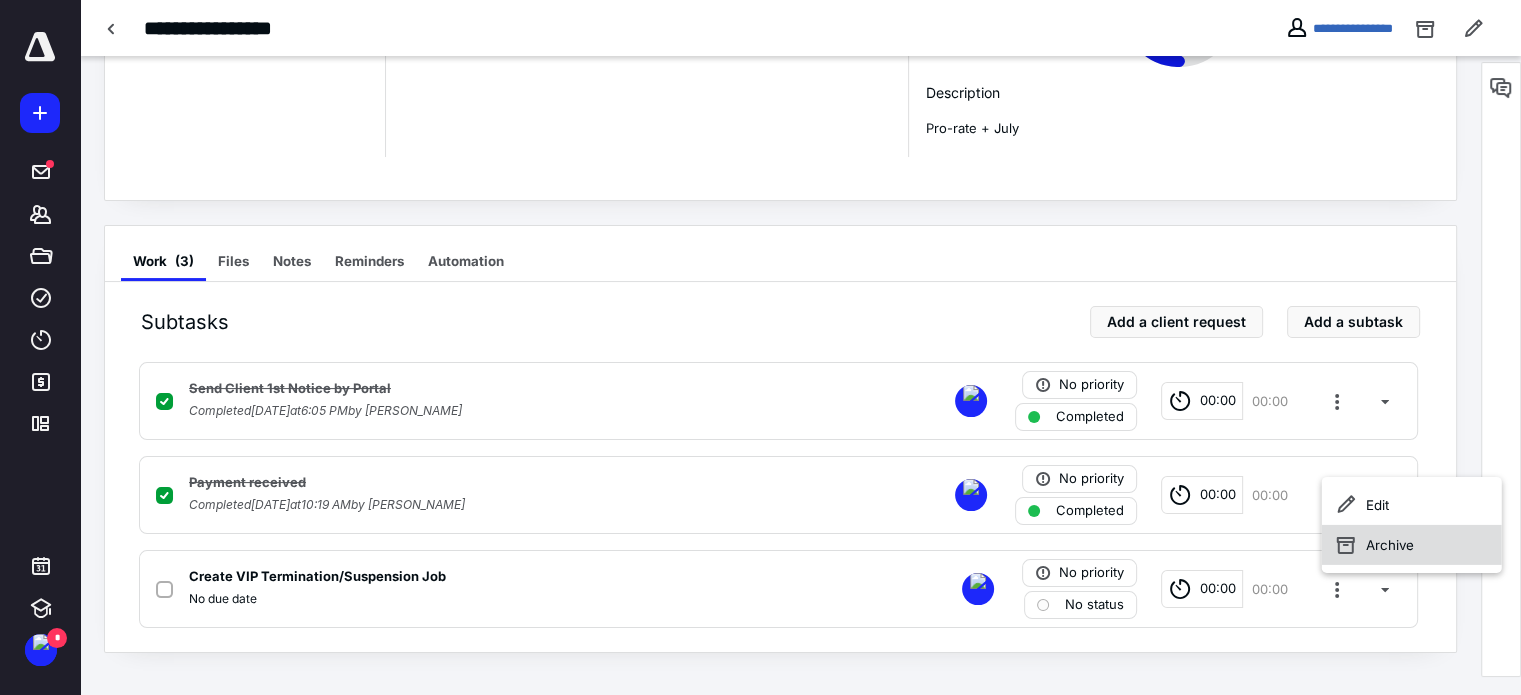 click on "Archive" at bounding box center (1412, 545) 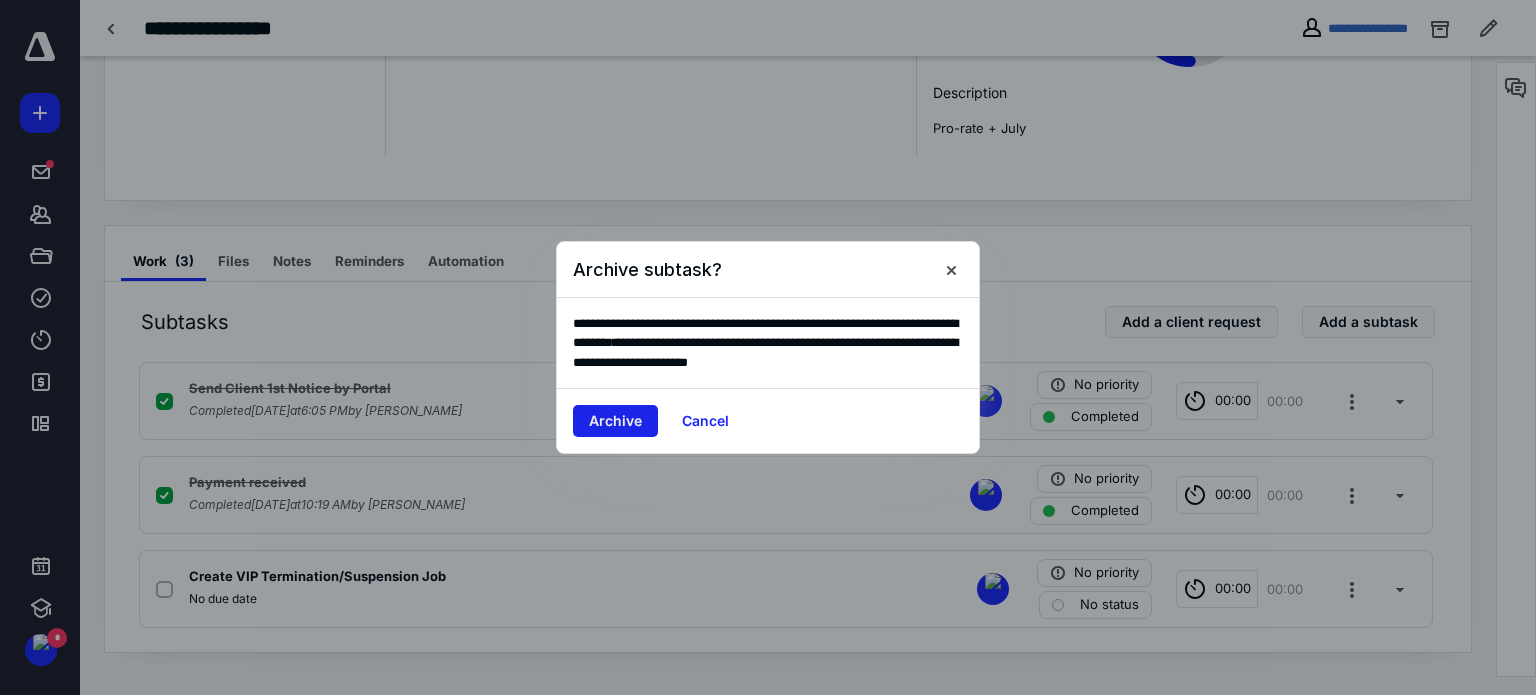 click on "Archive" at bounding box center (615, 421) 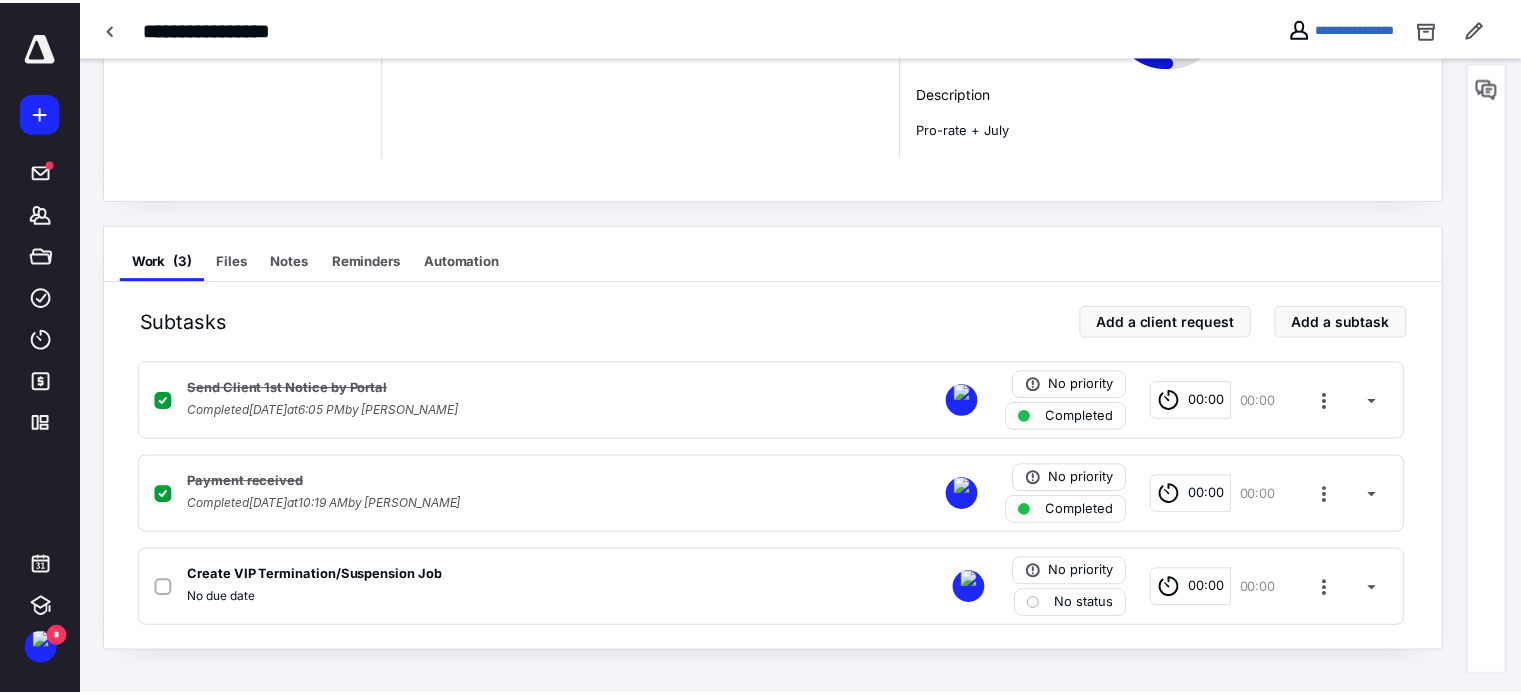 scroll, scrollTop: 123, scrollLeft: 0, axis: vertical 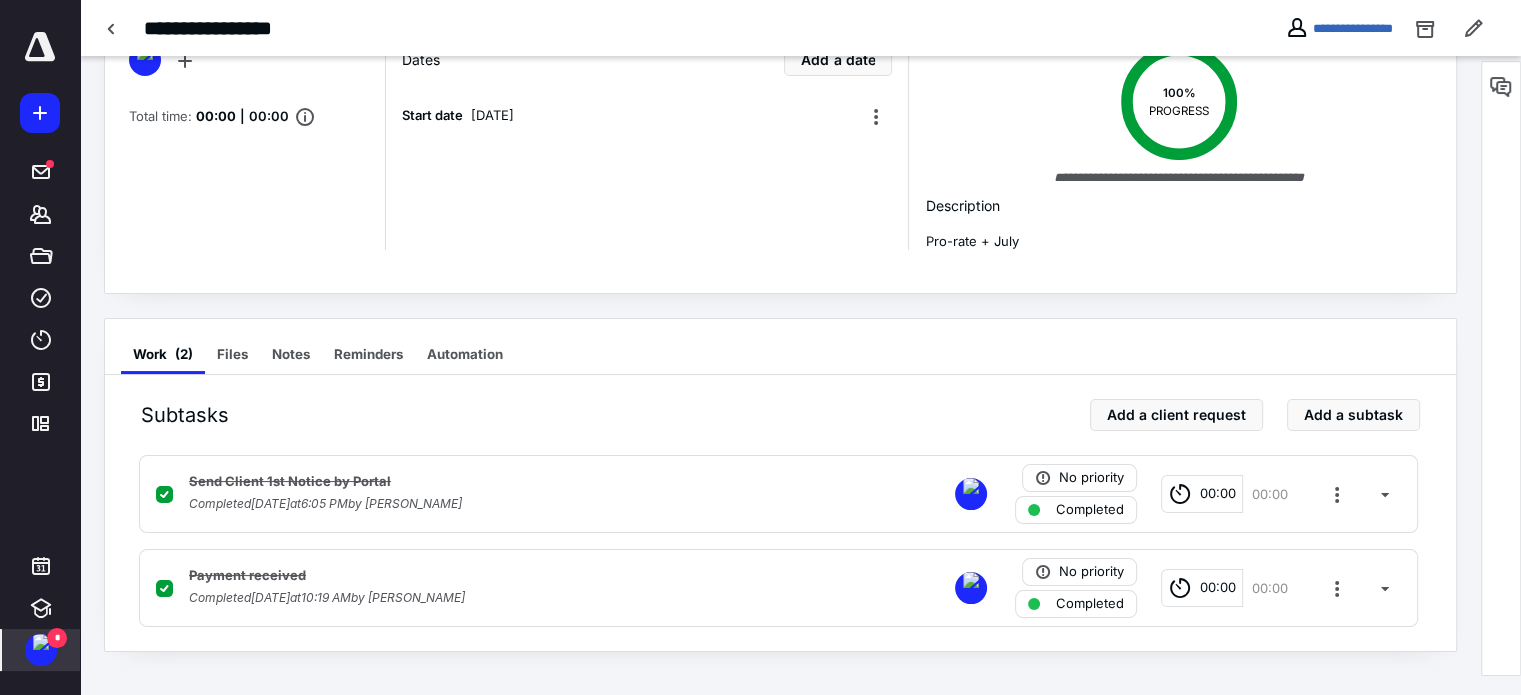 click at bounding box center [41, 642] 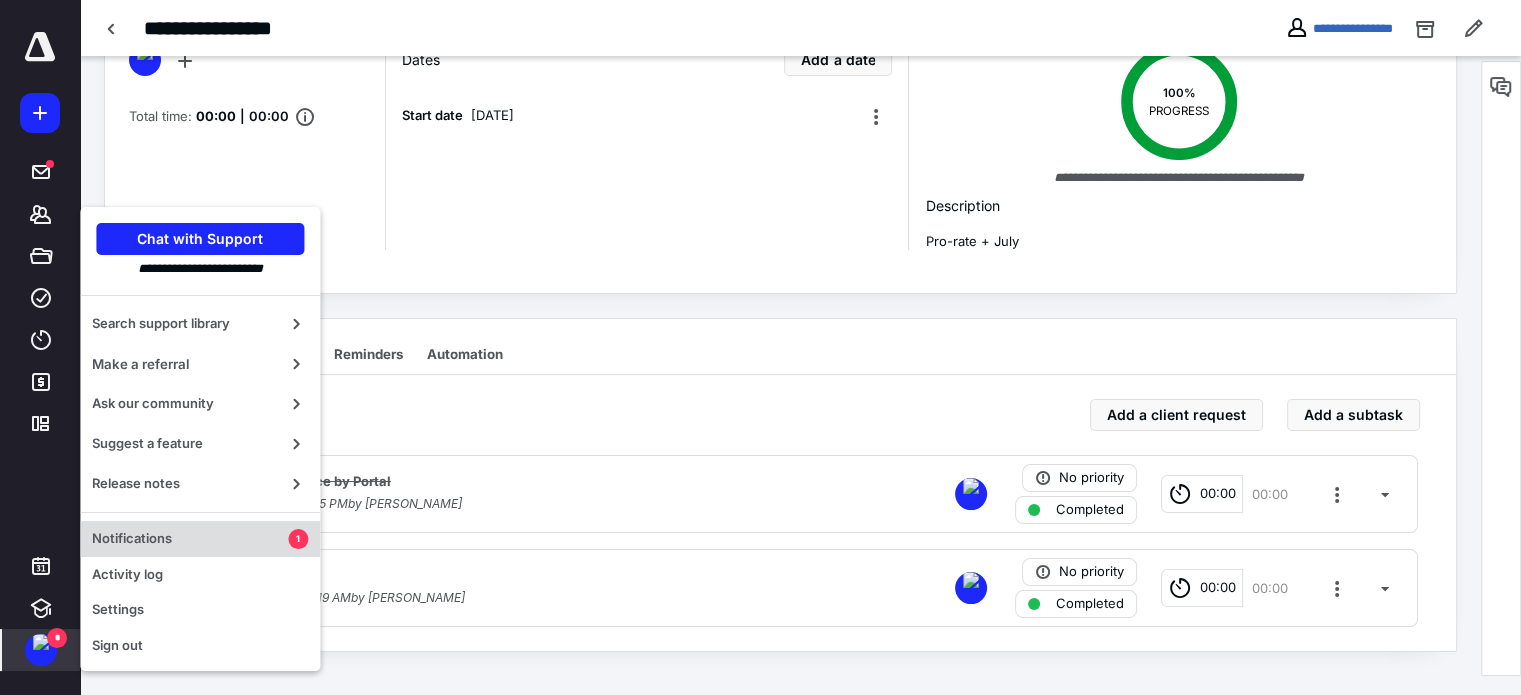 click on "Notifications" at bounding box center (190, 539) 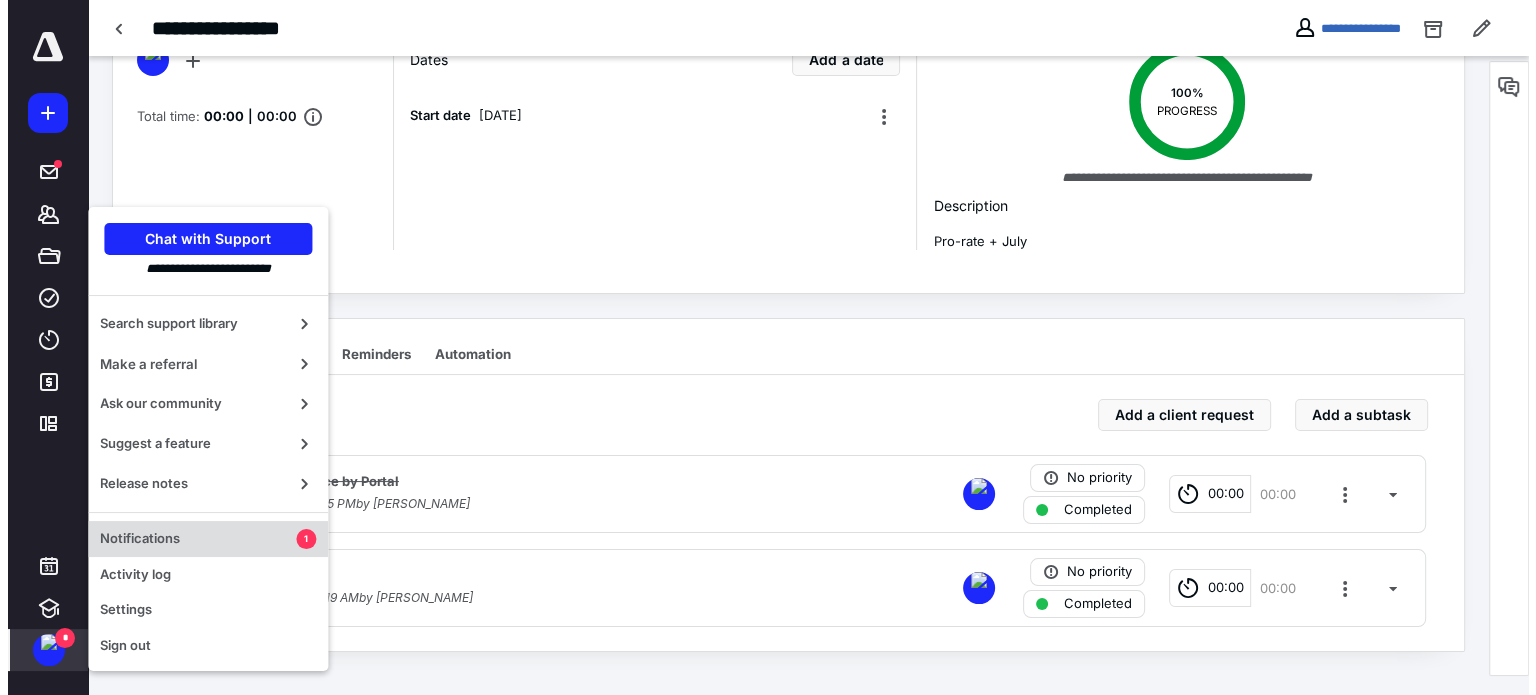 scroll, scrollTop: 0, scrollLeft: 0, axis: both 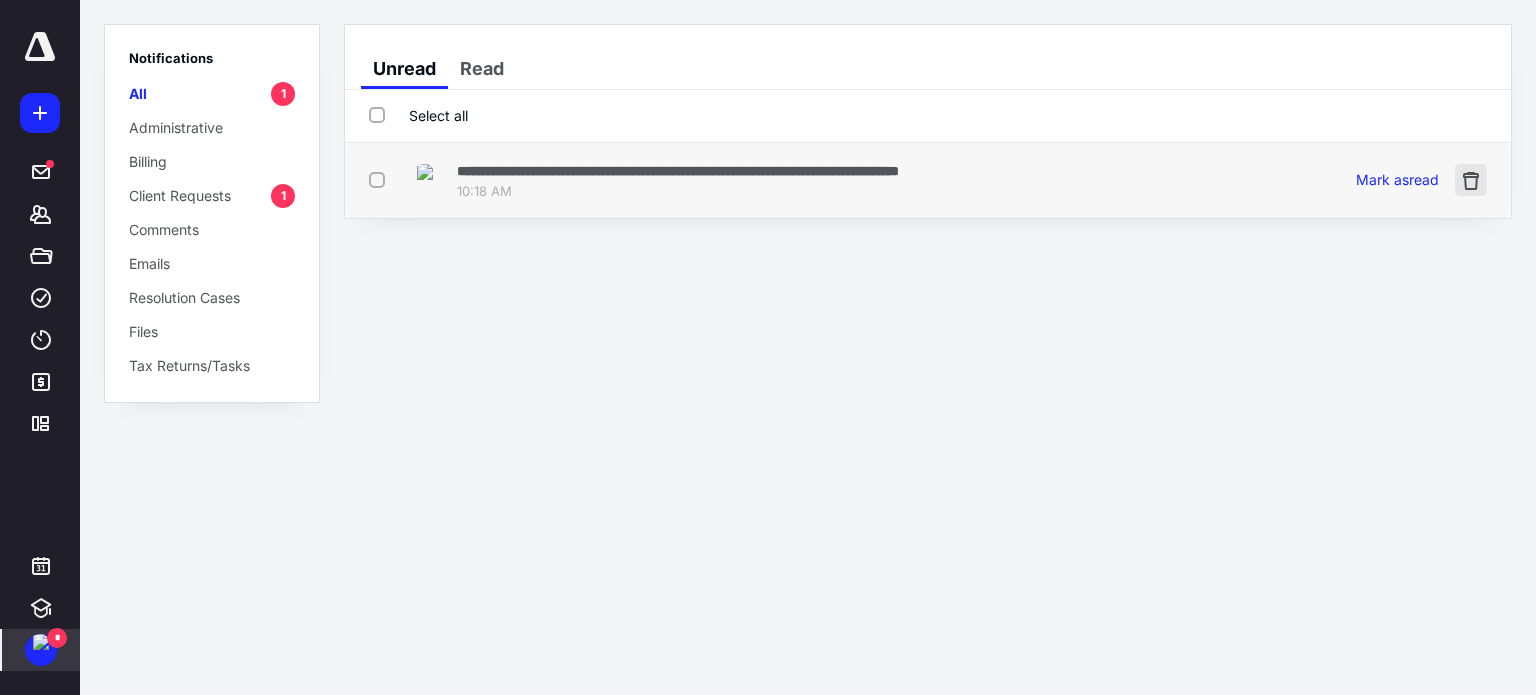 click at bounding box center [1471, 180] 